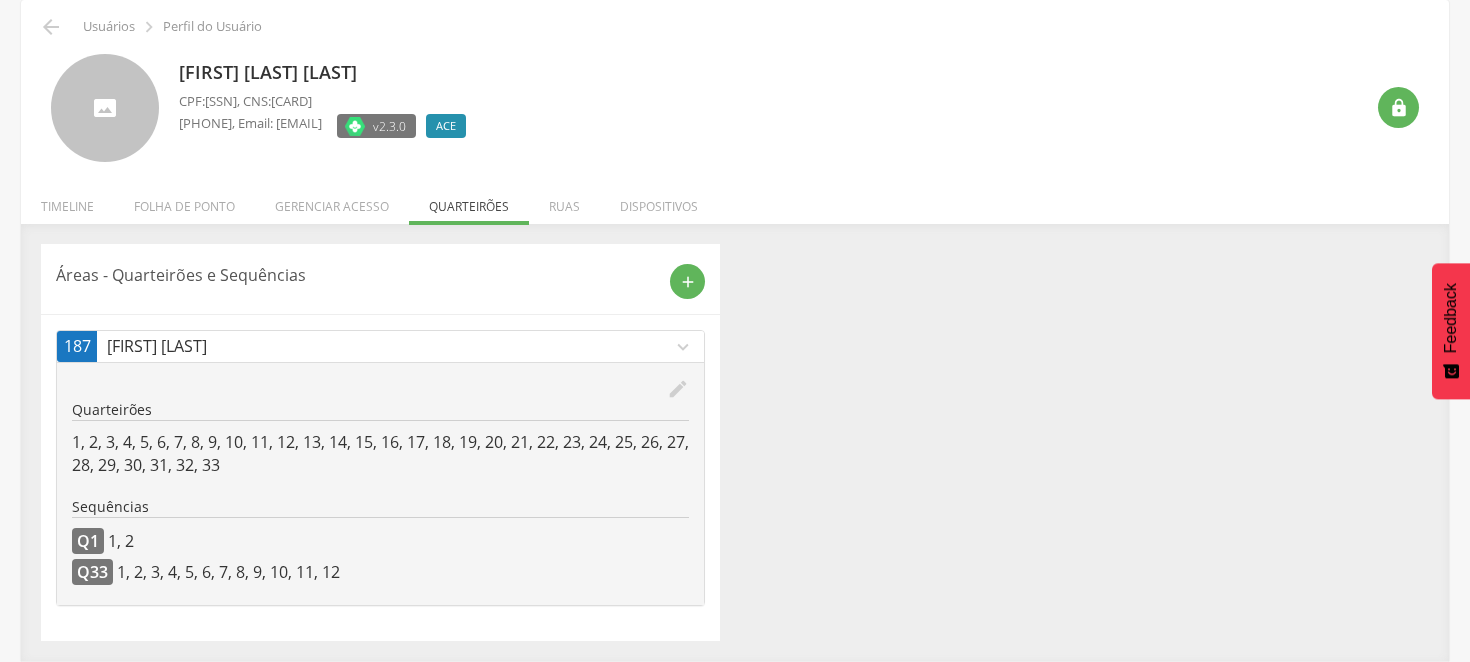 scroll, scrollTop: 0, scrollLeft: 0, axis: both 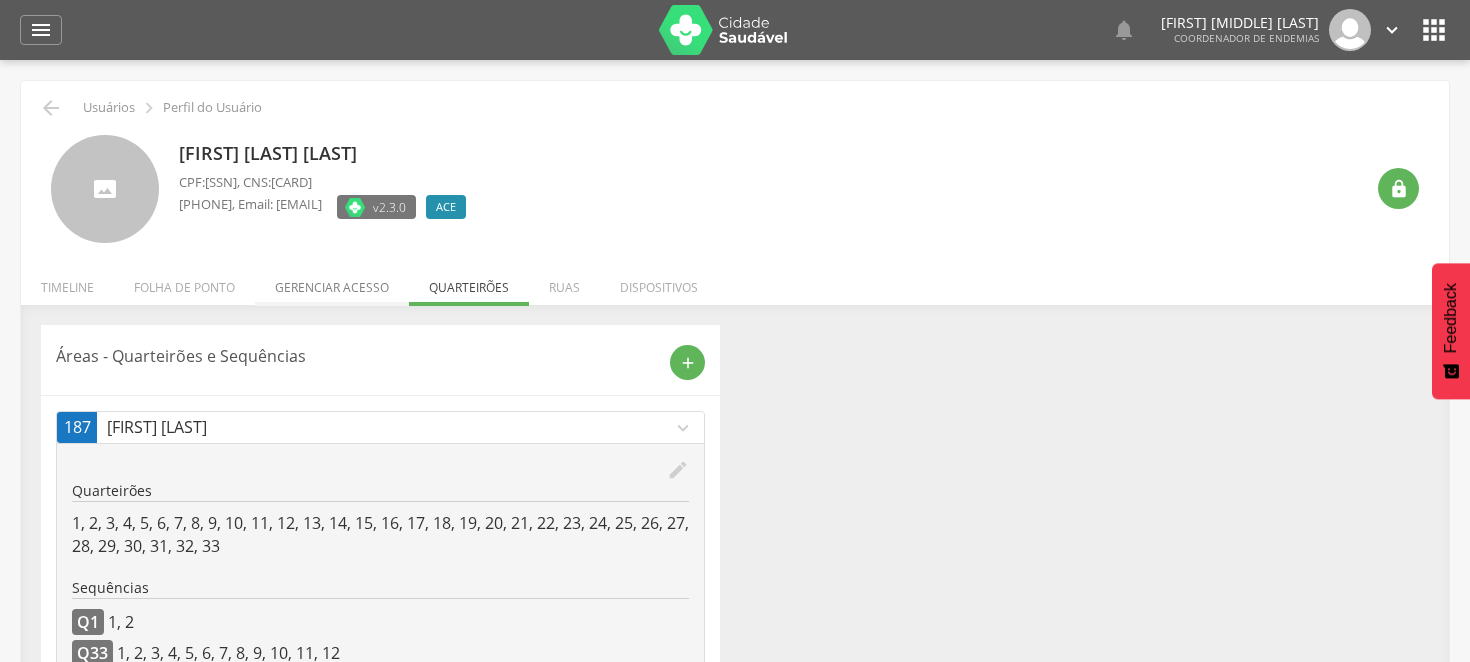 click on "Gerenciar acesso" at bounding box center [332, 282] 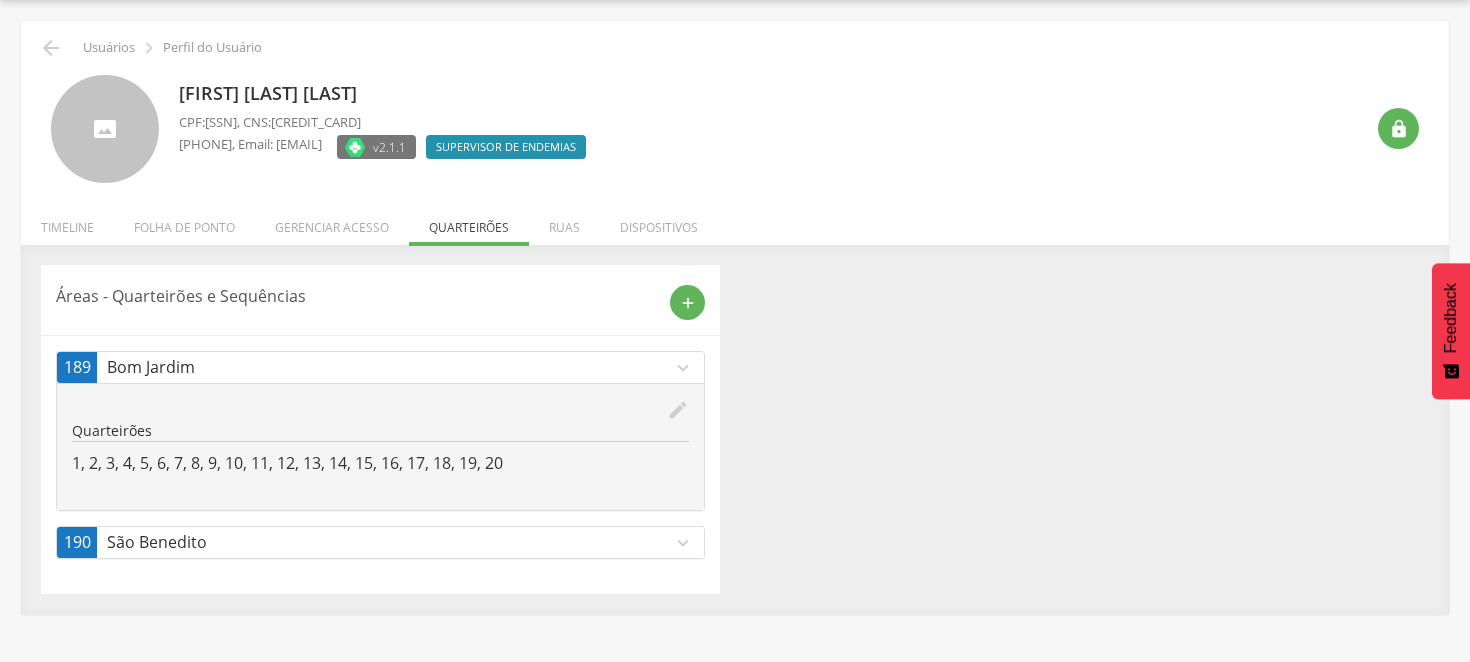 scroll, scrollTop: 60, scrollLeft: 0, axis: vertical 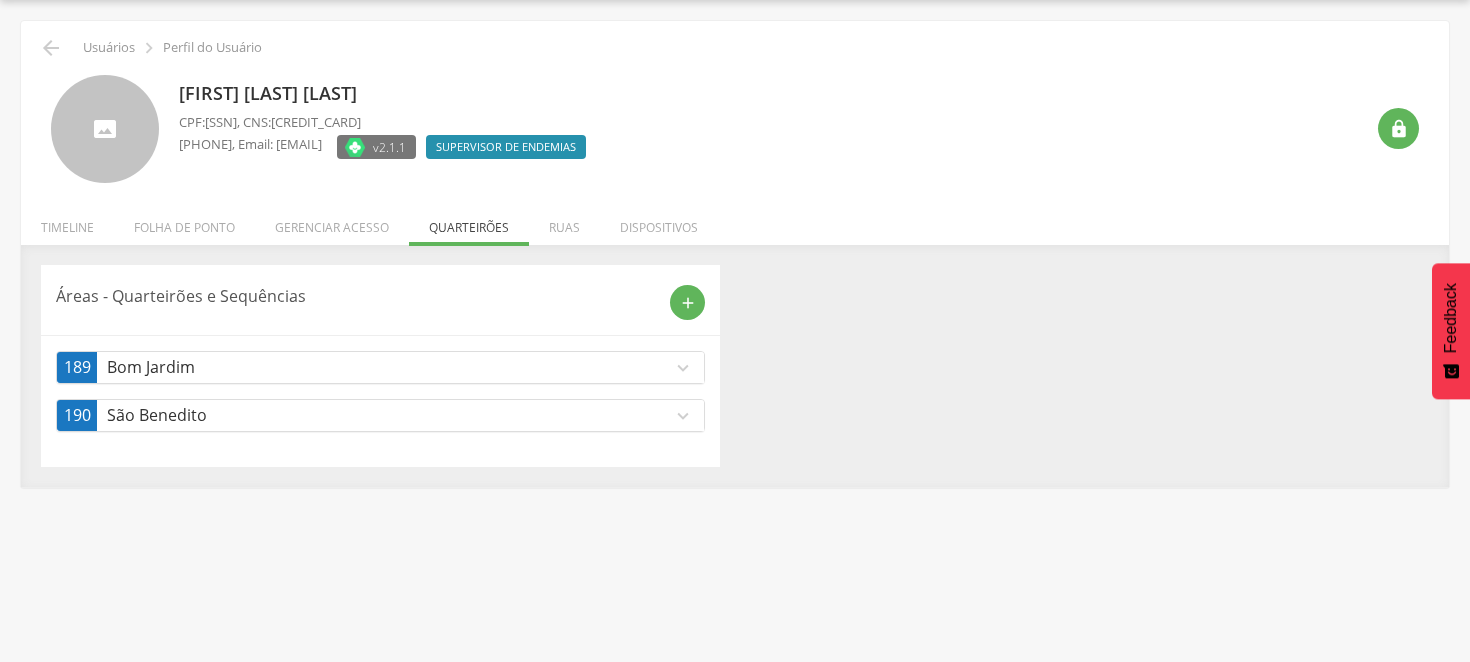 click on "expand_more" at bounding box center [683, 368] 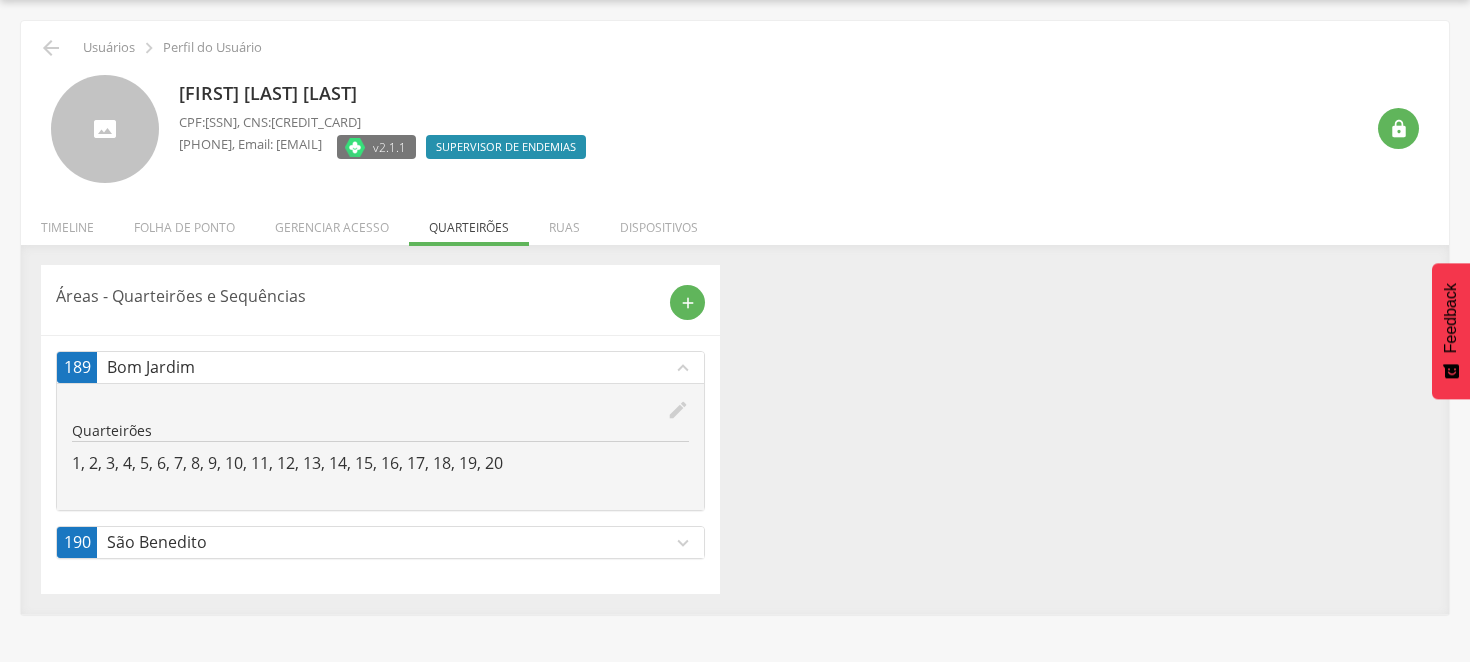 click on "expand_more" at bounding box center [683, 543] 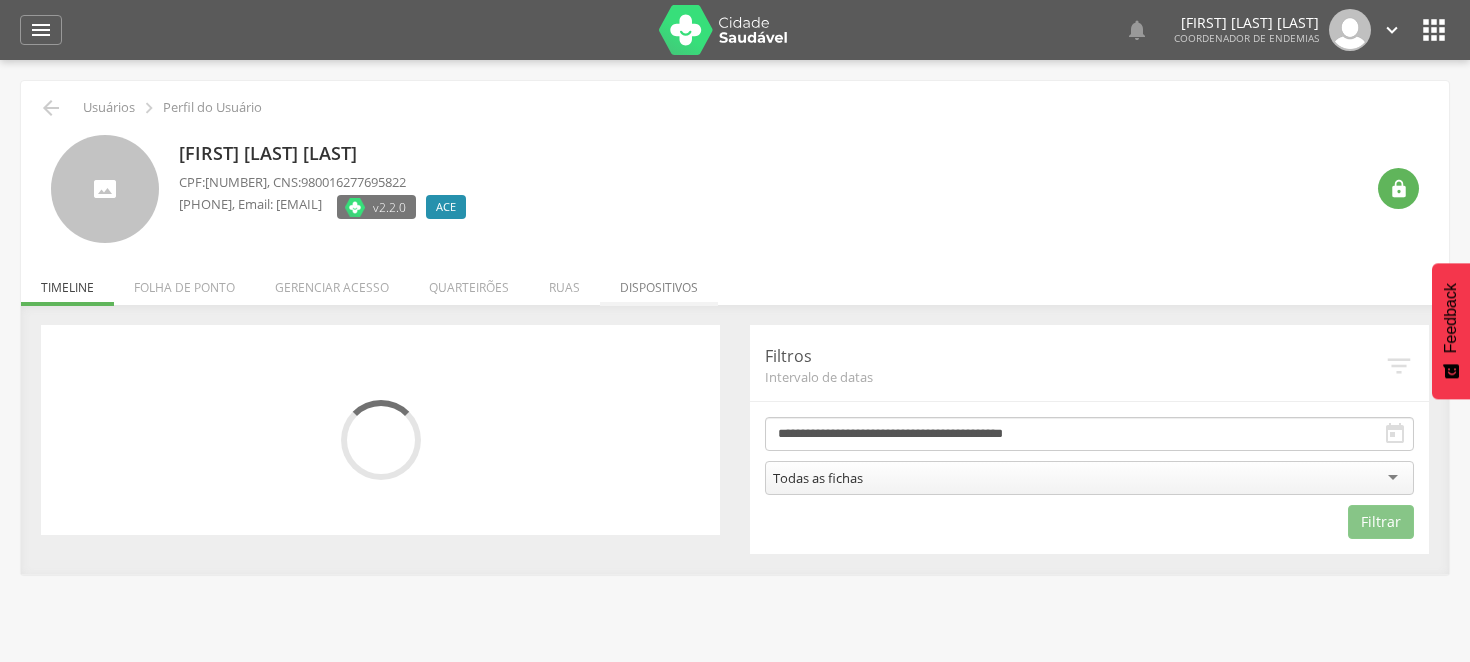 scroll, scrollTop: 0, scrollLeft: 0, axis: both 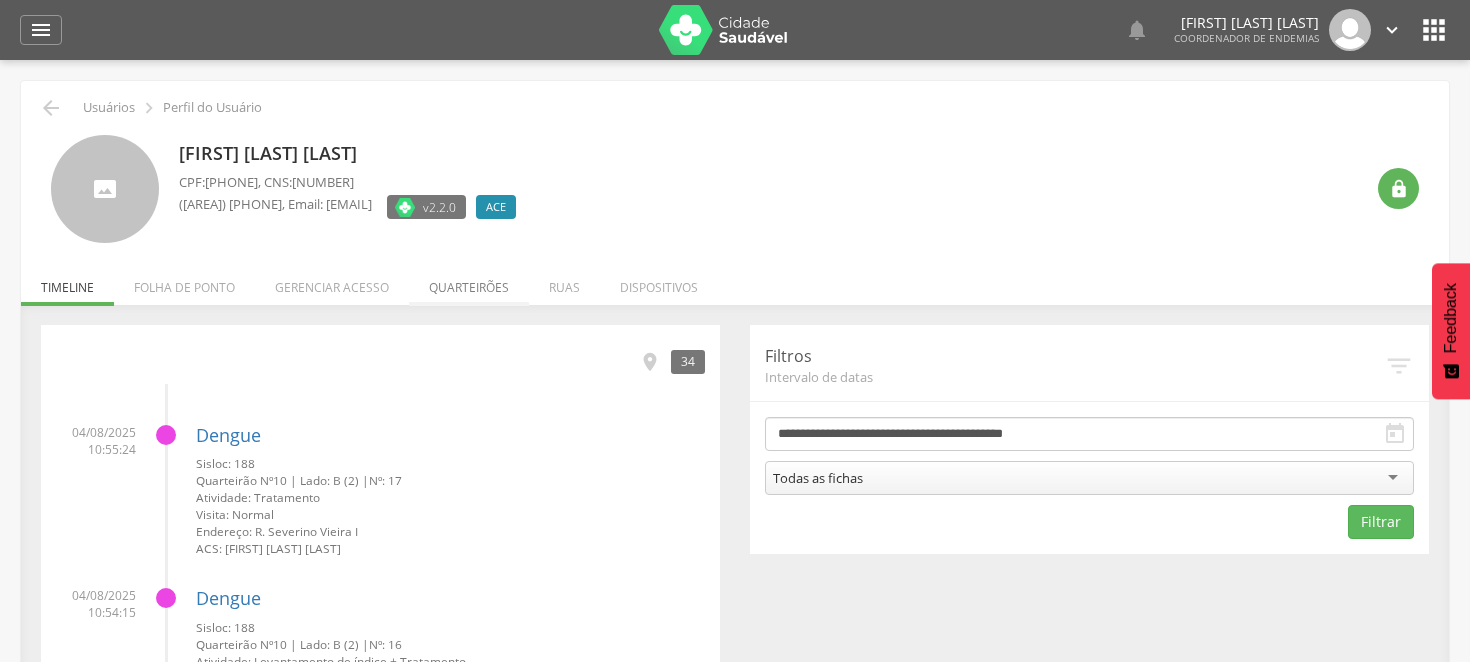 click on "Quarteirões" at bounding box center [469, 282] 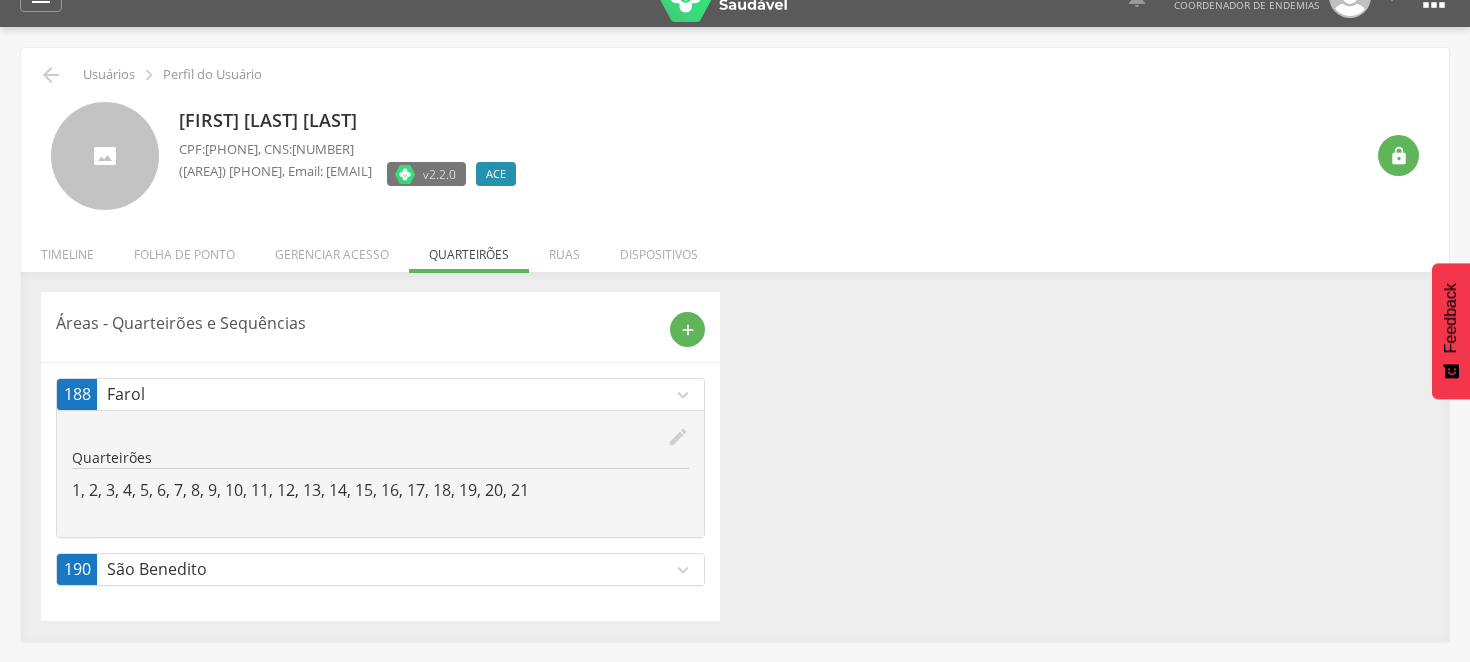 scroll, scrollTop: 60, scrollLeft: 0, axis: vertical 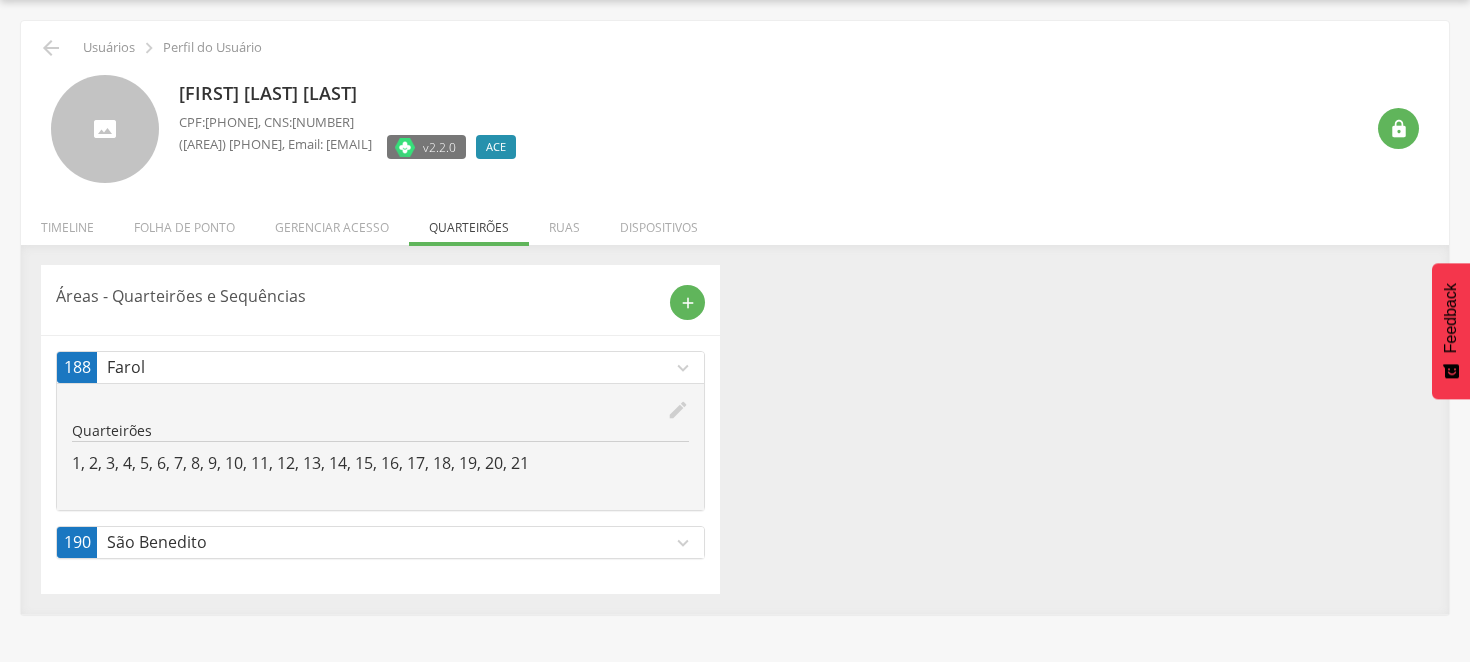 click on "expand_more" at bounding box center [683, 543] 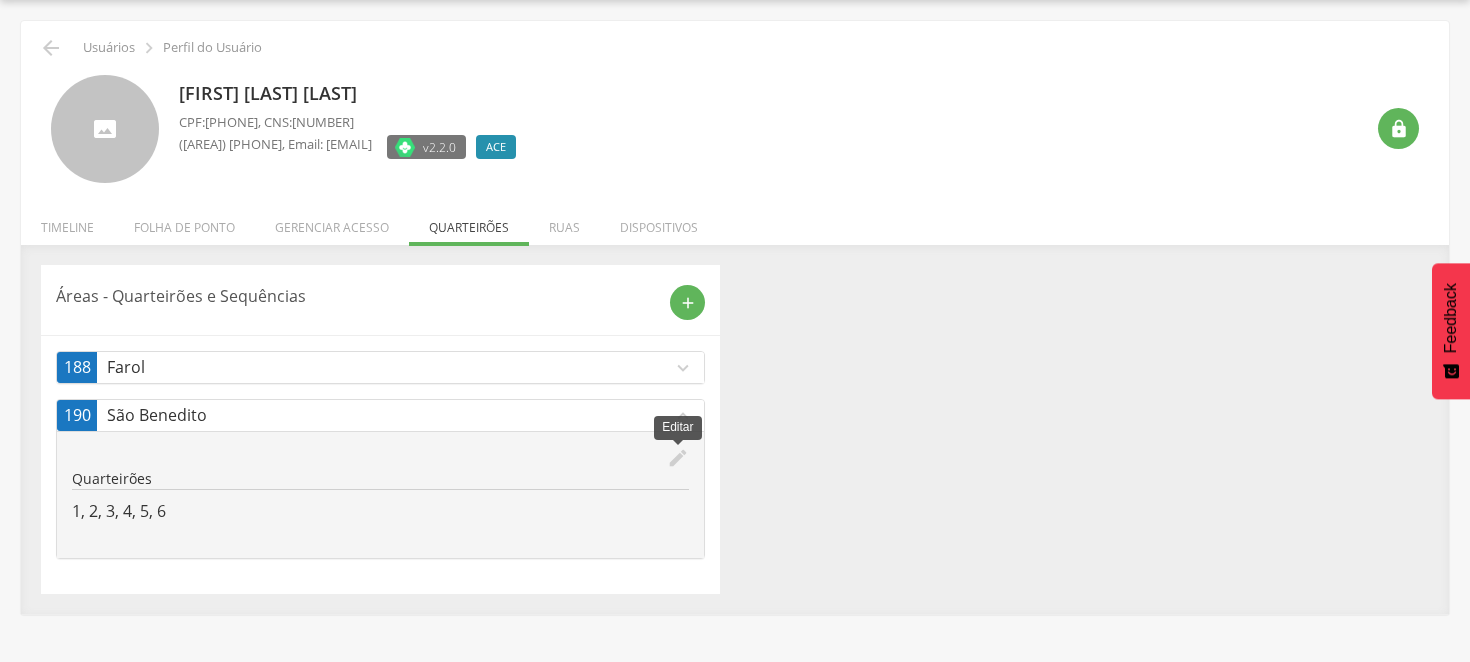 click on "edit" at bounding box center (678, 458) 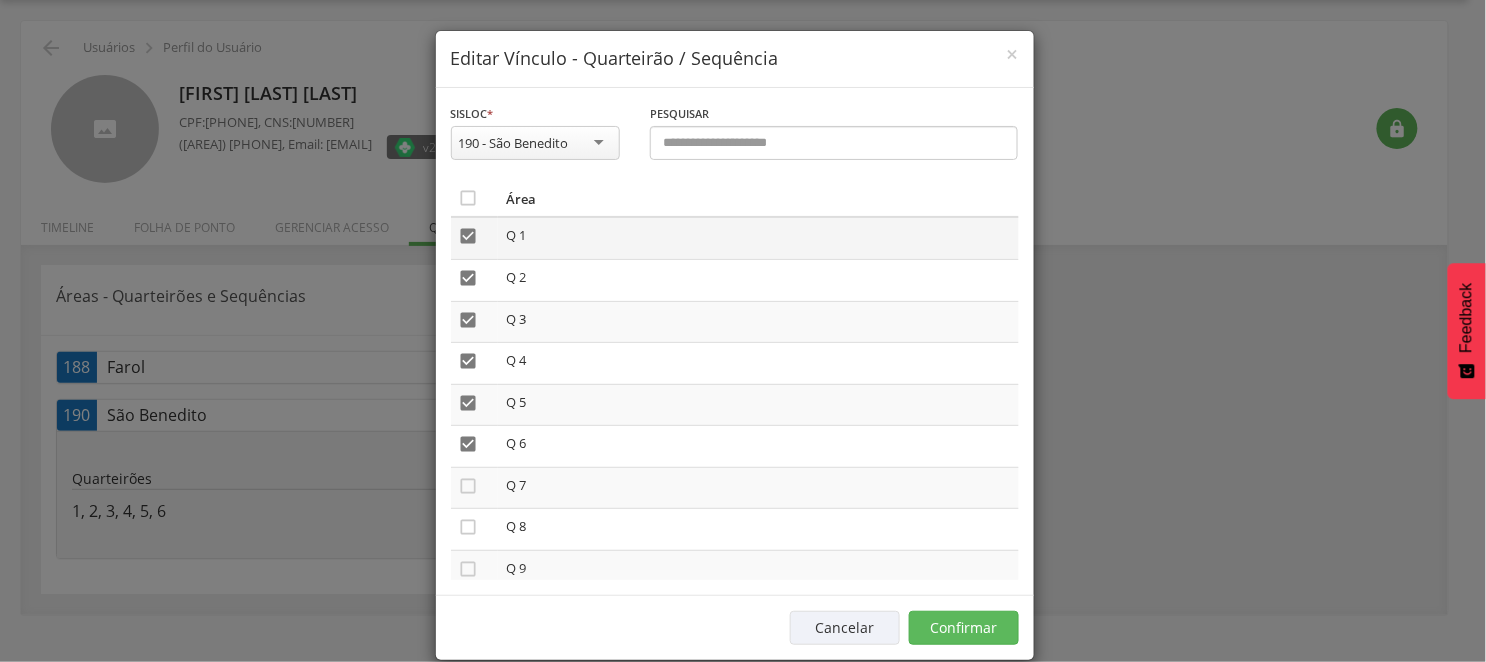 click on "" at bounding box center (474, 238) 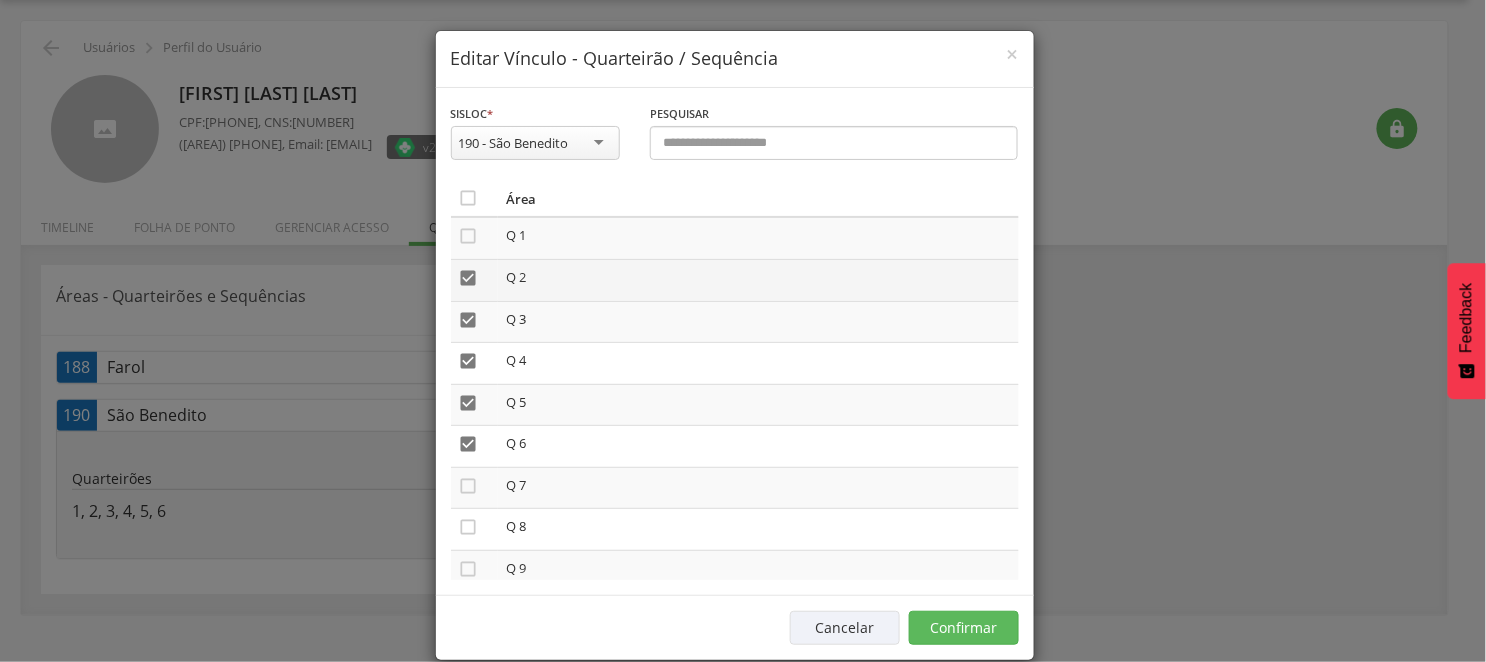 click on "" at bounding box center (469, 278) 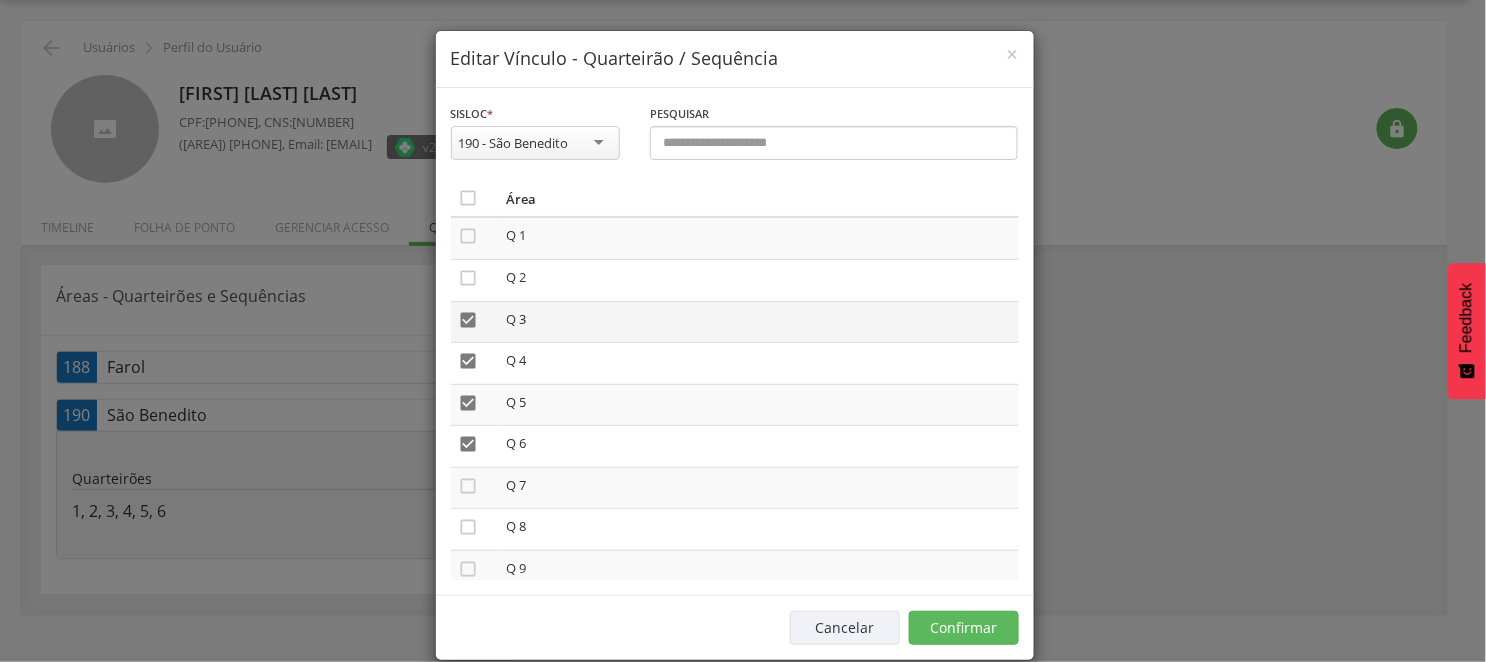 click on "" at bounding box center (469, 320) 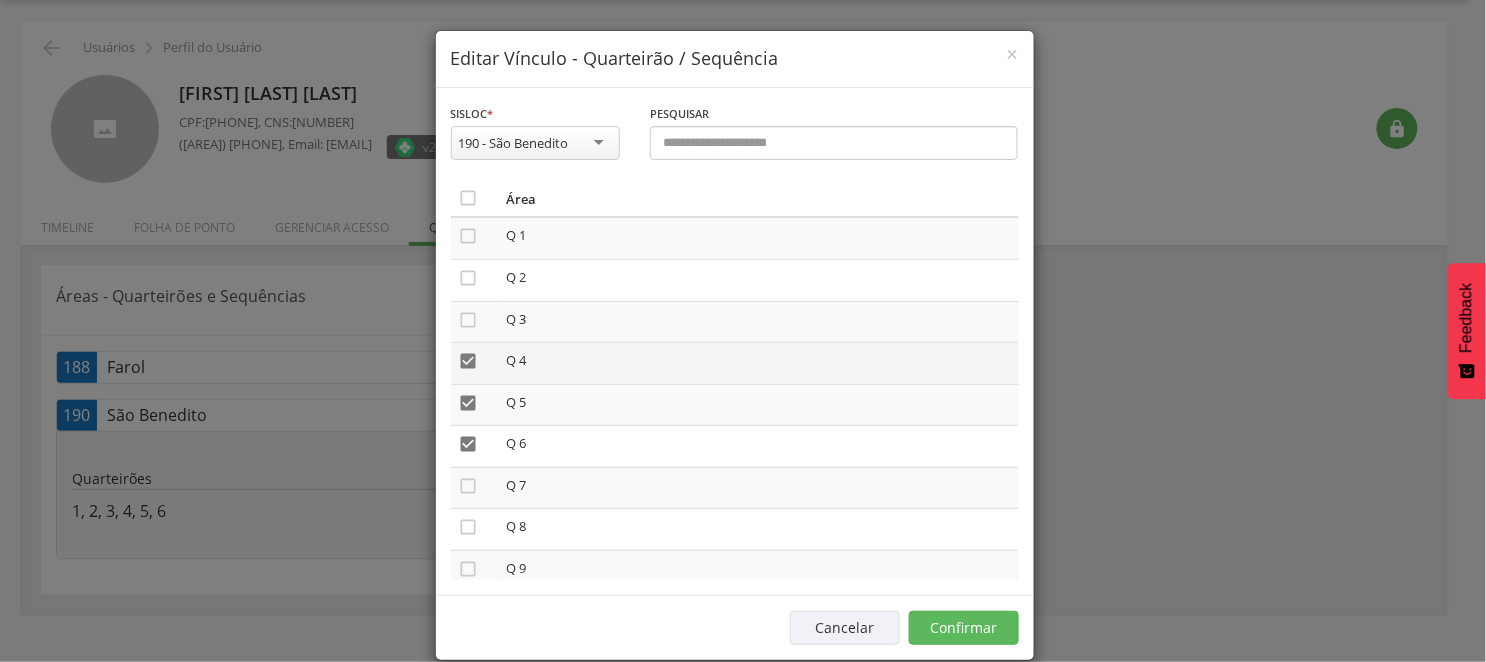 click on "" at bounding box center (469, 361) 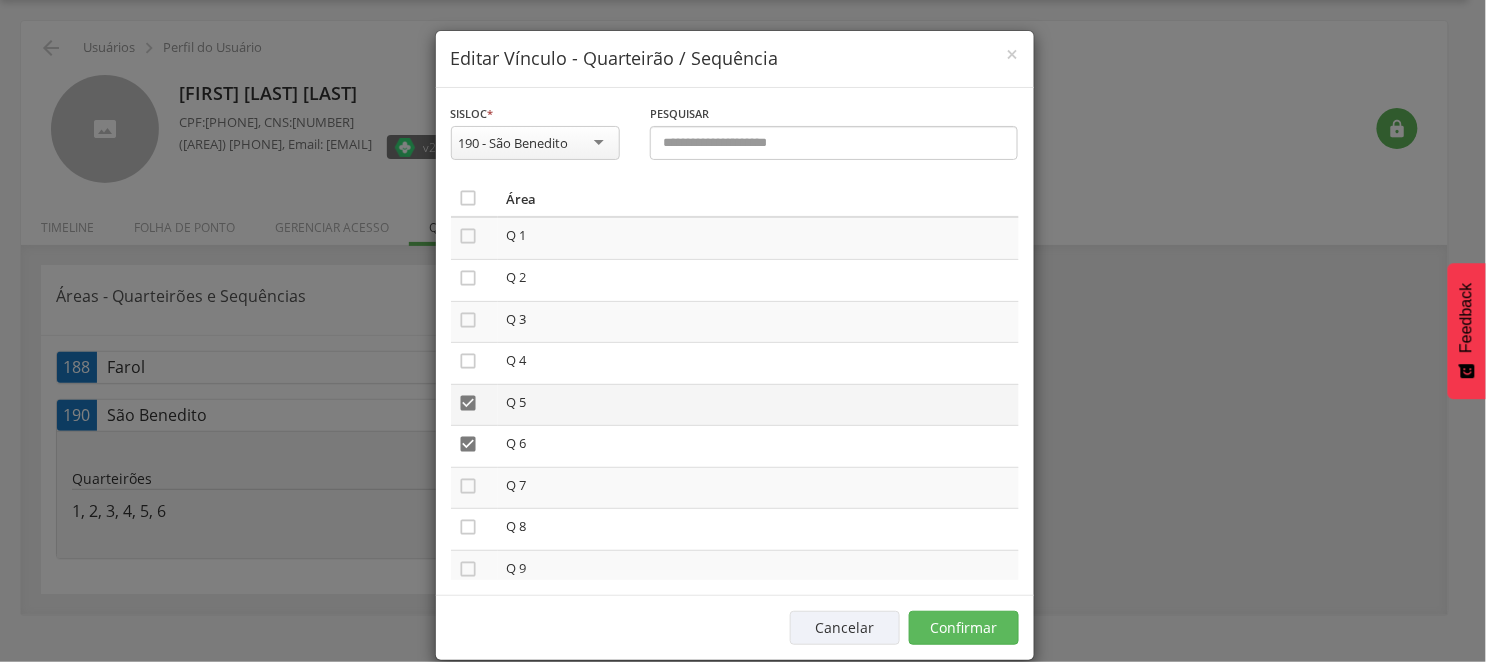 click on "" at bounding box center [469, 403] 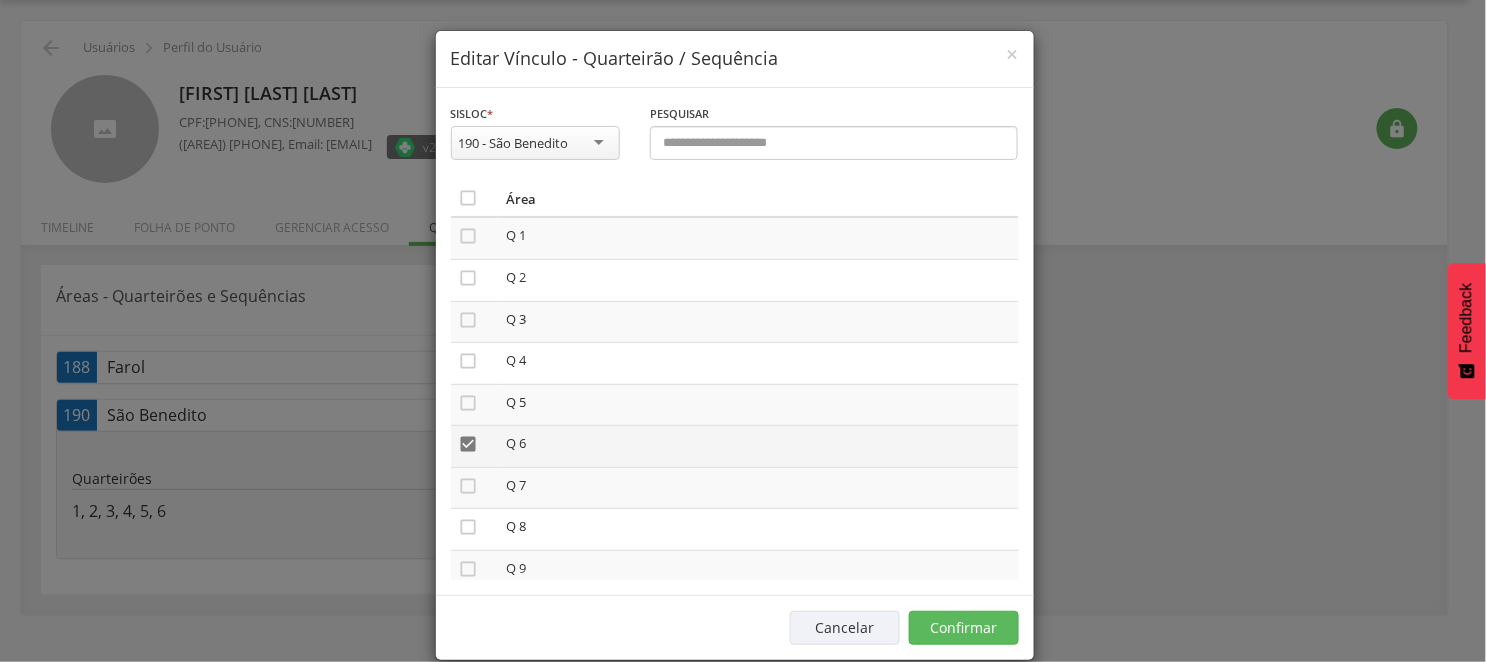 click on "" at bounding box center [469, 444] 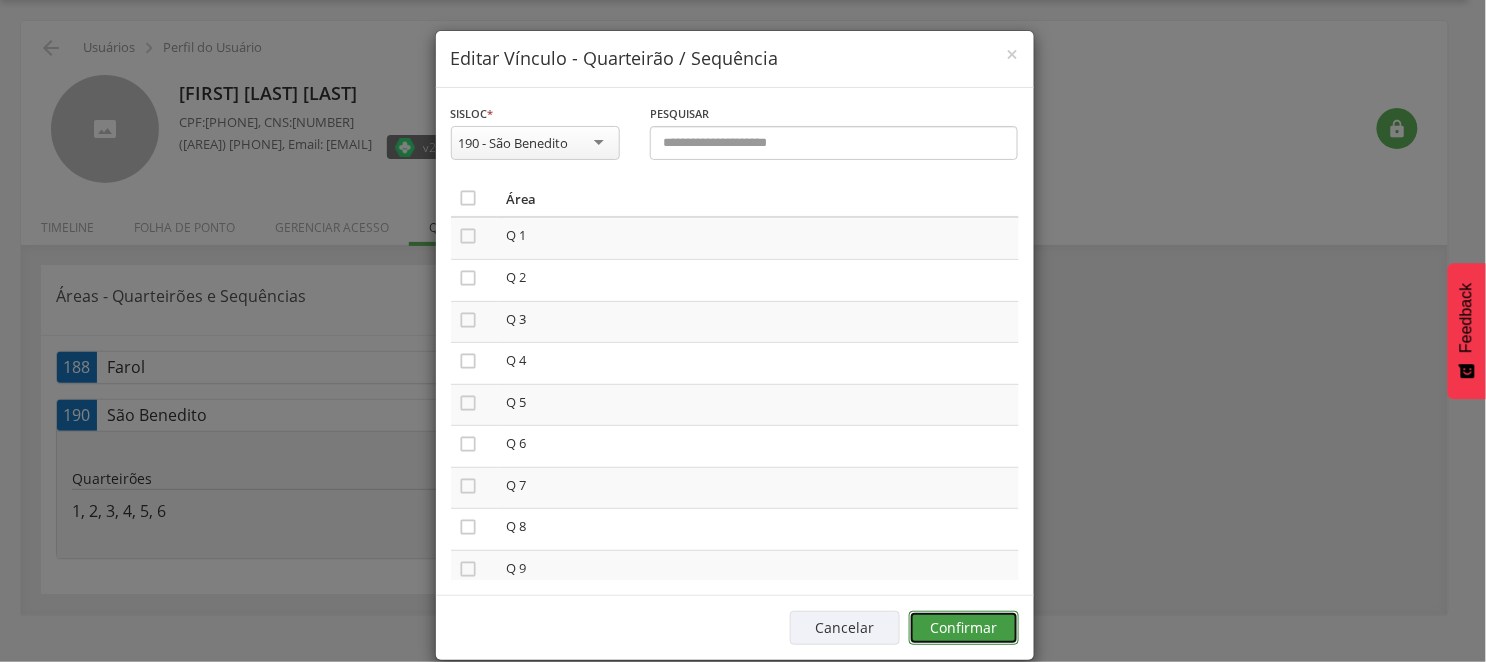 click on "Confirmar" at bounding box center (964, 628) 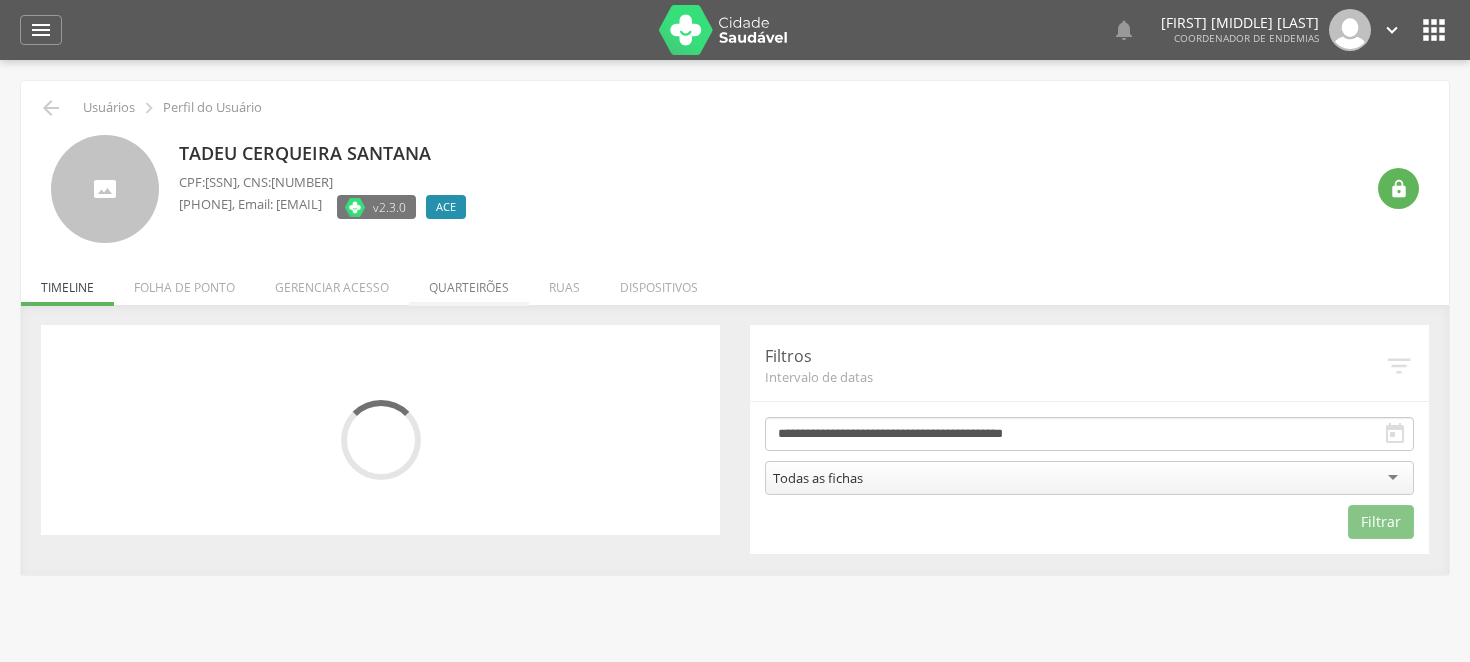 click on "Quarteirões" at bounding box center (469, 282) 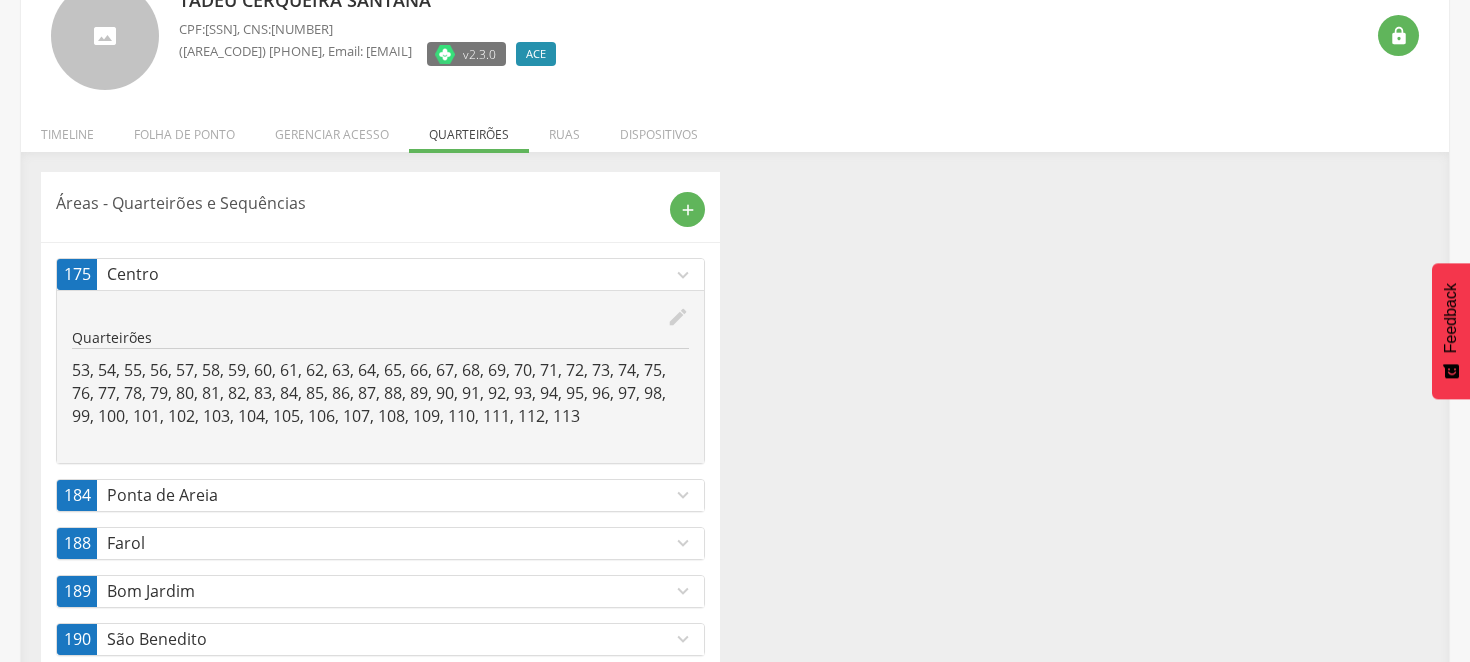 scroll, scrollTop: 204, scrollLeft: 0, axis: vertical 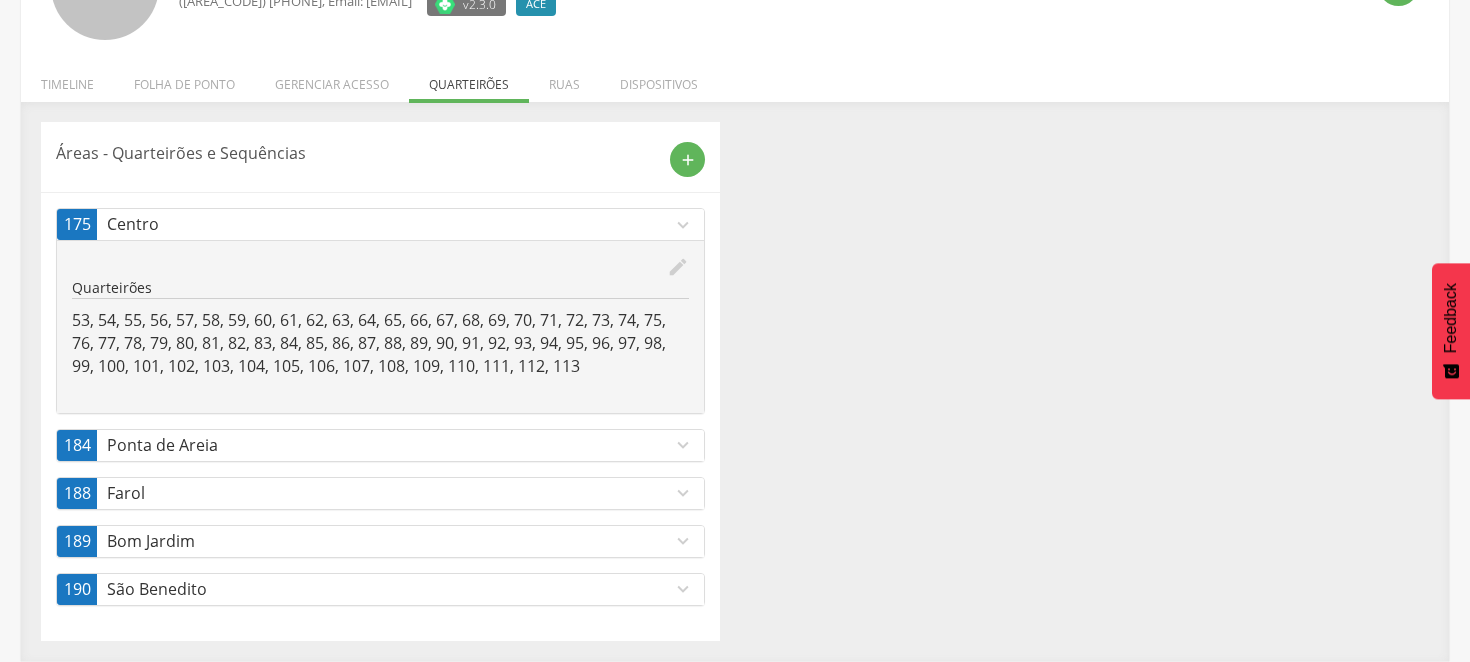 click on "184 Ponta de Areia expand_more" at bounding box center [380, 445] 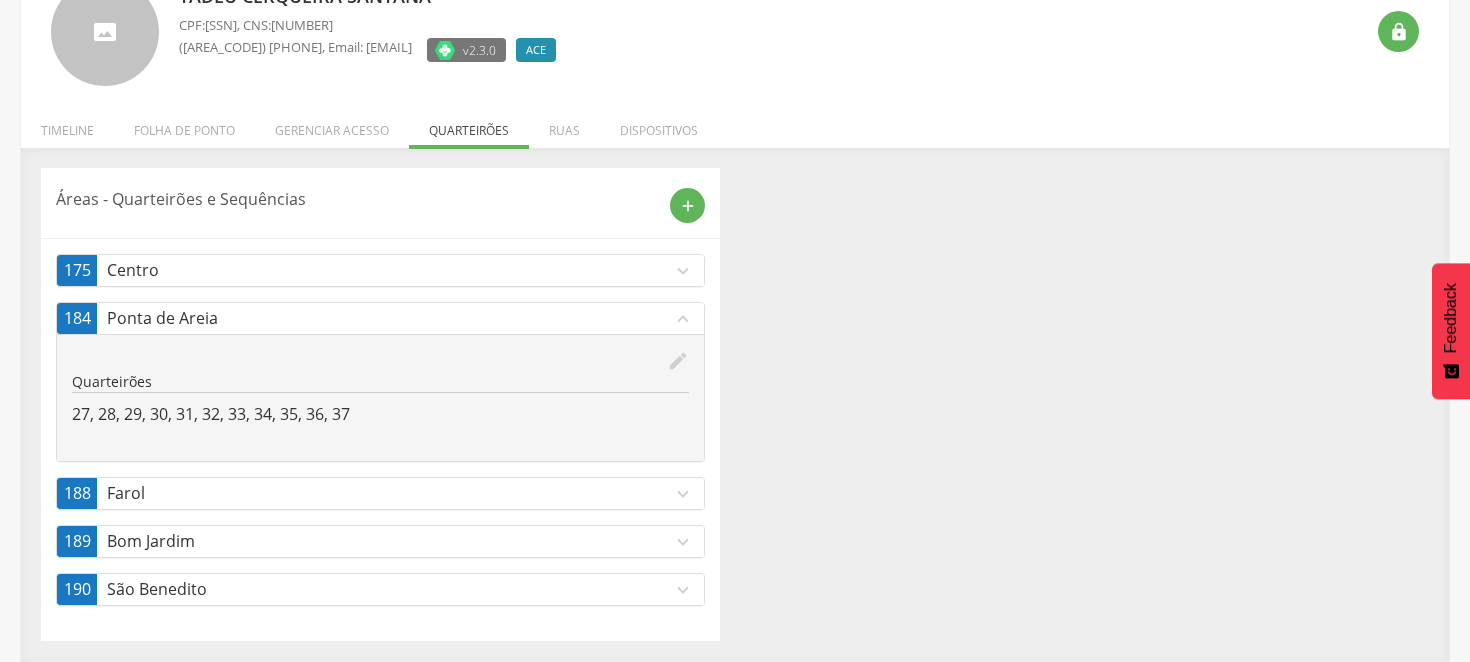 scroll, scrollTop: 158, scrollLeft: 0, axis: vertical 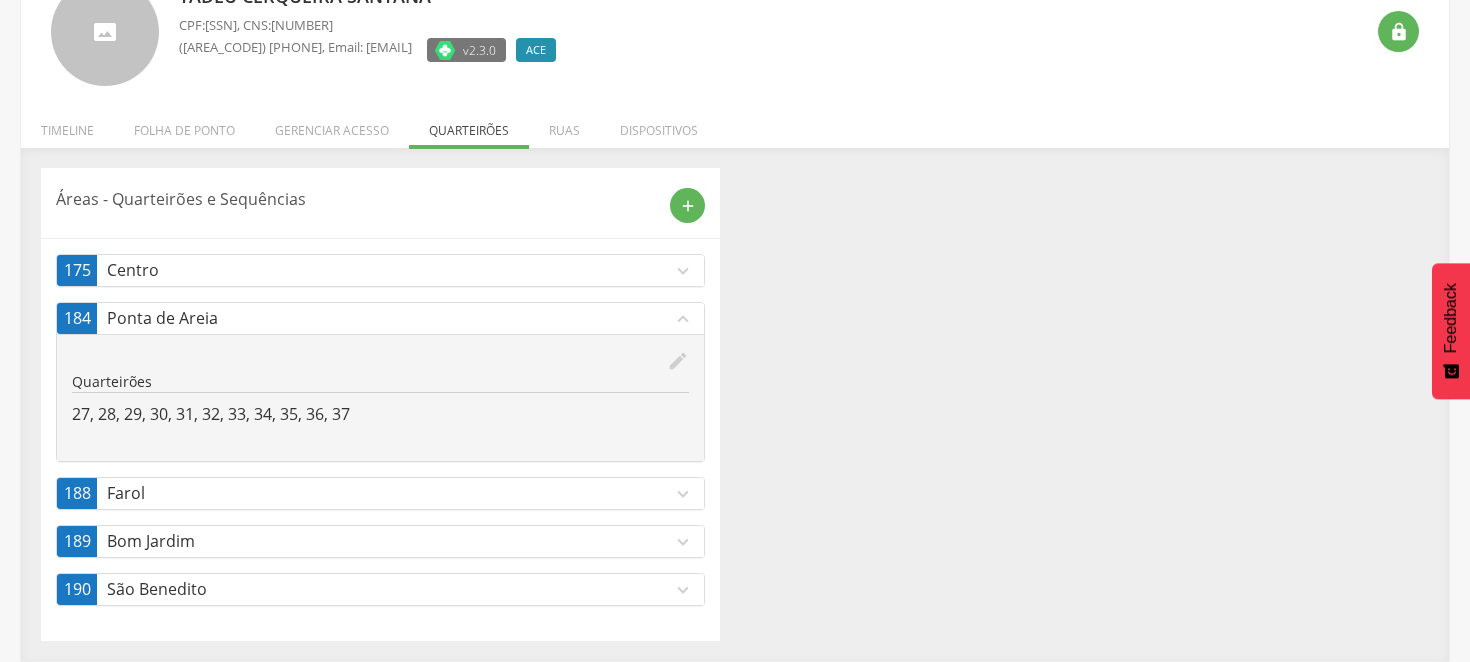 click on "expand_more" at bounding box center [683, 494] 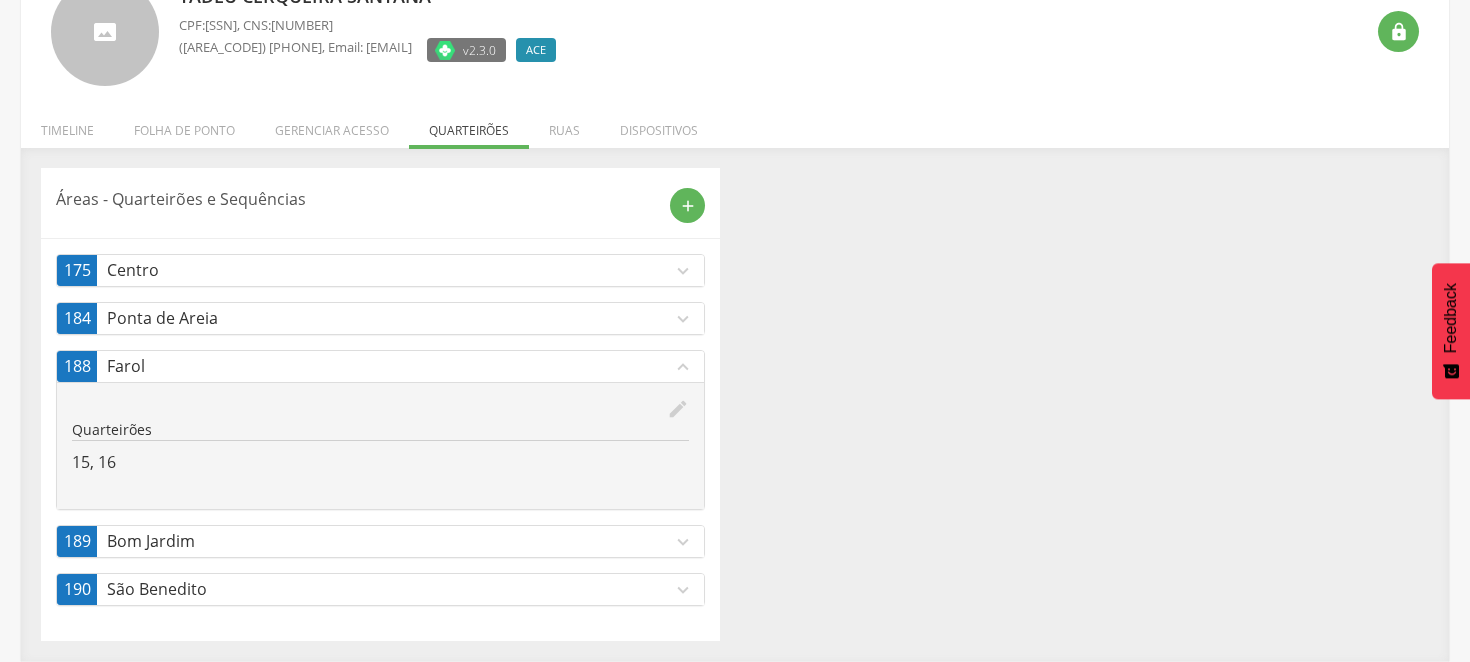 click on "edit" at bounding box center [380, 409] 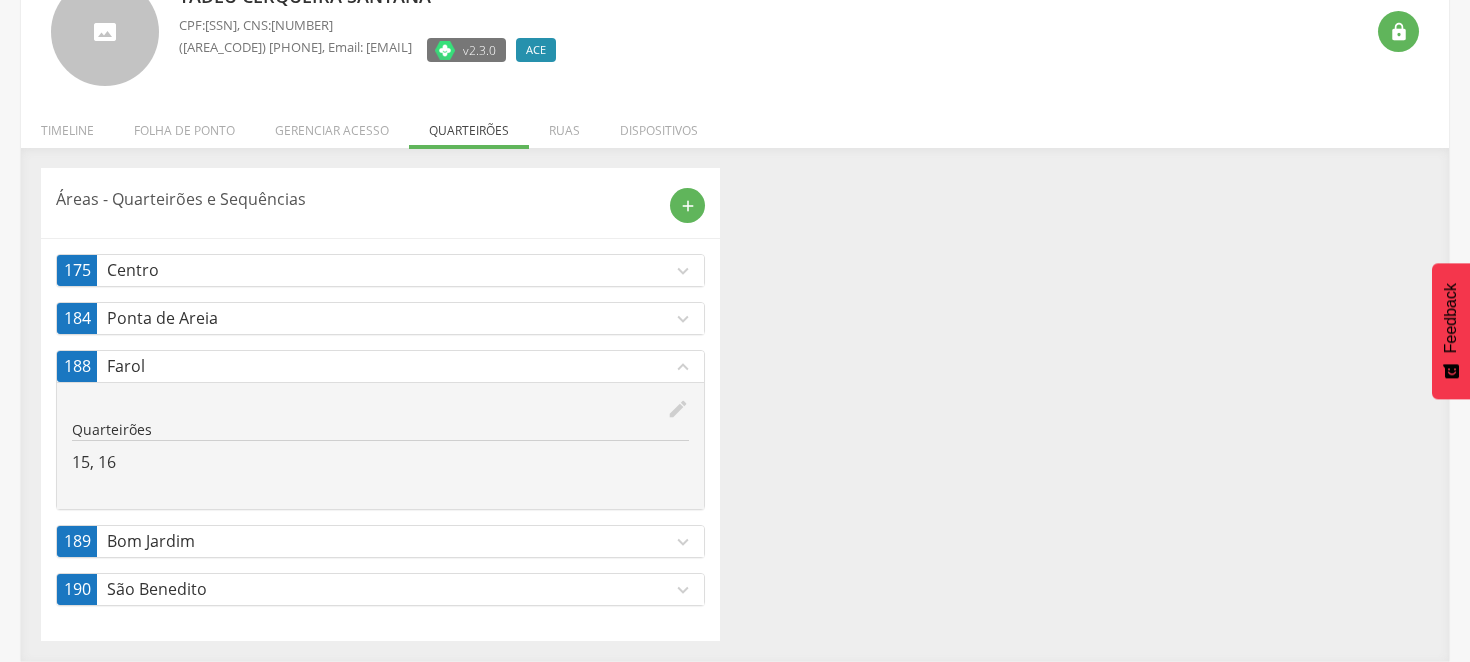 click on "Áreas - Quarteirões e Sequências
add
175 Centro expand_more edit Quarteirões 53, 54, 55, 56, 57, 58, 59, 60, 61, 62, 63, 64, 65, 66, 67, 68, 69, 70, 71, 72, 73, 74, 75, 76, 77, 78, 79, 80, 81, 82, 83, 84, 85, 86, 87, 88, 89, 90, 91, 92, 93, 94, 95, 96, 97, 98, 99, 100, 101, 102, 103, 104, 105, 106, 107, 108, 109, 110, 111, 112, 113 184 Ponta de Areia expand_more edit Quarteirões 27, 28, 29, 30, 31, 32, 33, 34, 35, 36, 37 188 Farol expand_less edit Quarteirões 15, 16 189 Bom Jardim expand_more edit Quarteirões 1, 2, 3, 4, 5, 6, 7 190 São Benedito expand_more edit Quarteirões 7, 8, 9, 10, 11, 12, 13" at bounding box center [735, 404] 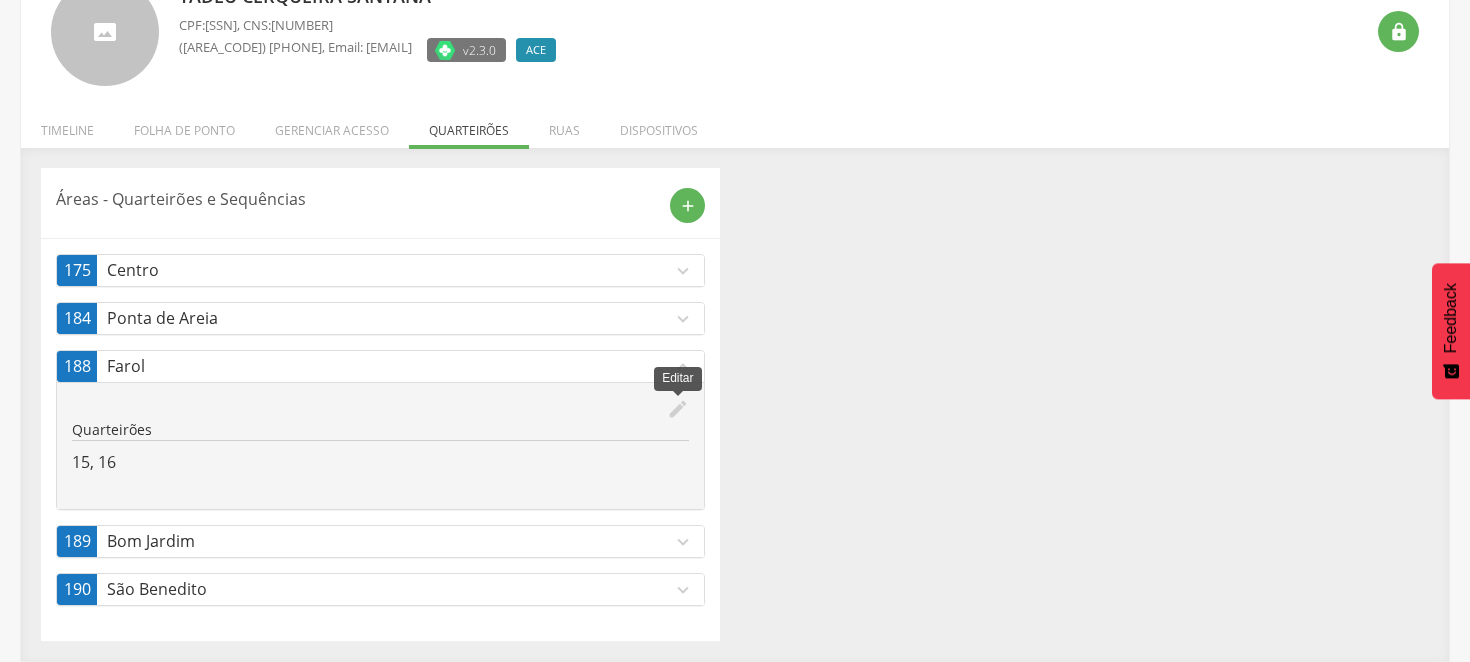 click on "edit" at bounding box center (678, 409) 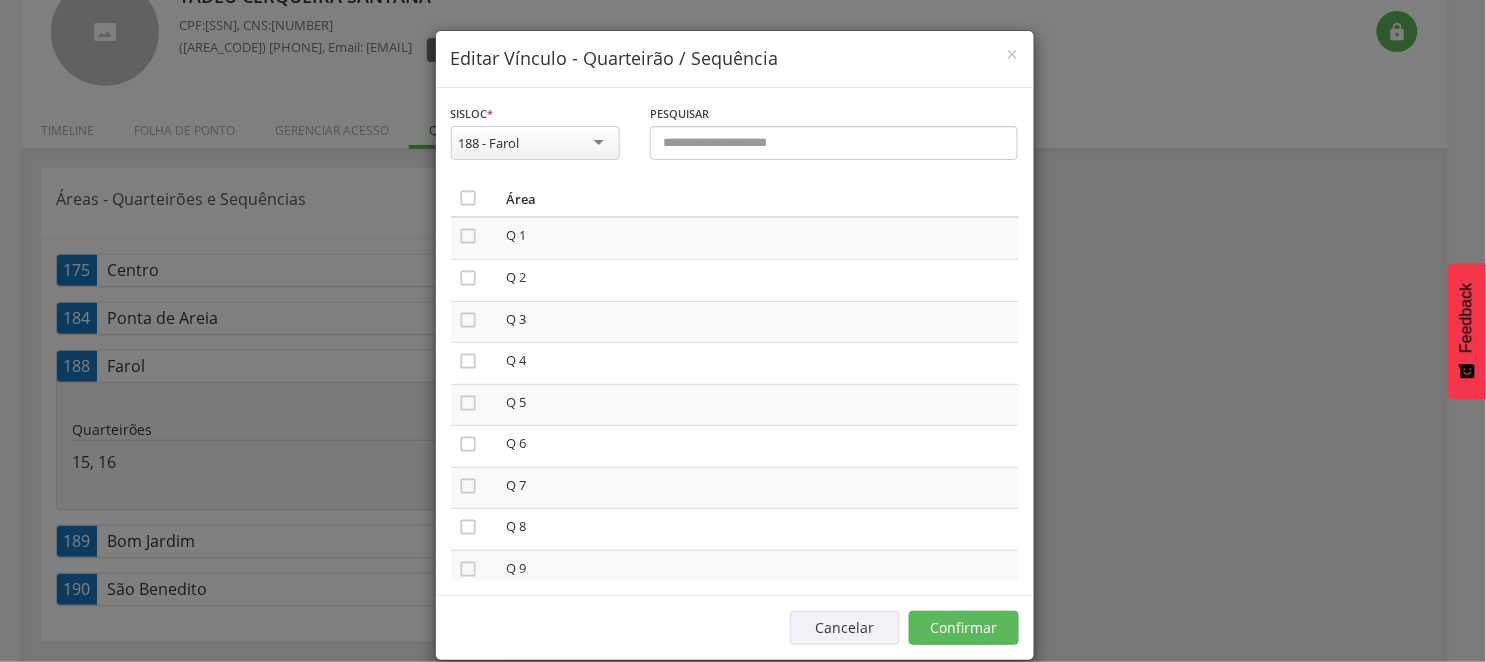 click on "Editar Vínculo - Quarteirão / Sequência" at bounding box center (735, 59) 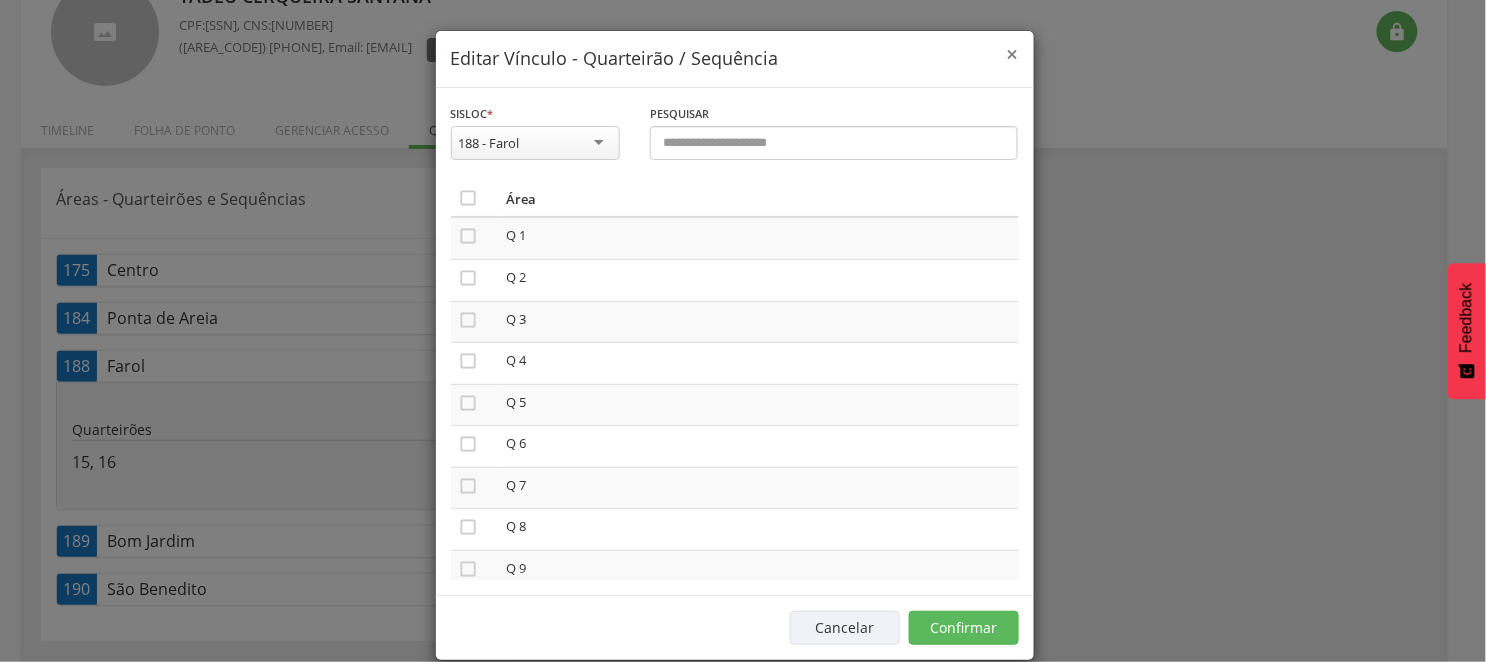 click on "×" at bounding box center (1013, 54) 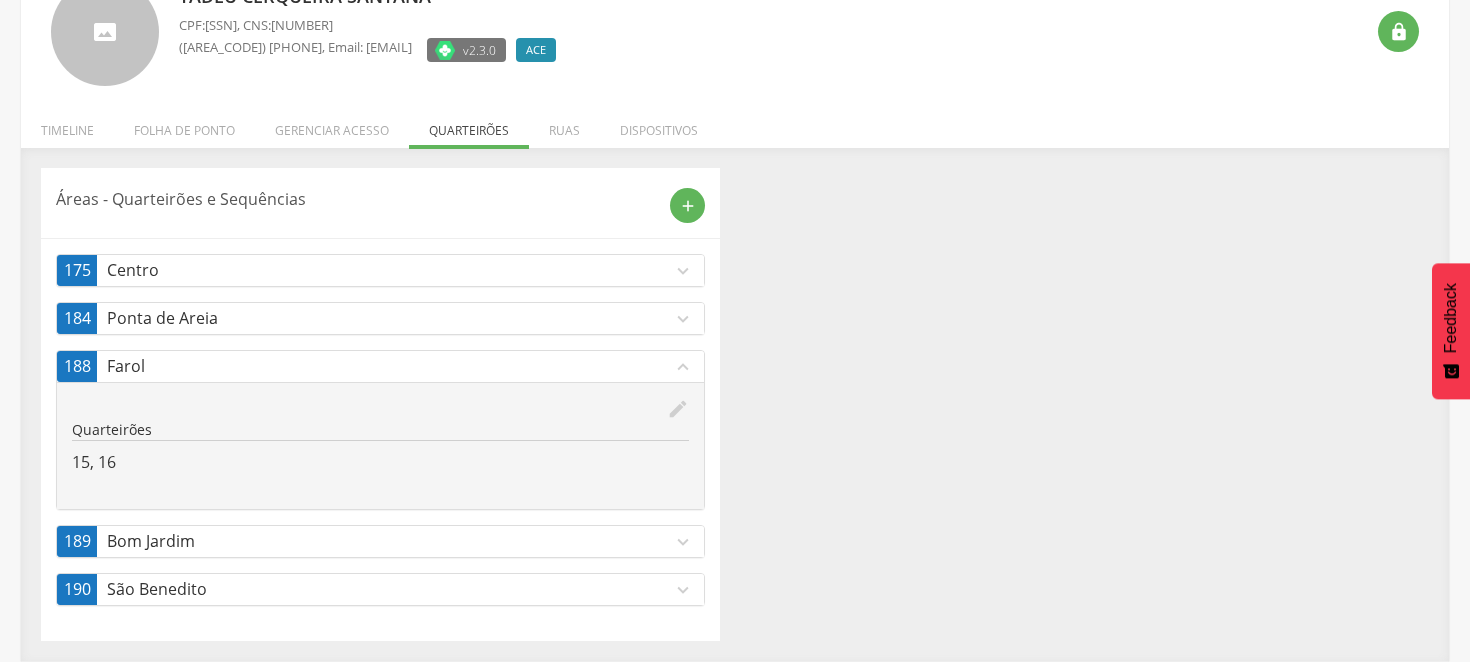 click on "expand_less" at bounding box center (683, 367) 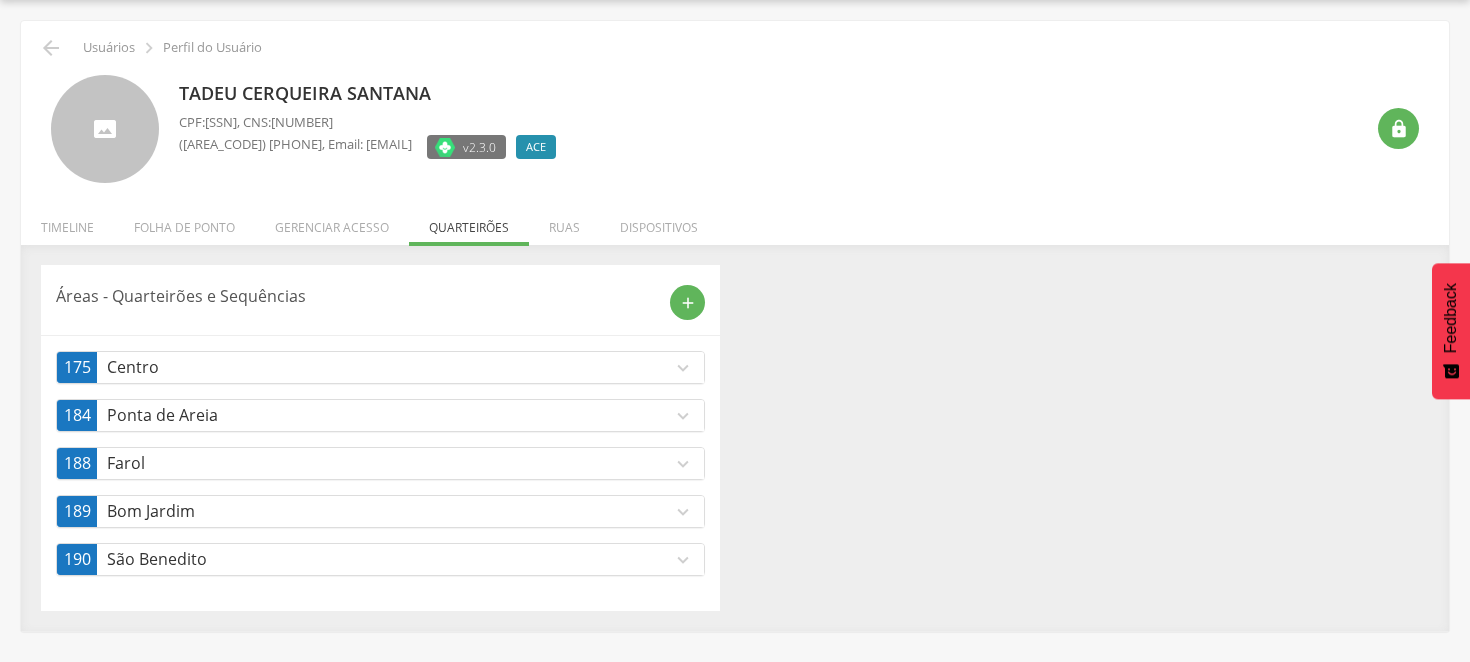 scroll, scrollTop: 60, scrollLeft: 0, axis: vertical 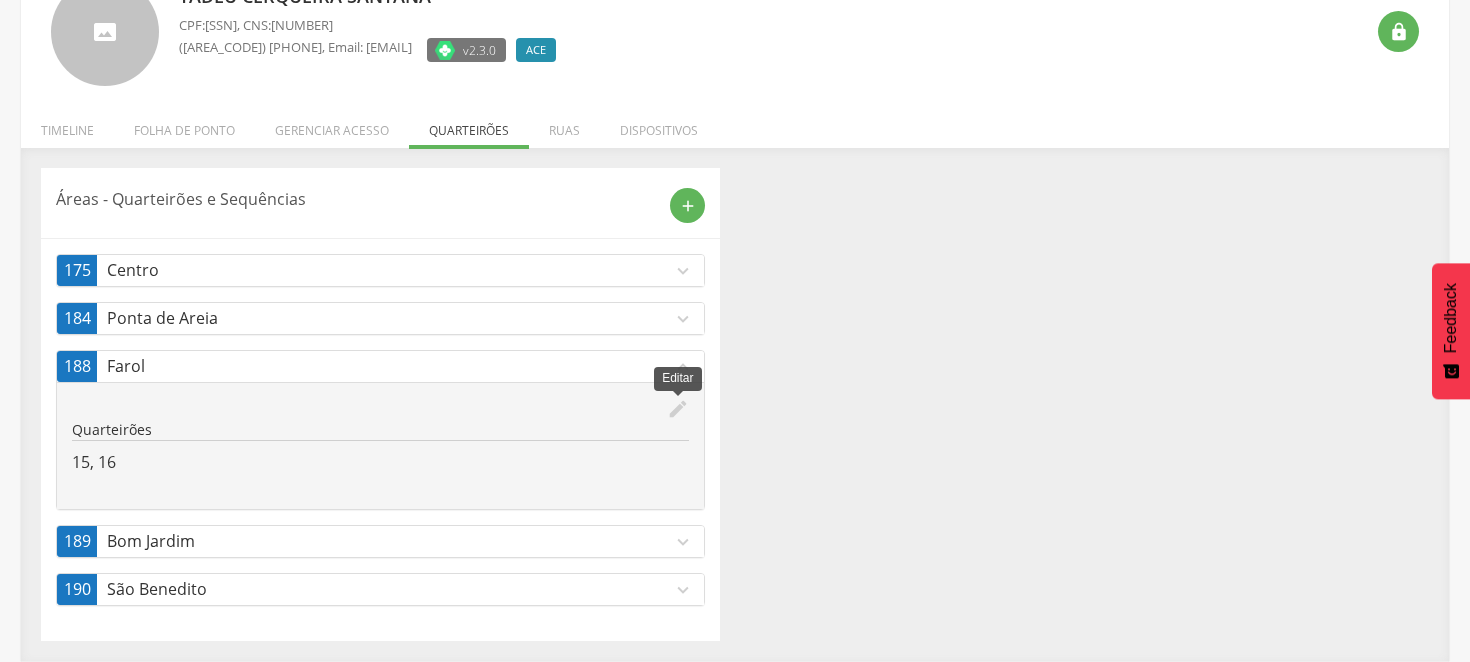 click on "edit" at bounding box center [678, 409] 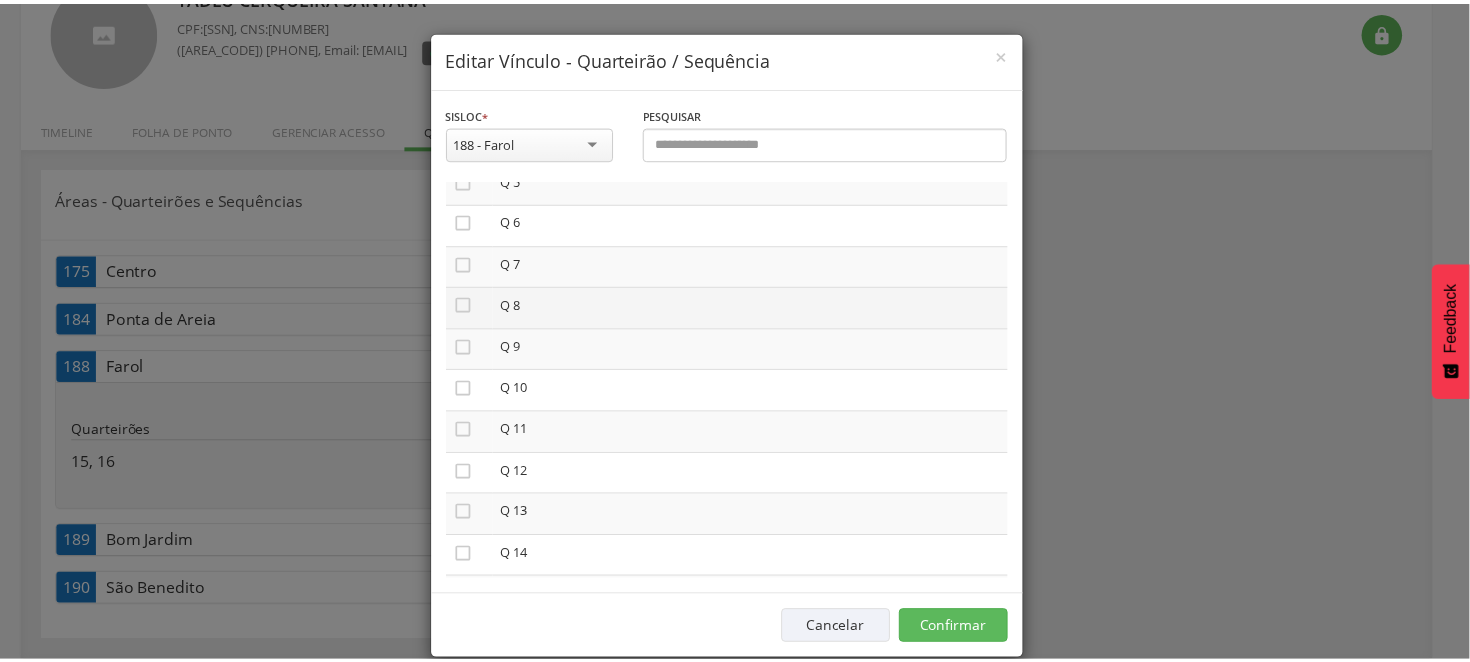 scroll, scrollTop: 0, scrollLeft: 0, axis: both 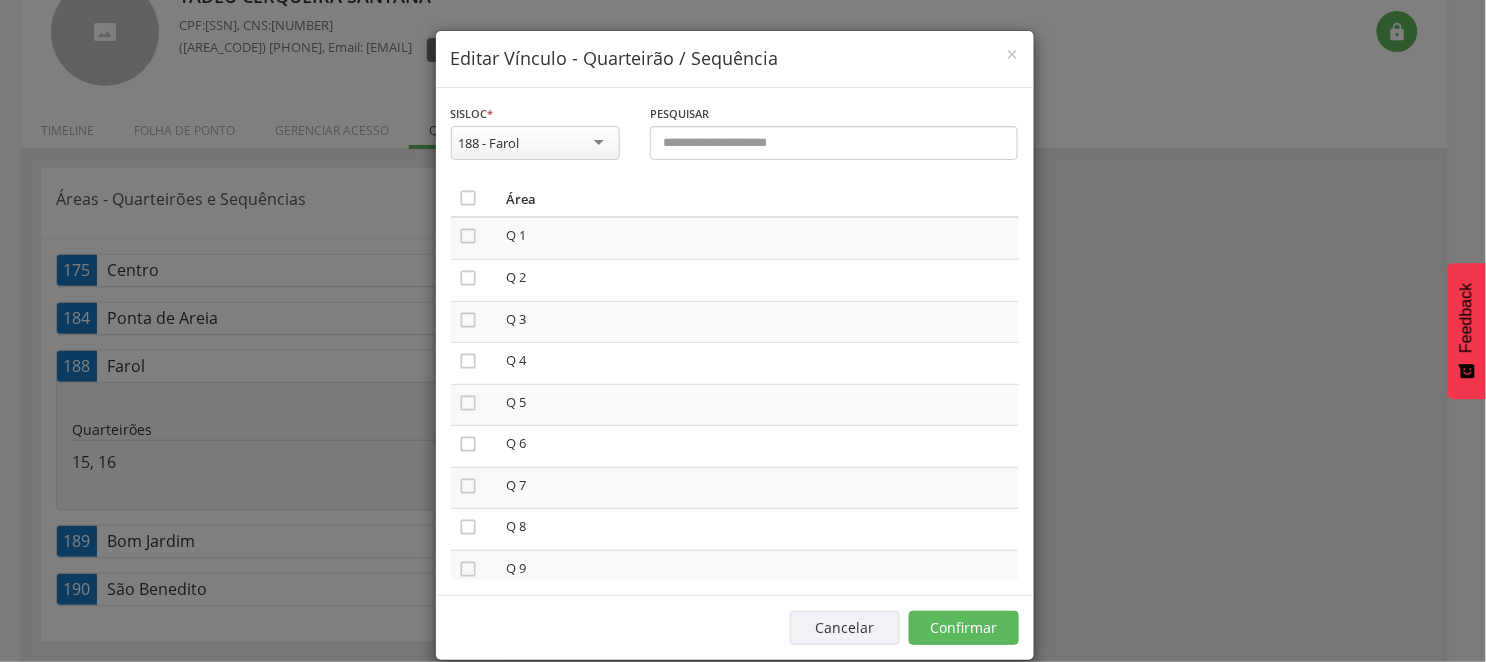 click on "**********" at bounding box center (743, 331) 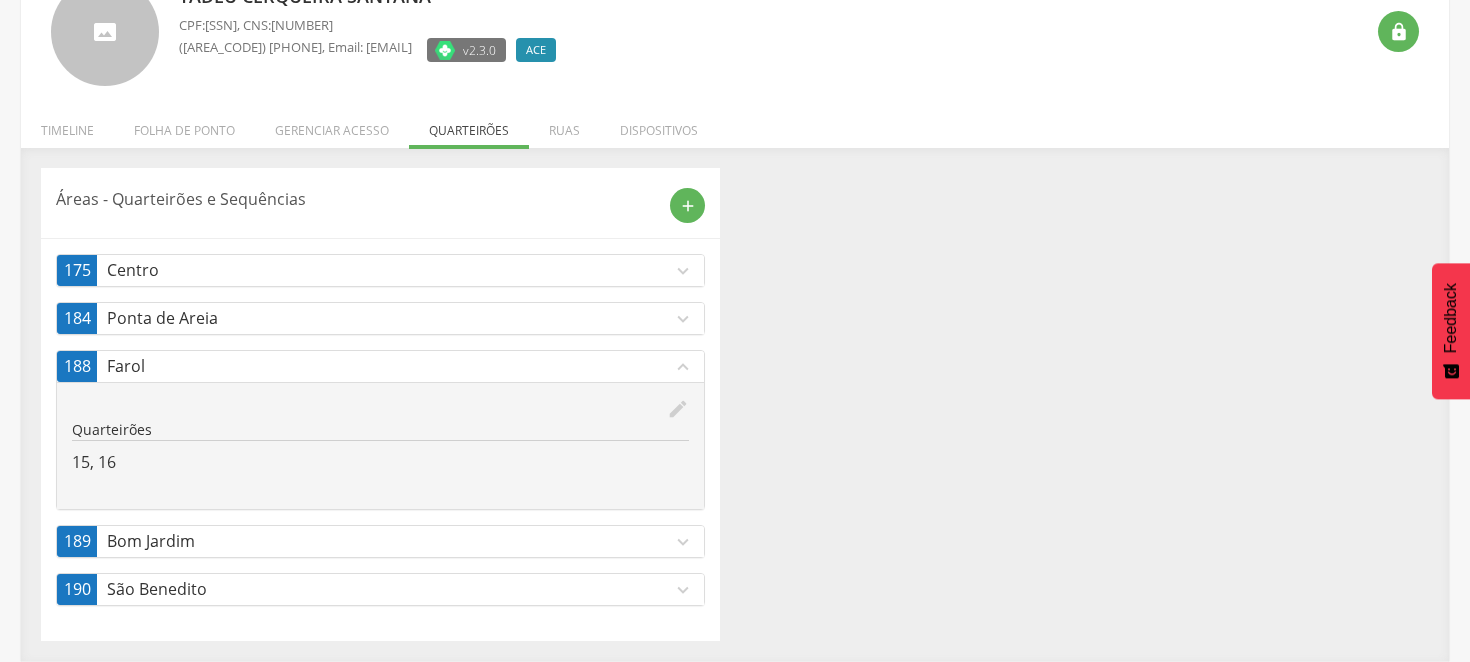 click on "expand_less" at bounding box center (683, 367) 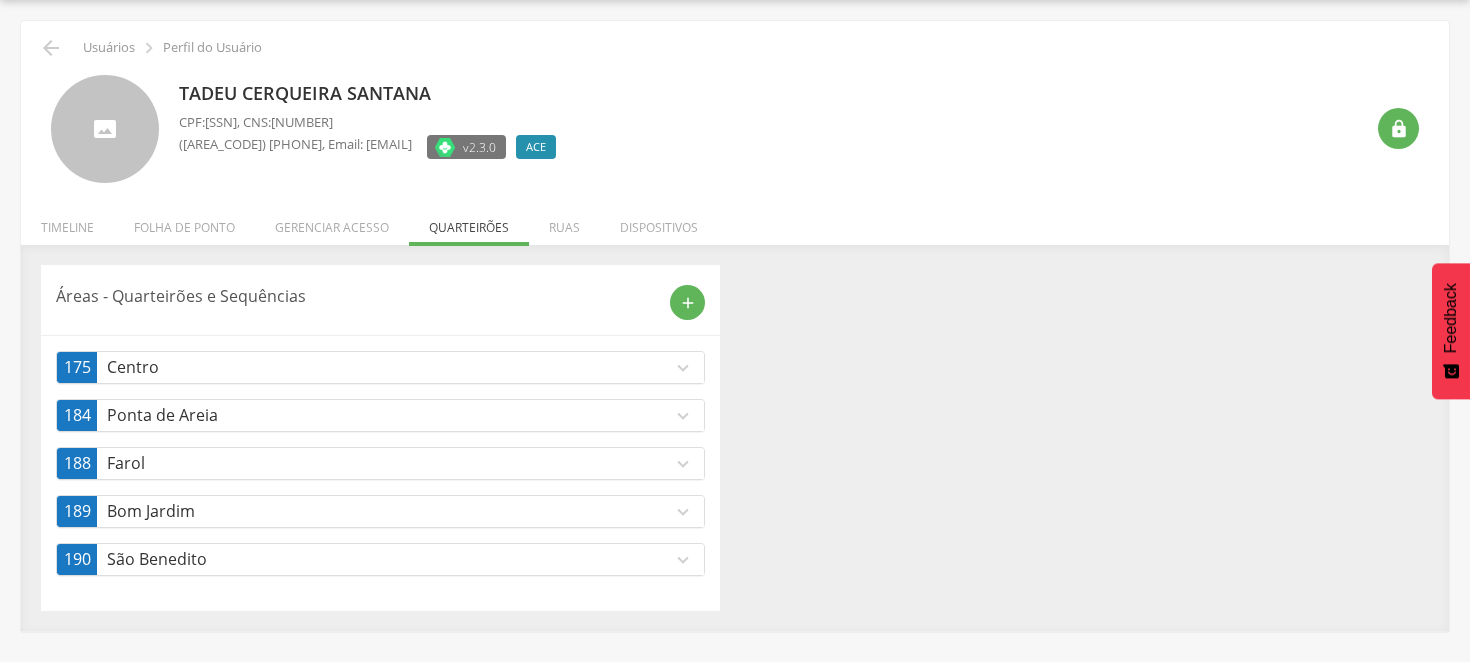 scroll, scrollTop: 60, scrollLeft: 0, axis: vertical 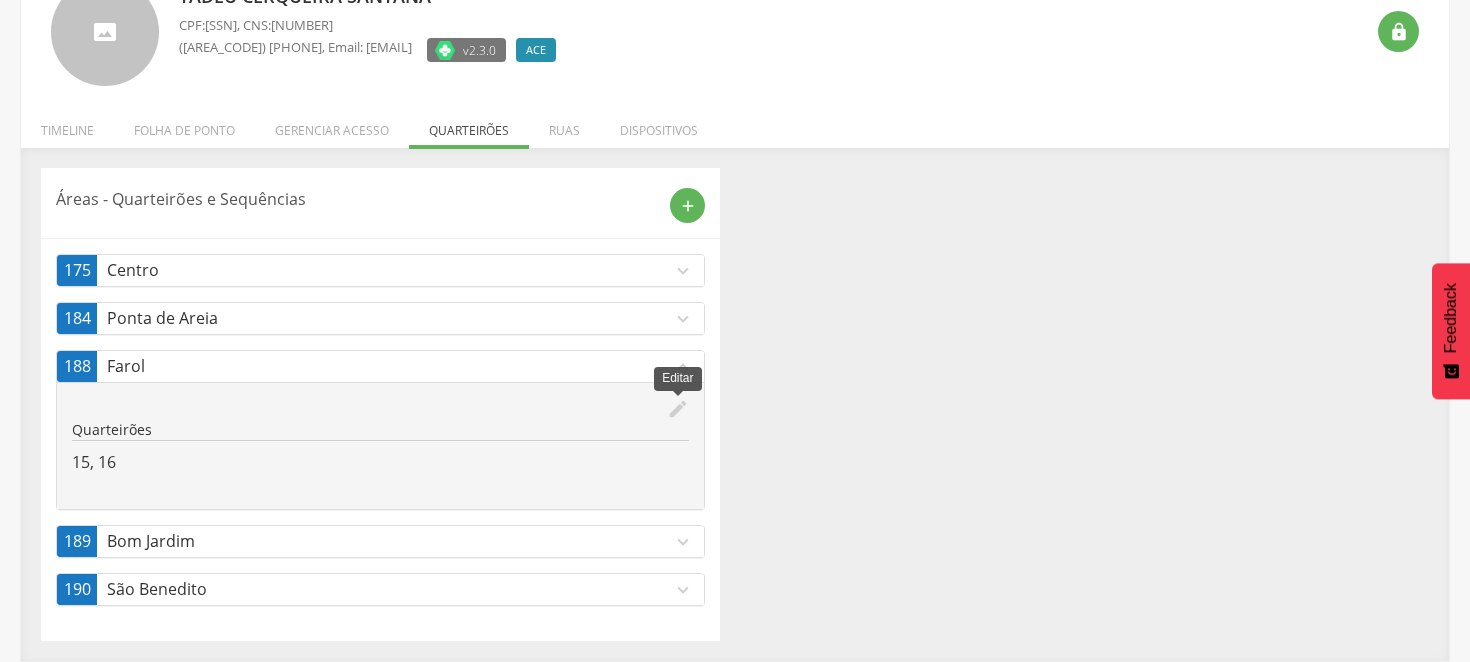 click on "edit" at bounding box center [678, 409] 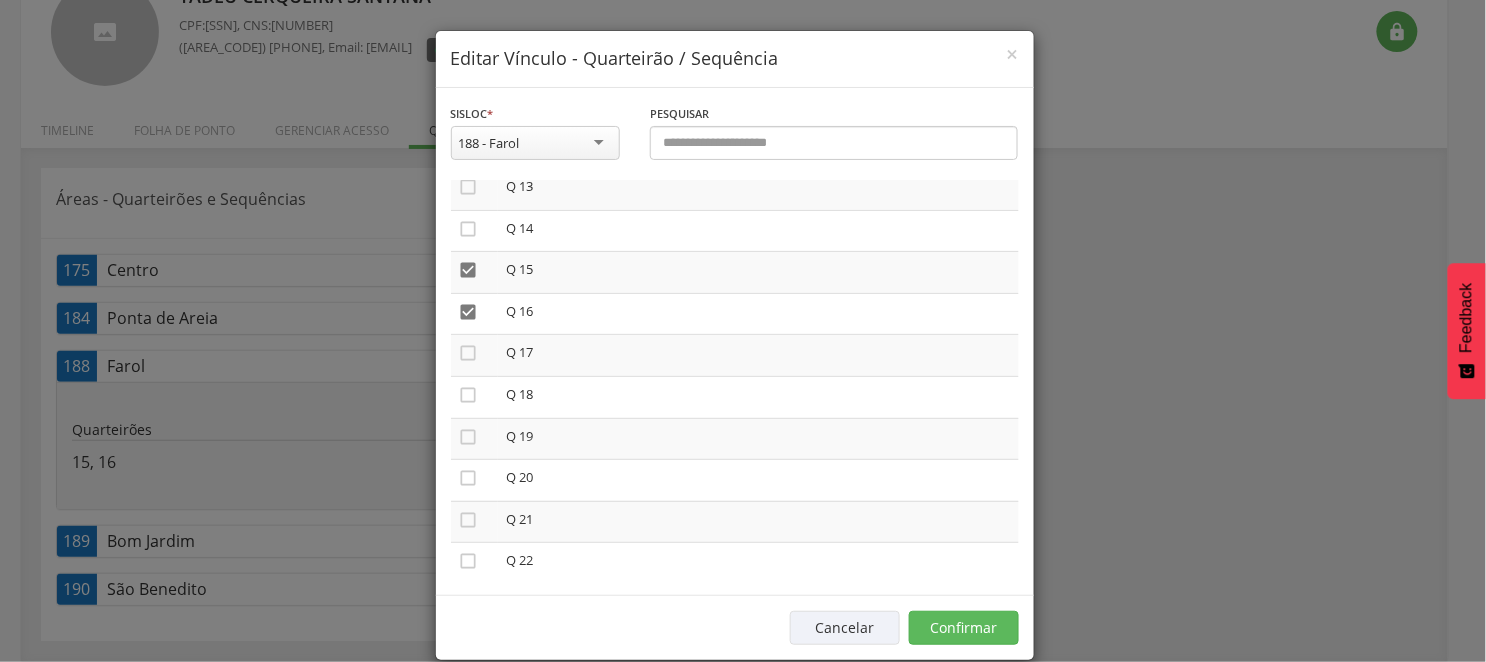 scroll, scrollTop: 555, scrollLeft: 0, axis: vertical 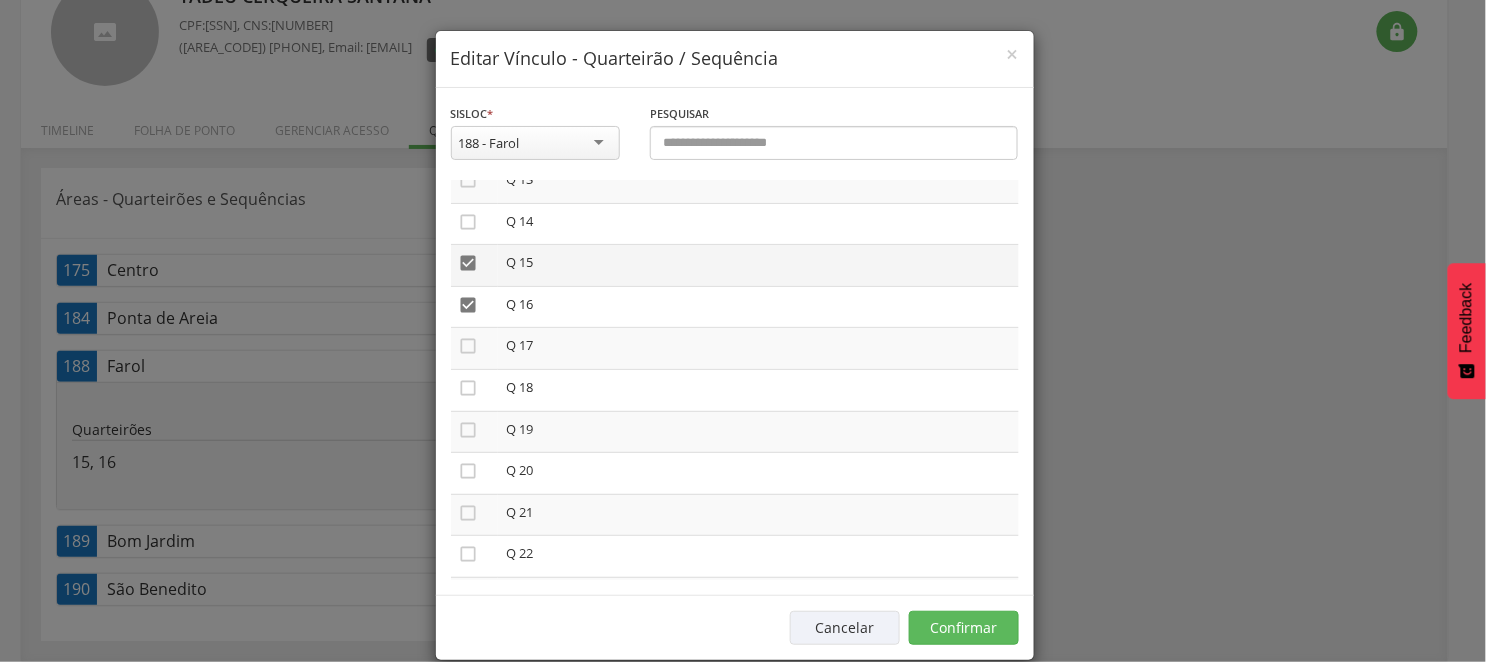 click on "" at bounding box center [469, 263] 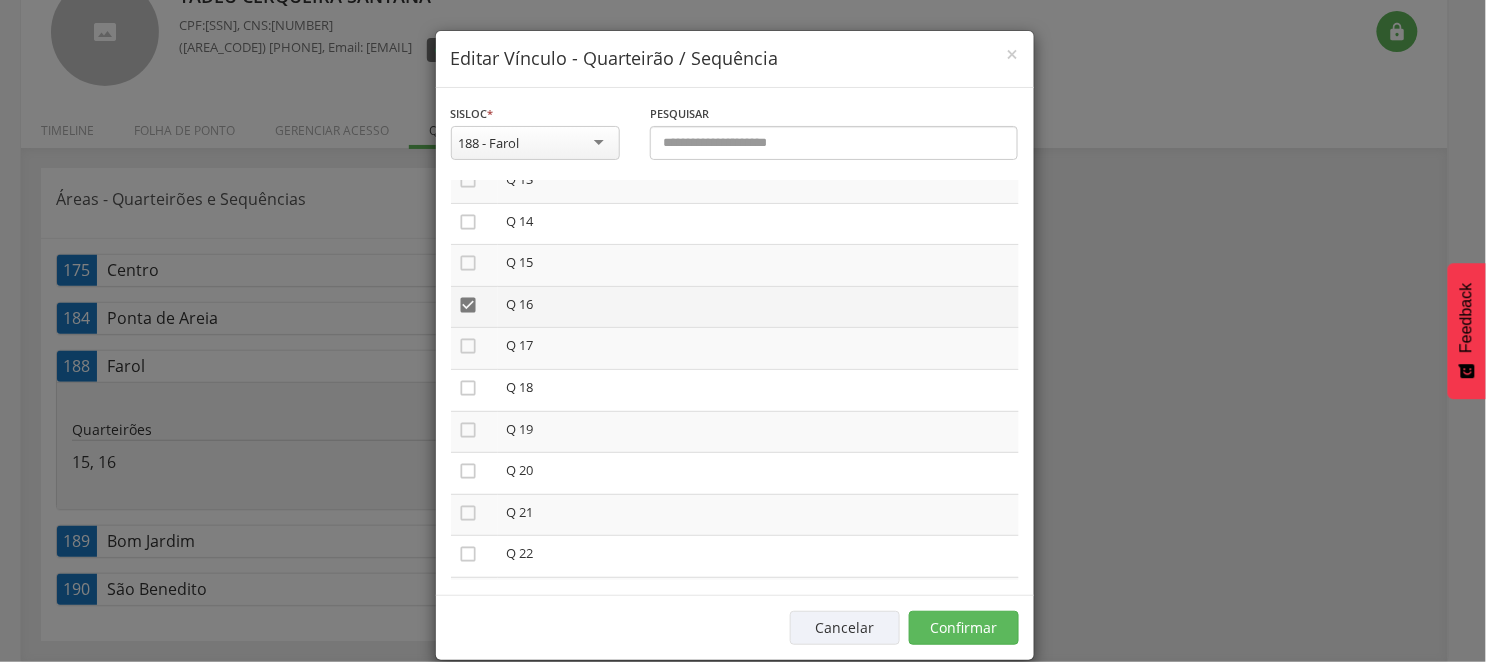 click on "" at bounding box center (469, 305) 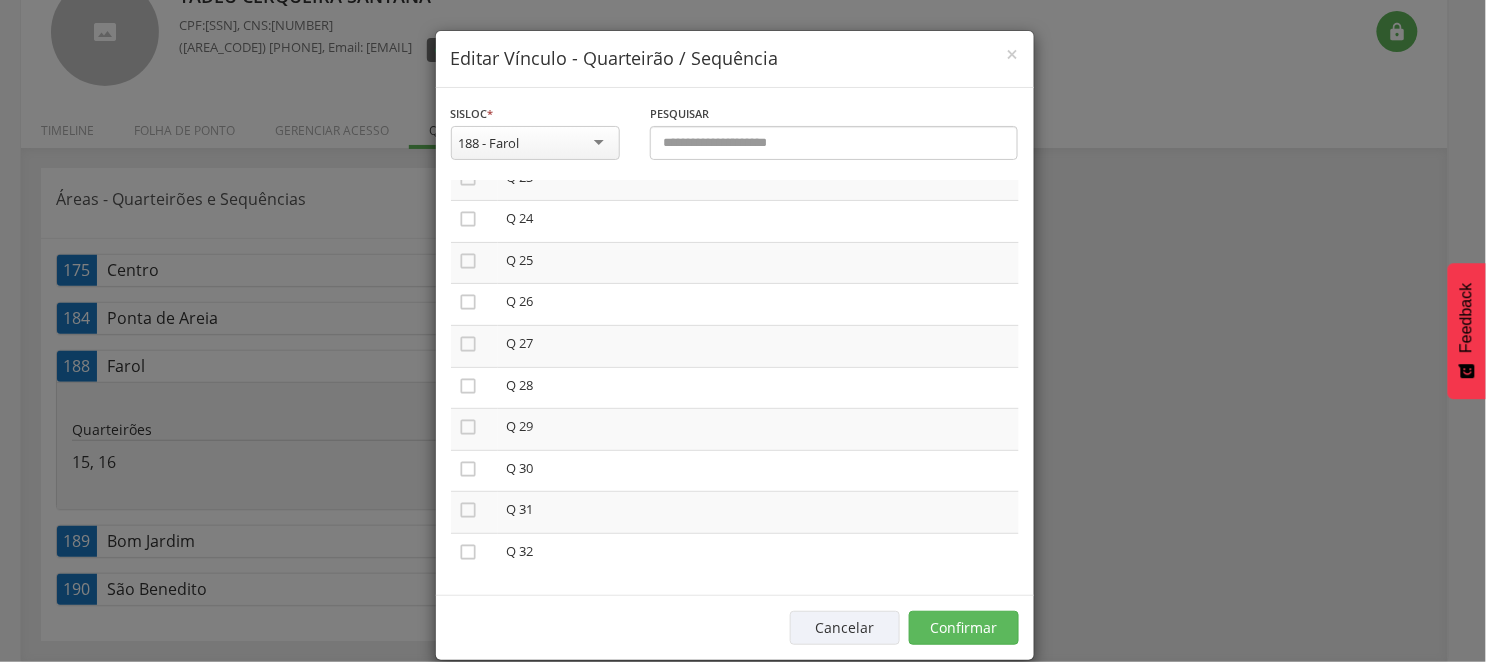 scroll, scrollTop: 974, scrollLeft: 0, axis: vertical 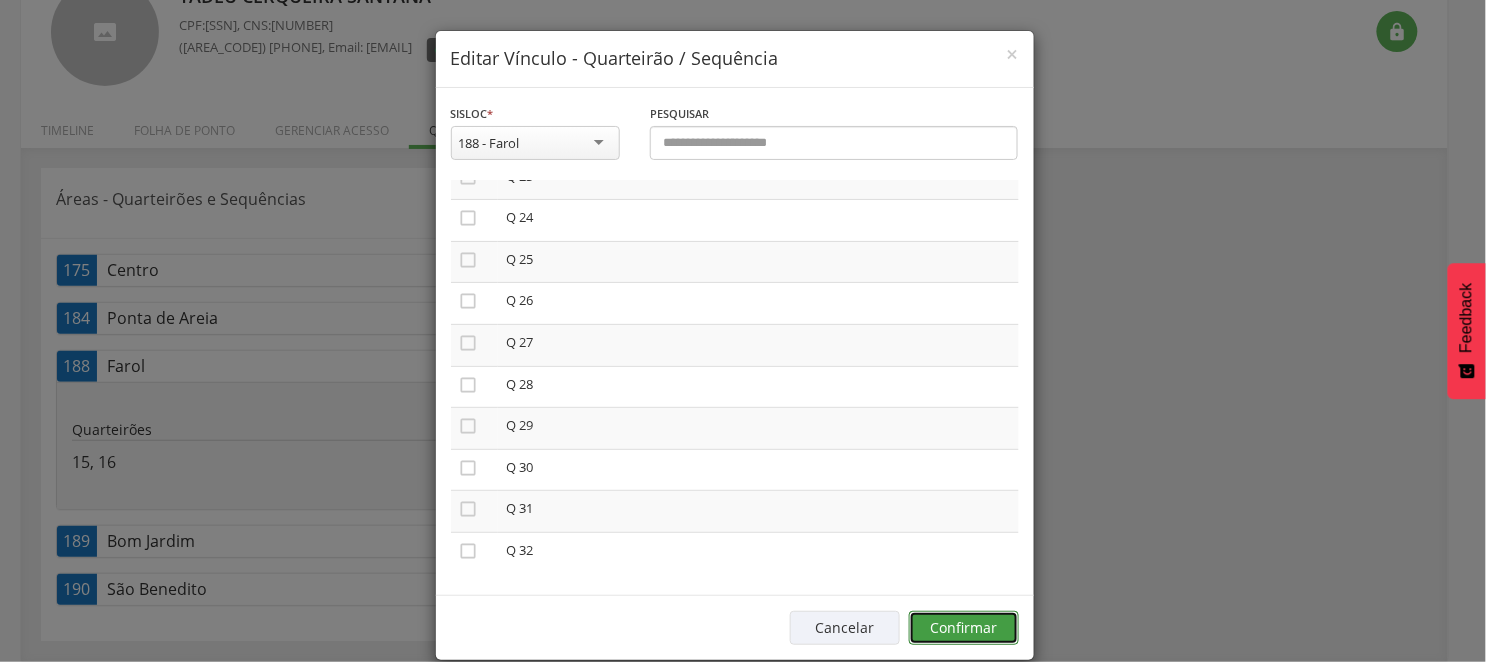 click on "Confirmar" at bounding box center [964, 628] 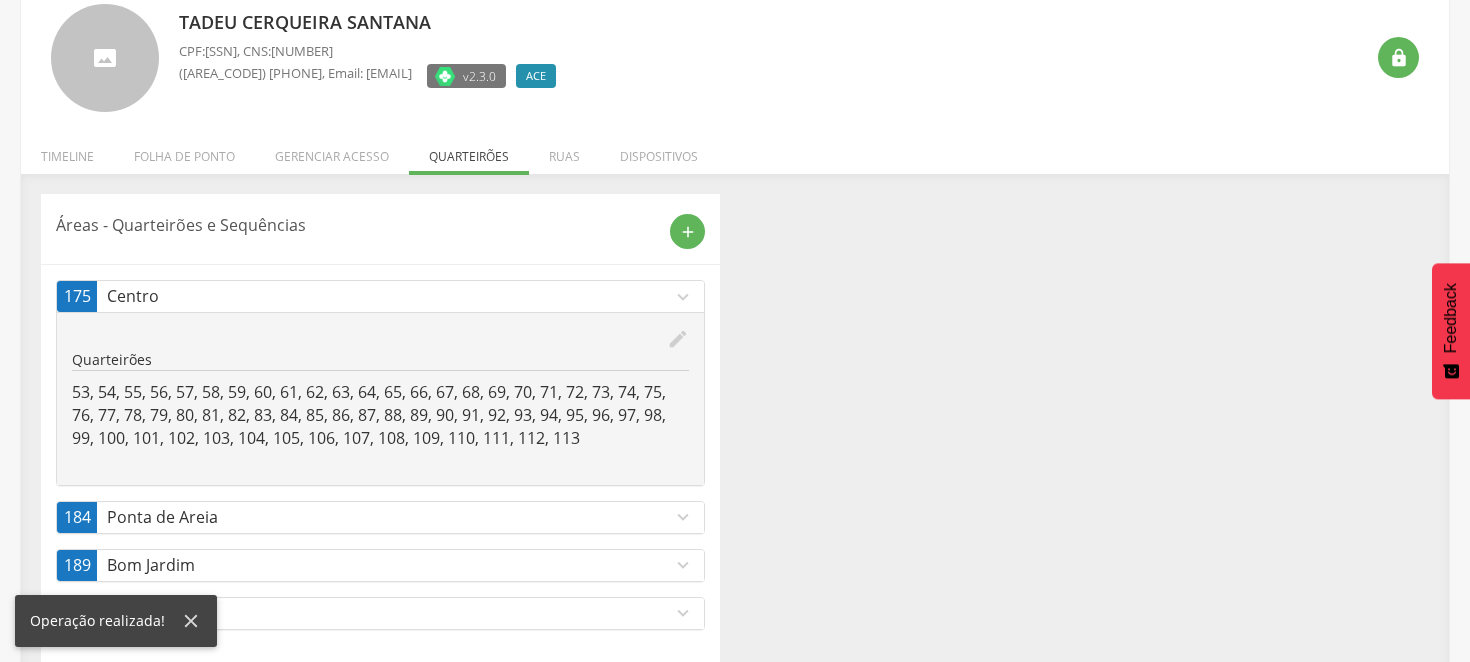 scroll, scrollTop: 156, scrollLeft: 0, axis: vertical 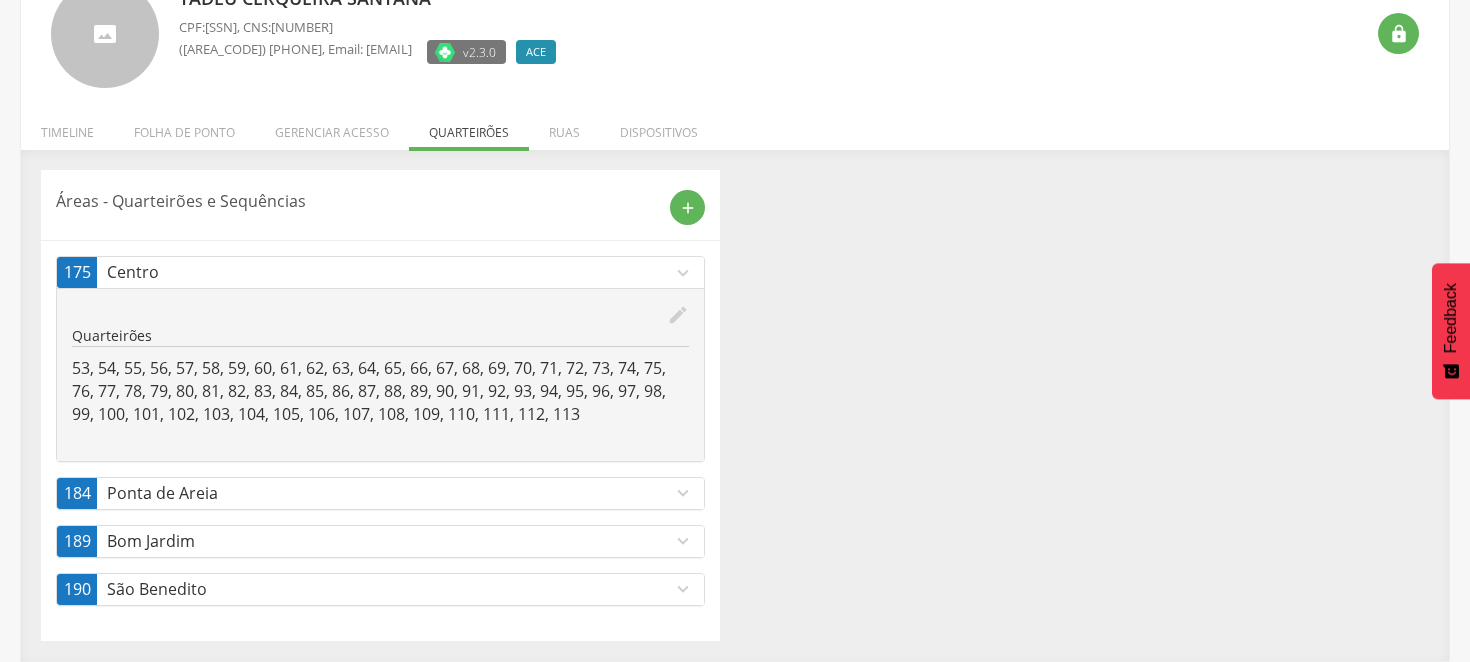 click on "expand_more" at bounding box center [683, 541] 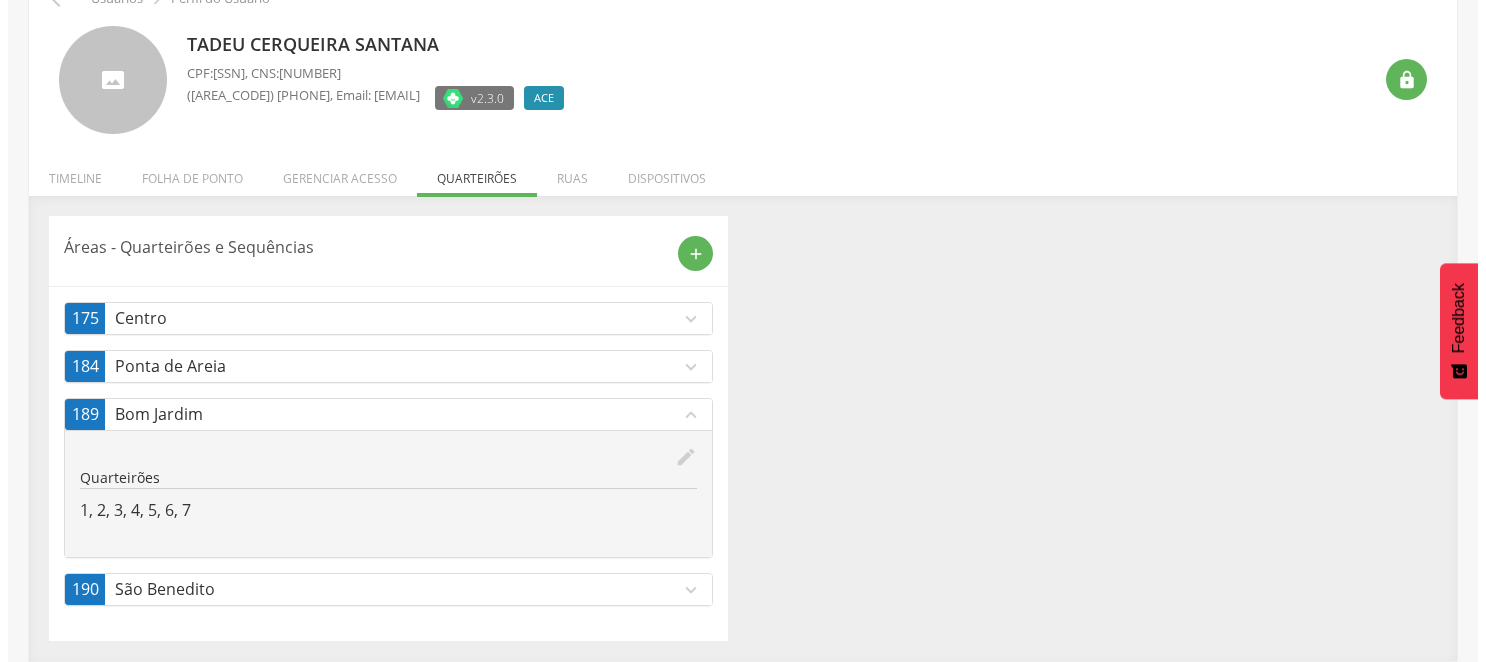 scroll, scrollTop: 110, scrollLeft: 0, axis: vertical 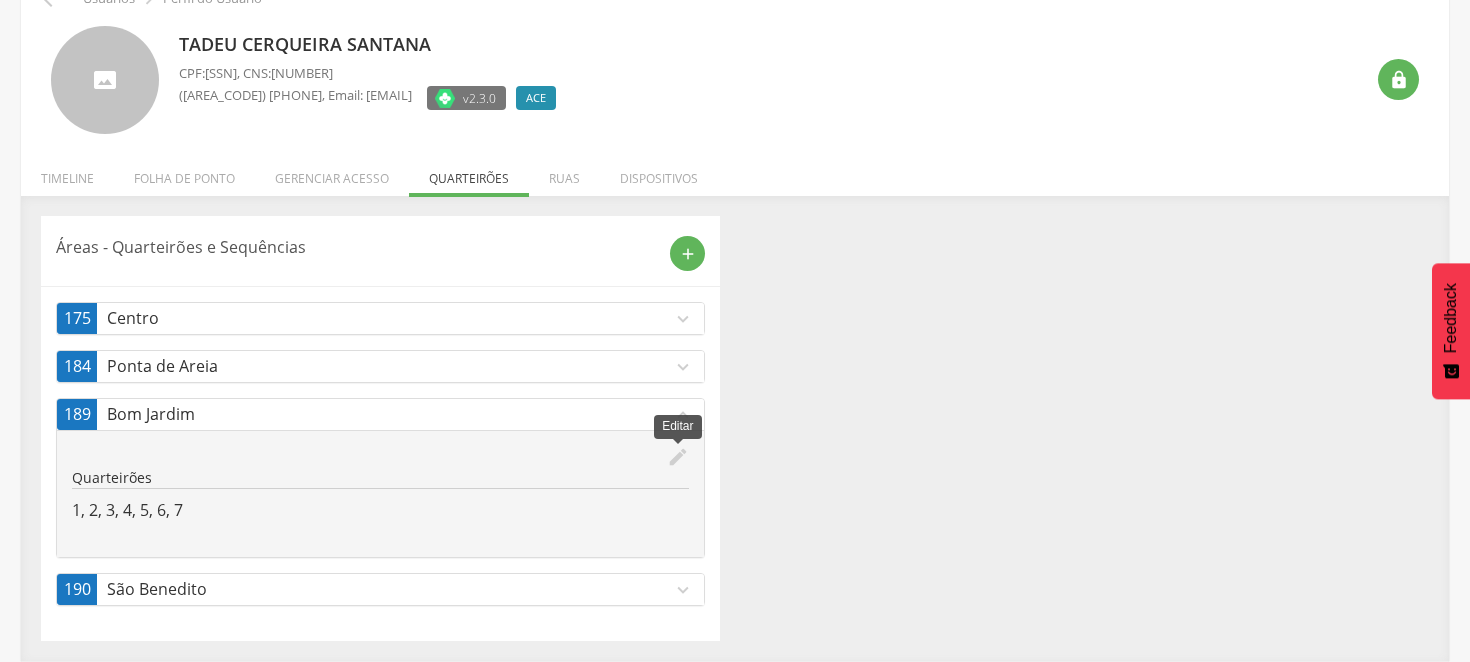 click on "edit" at bounding box center [678, 457] 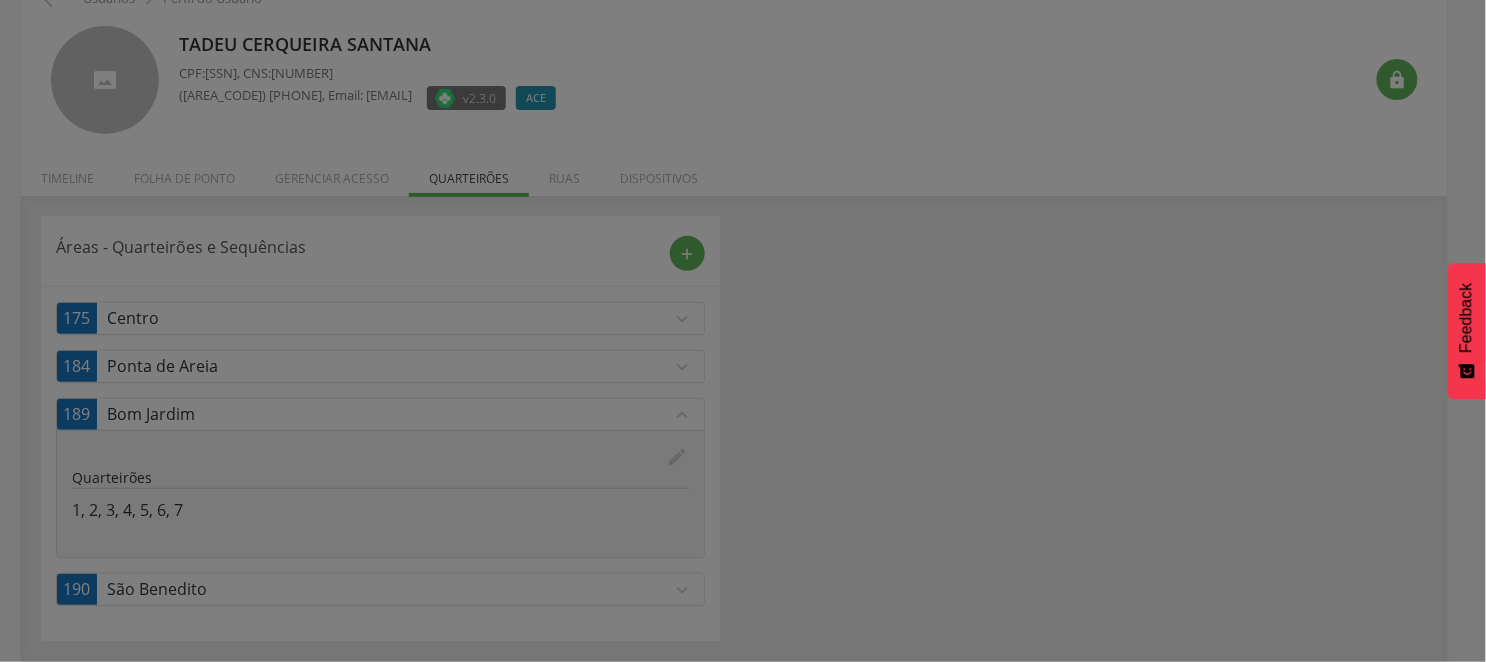 scroll, scrollTop: 0, scrollLeft: 0, axis: both 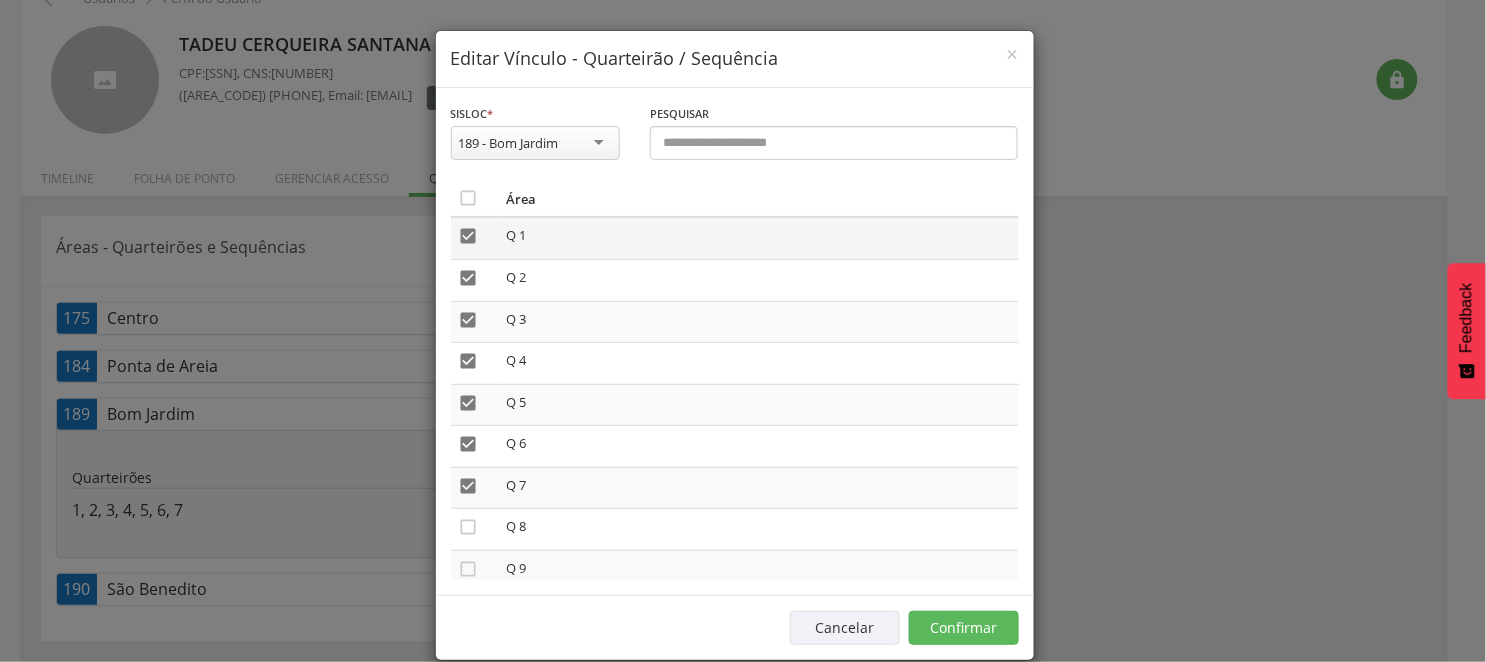 click on "" at bounding box center [469, 236] 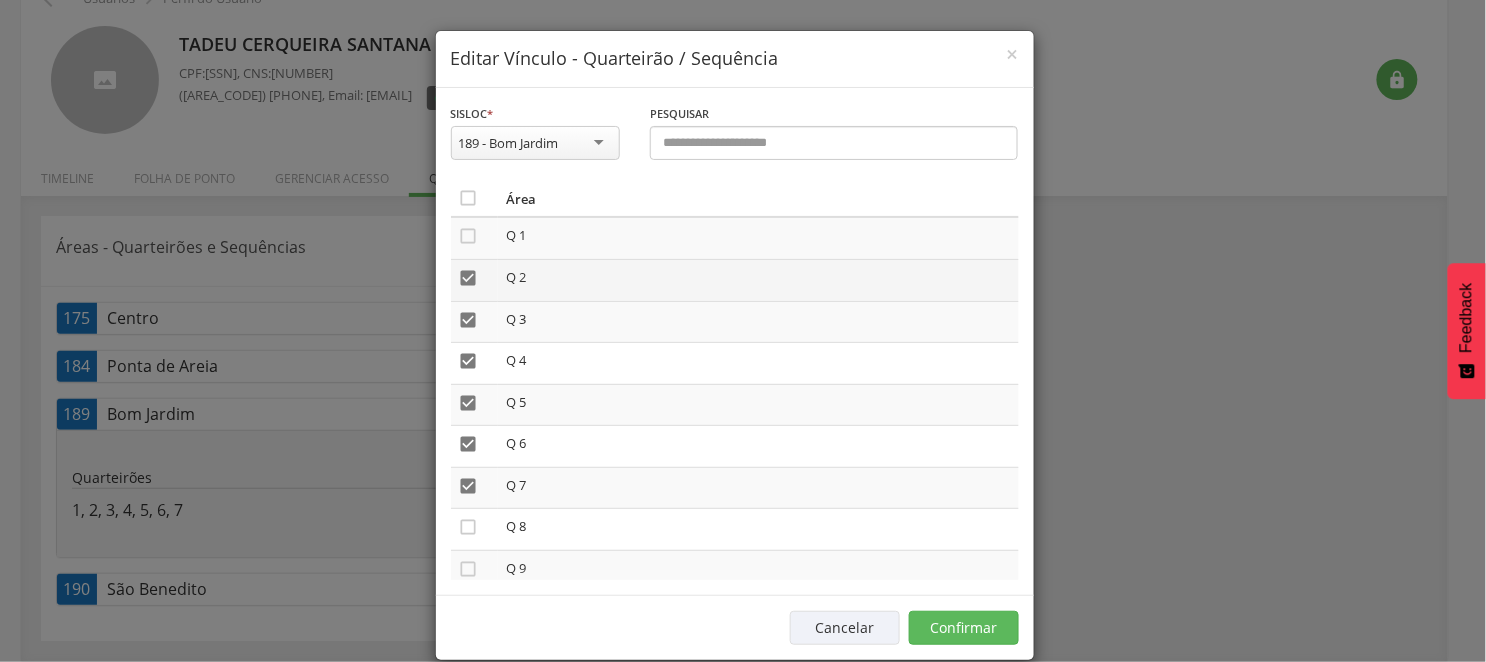 click on "" at bounding box center (474, 280) 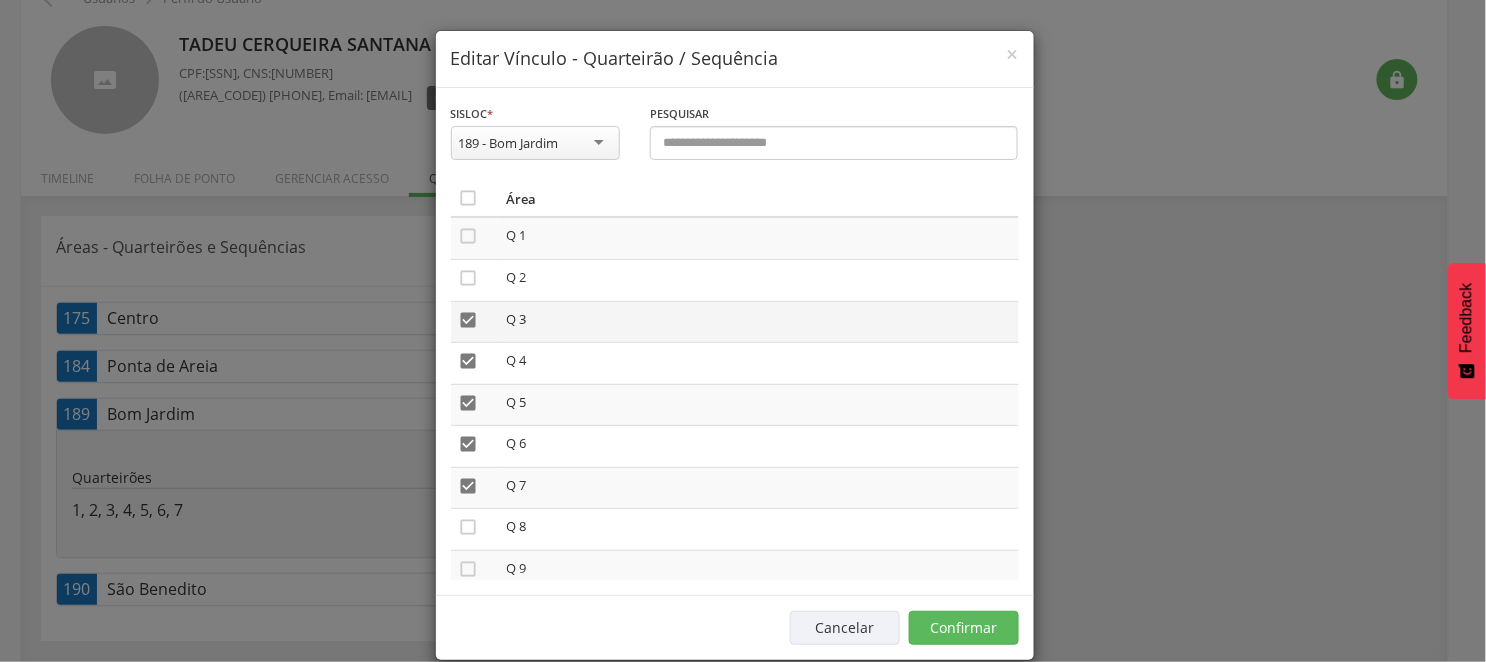 click on "" at bounding box center (469, 320) 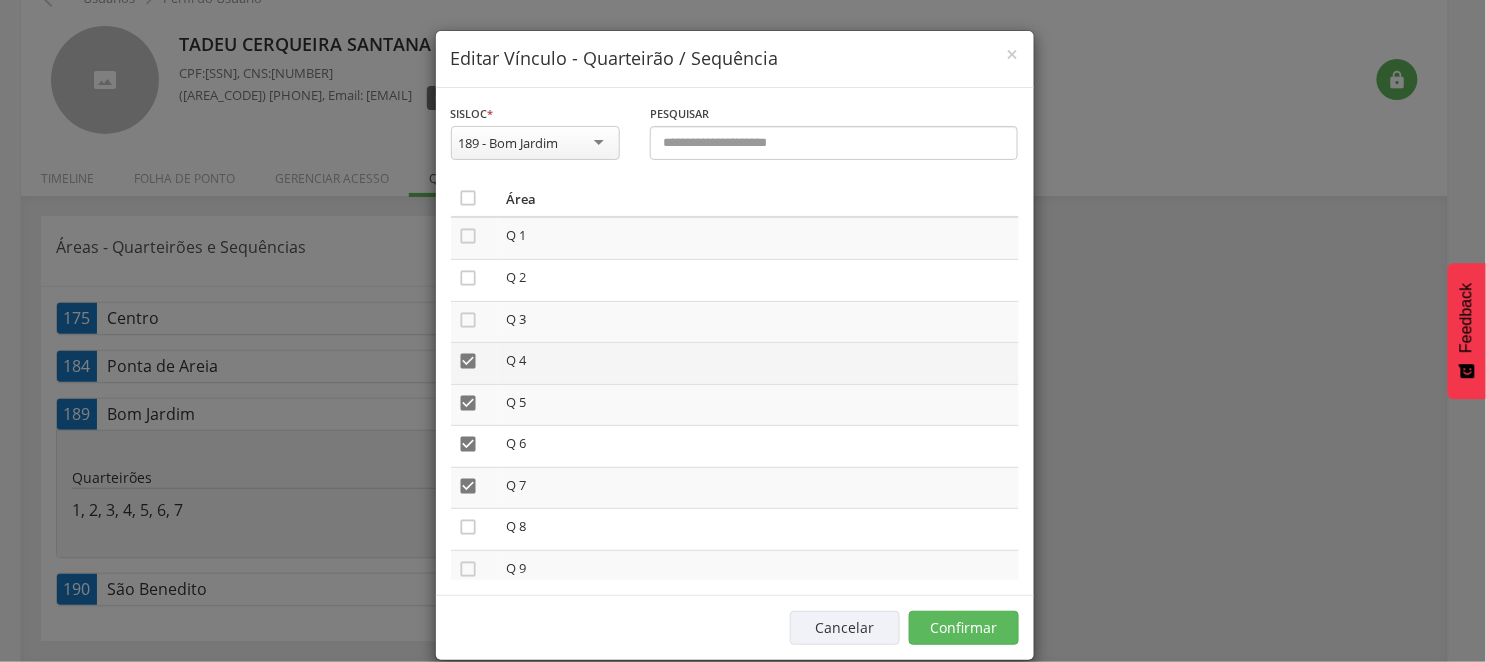 click on "" at bounding box center (469, 361) 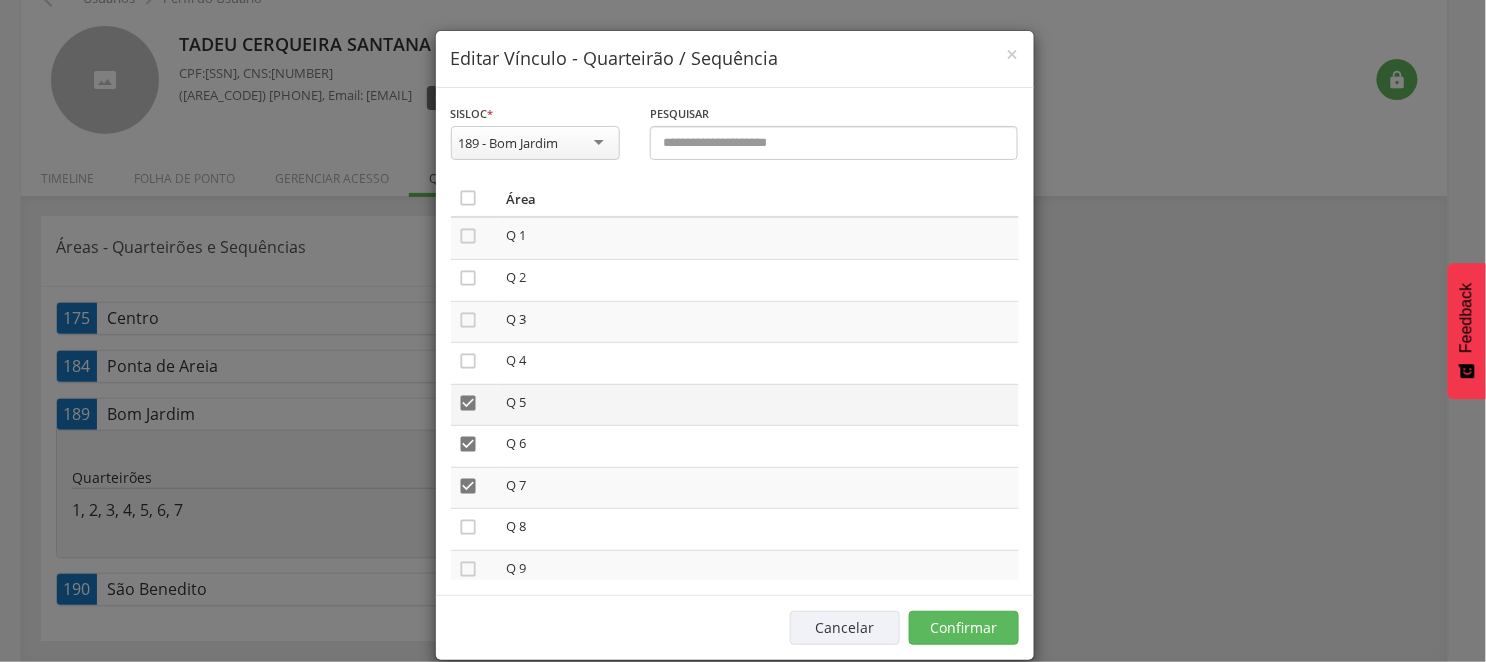 click on "" at bounding box center [469, 403] 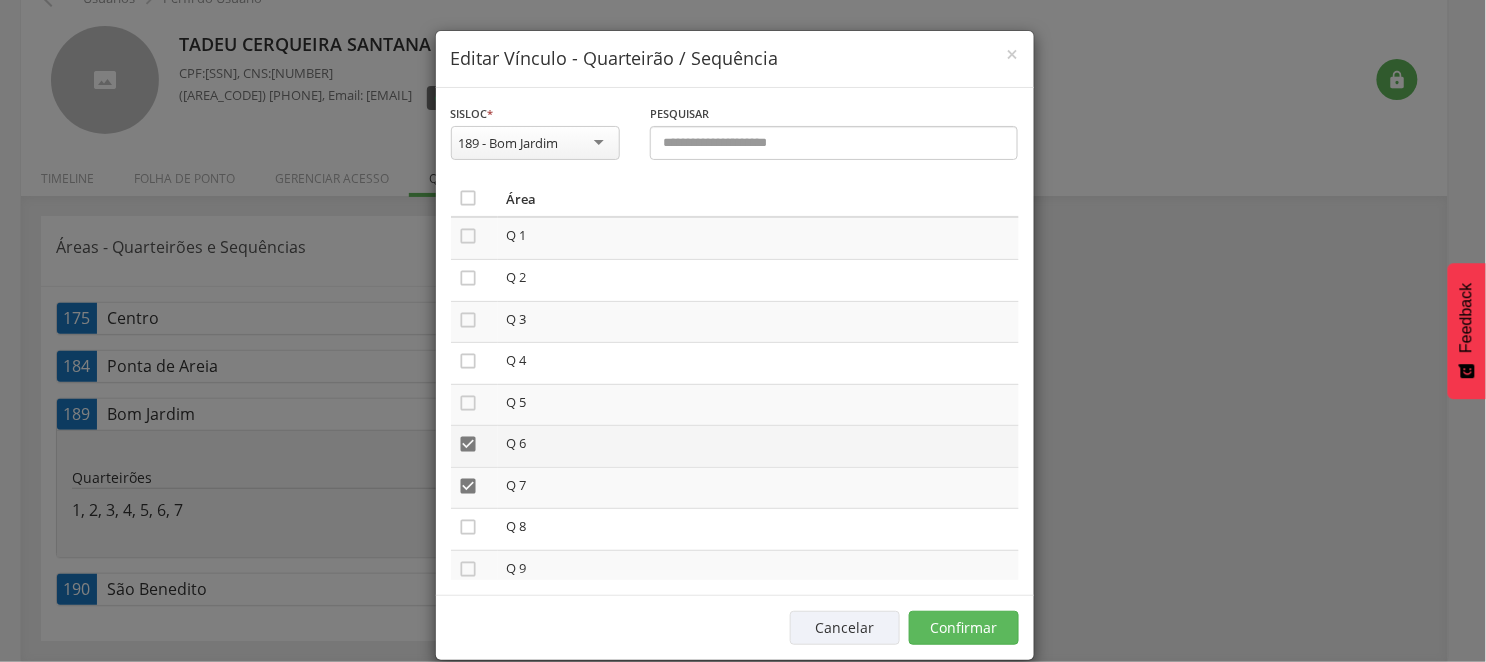 click on "" at bounding box center (469, 444) 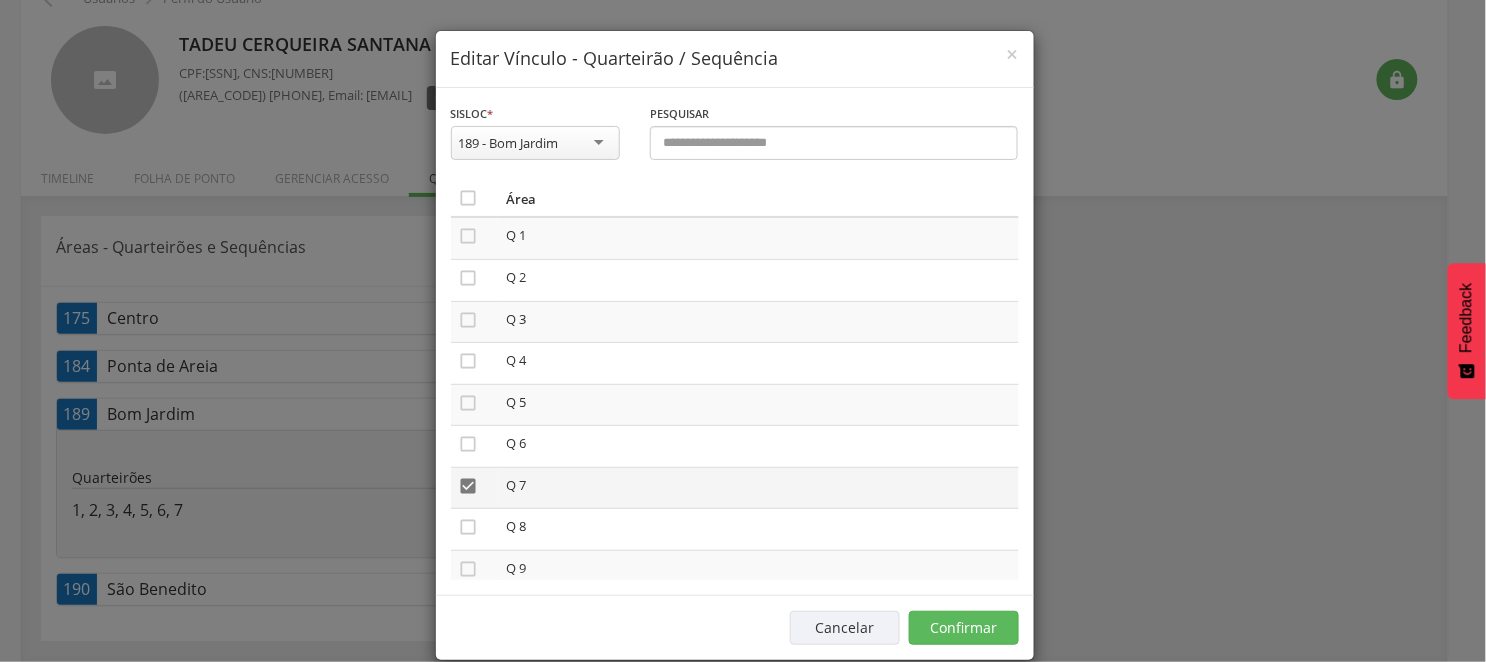 click on "" at bounding box center [469, 486] 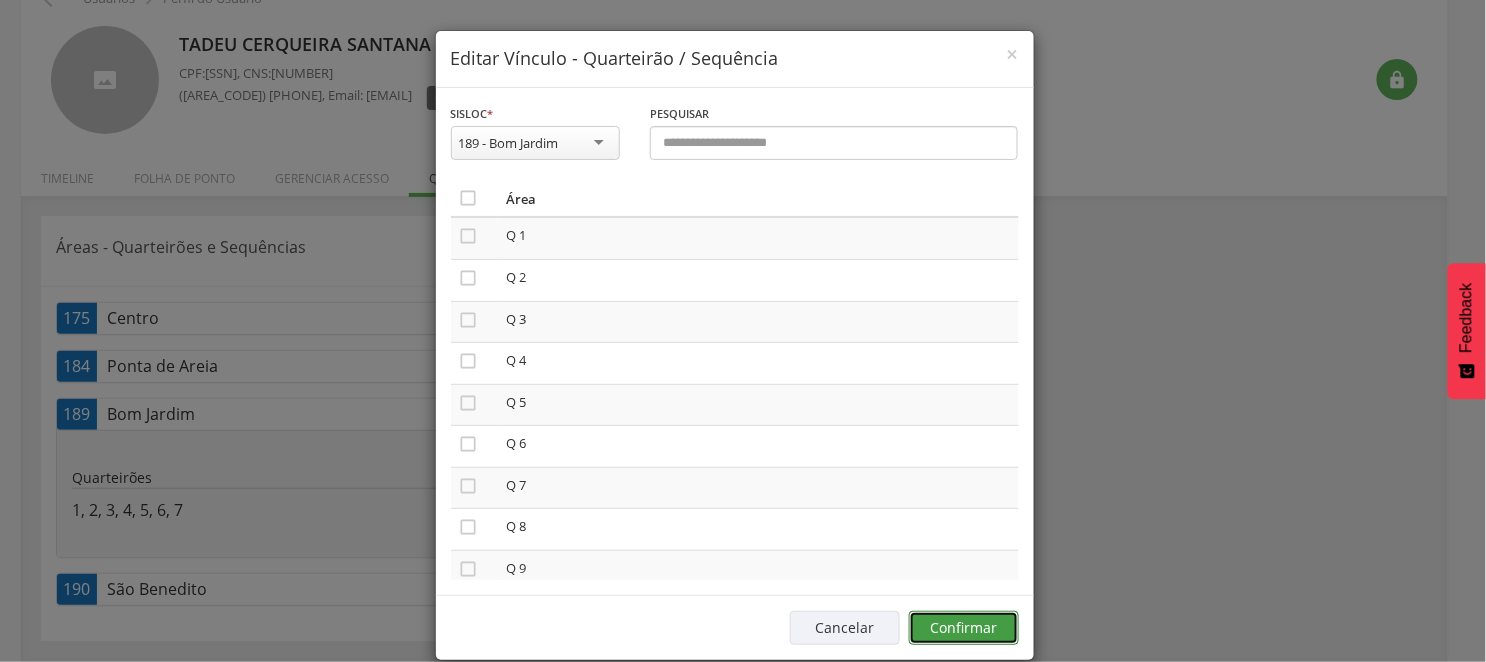 click on "Confirmar" at bounding box center [964, 628] 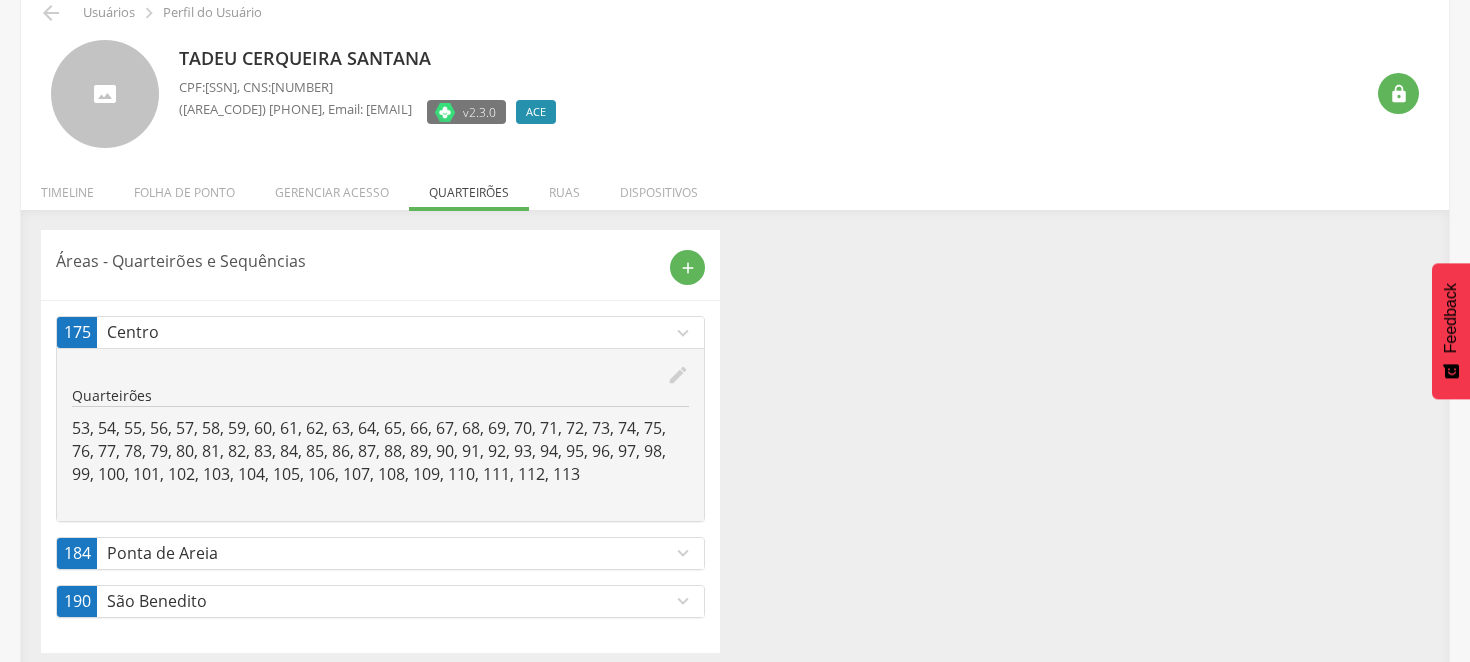 scroll, scrollTop: 107, scrollLeft: 0, axis: vertical 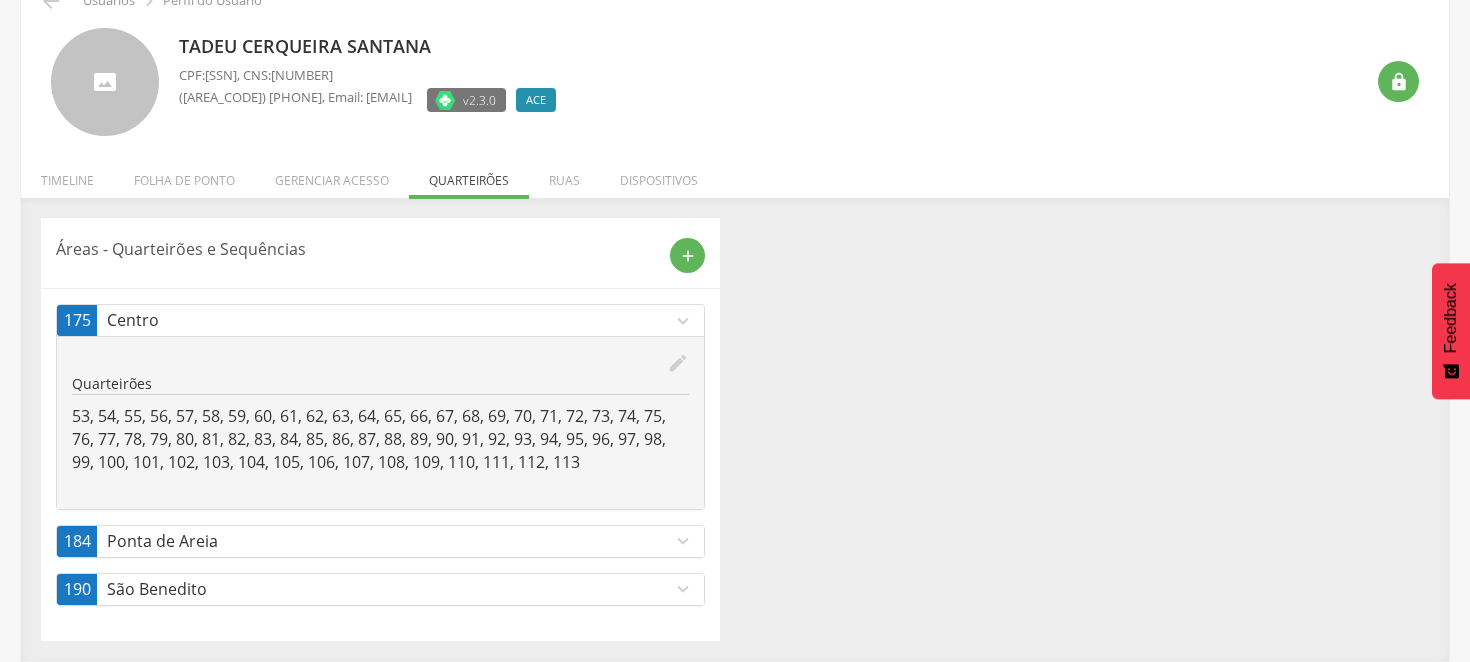 click on "expand_more" at bounding box center (683, 589) 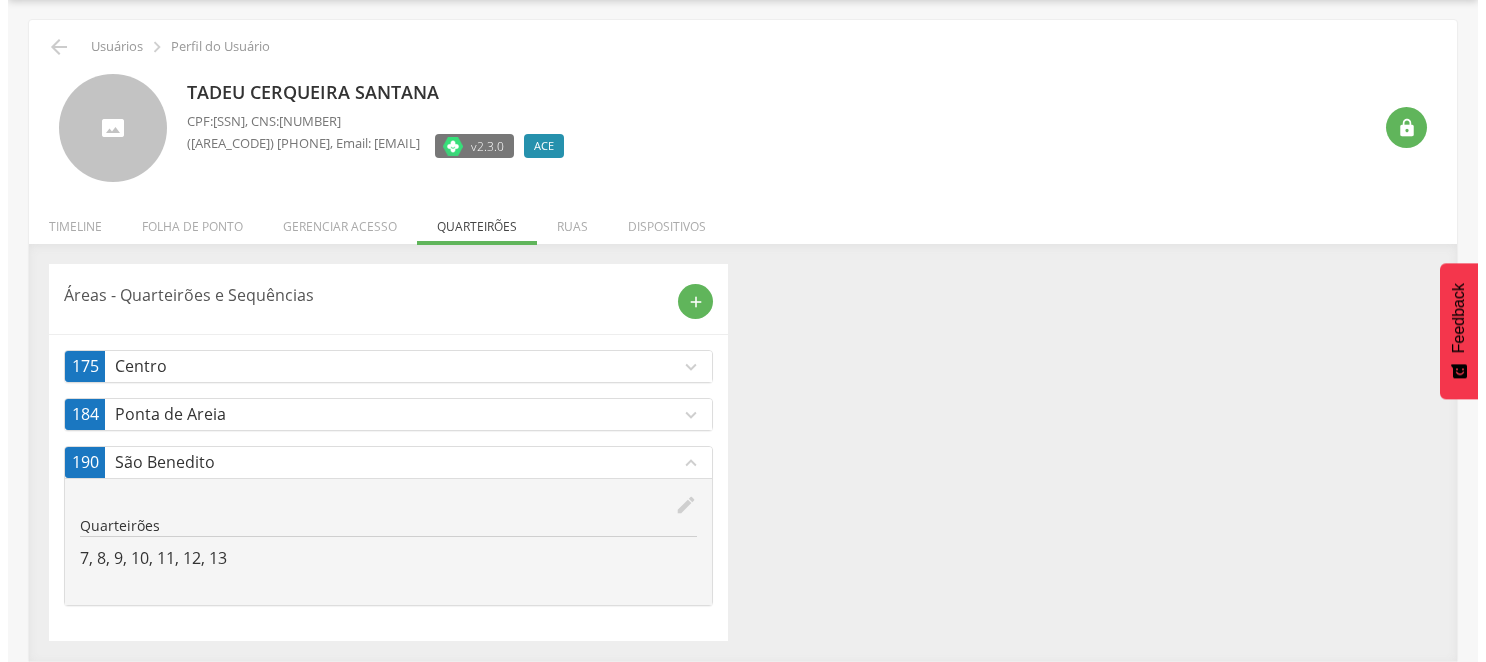 scroll, scrollTop: 62, scrollLeft: 0, axis: vertical 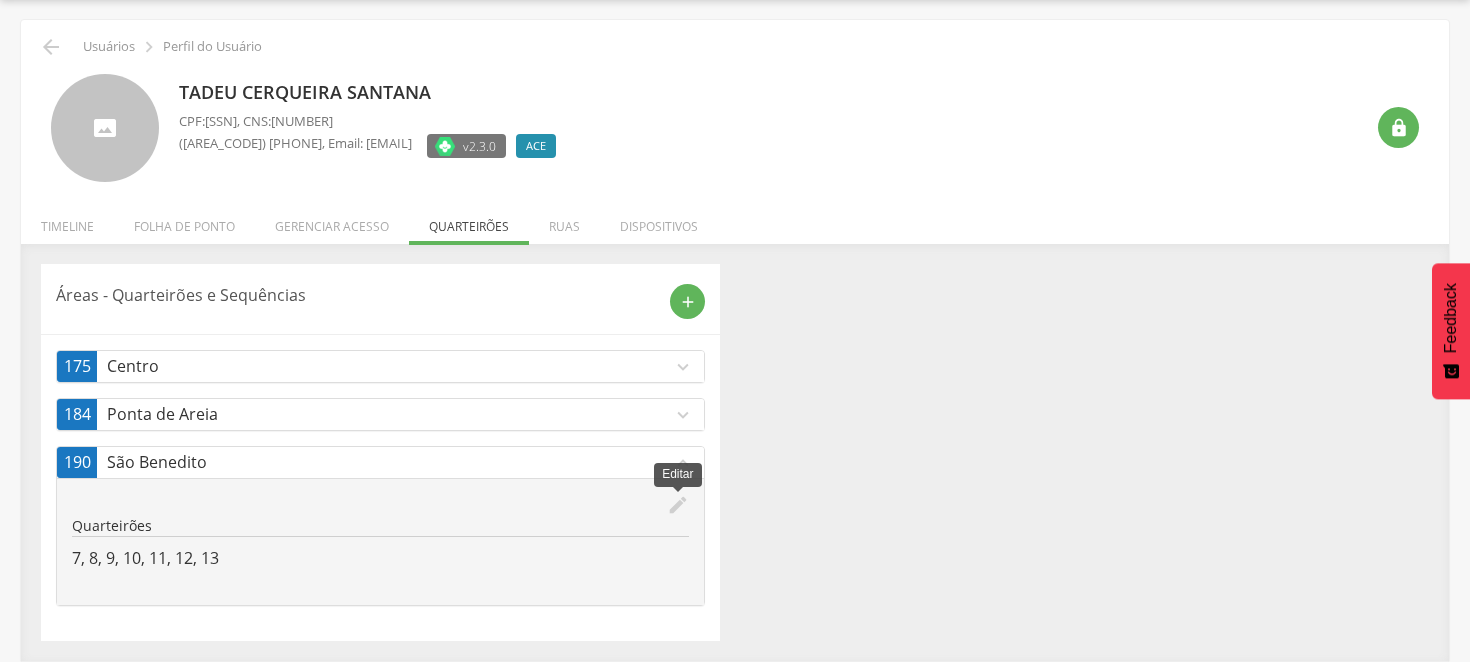click on "edit" at bounding box center (678, 505) 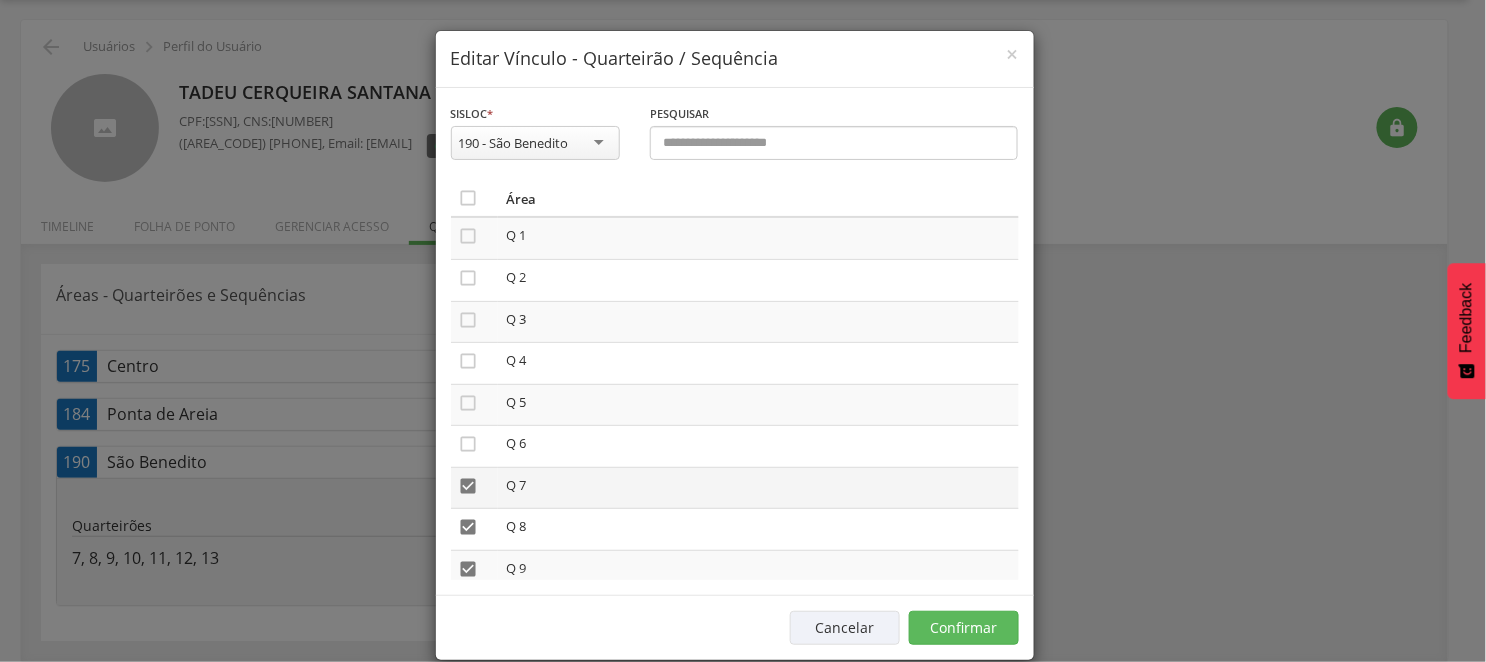 click on "" at bounding box center (469, 486) 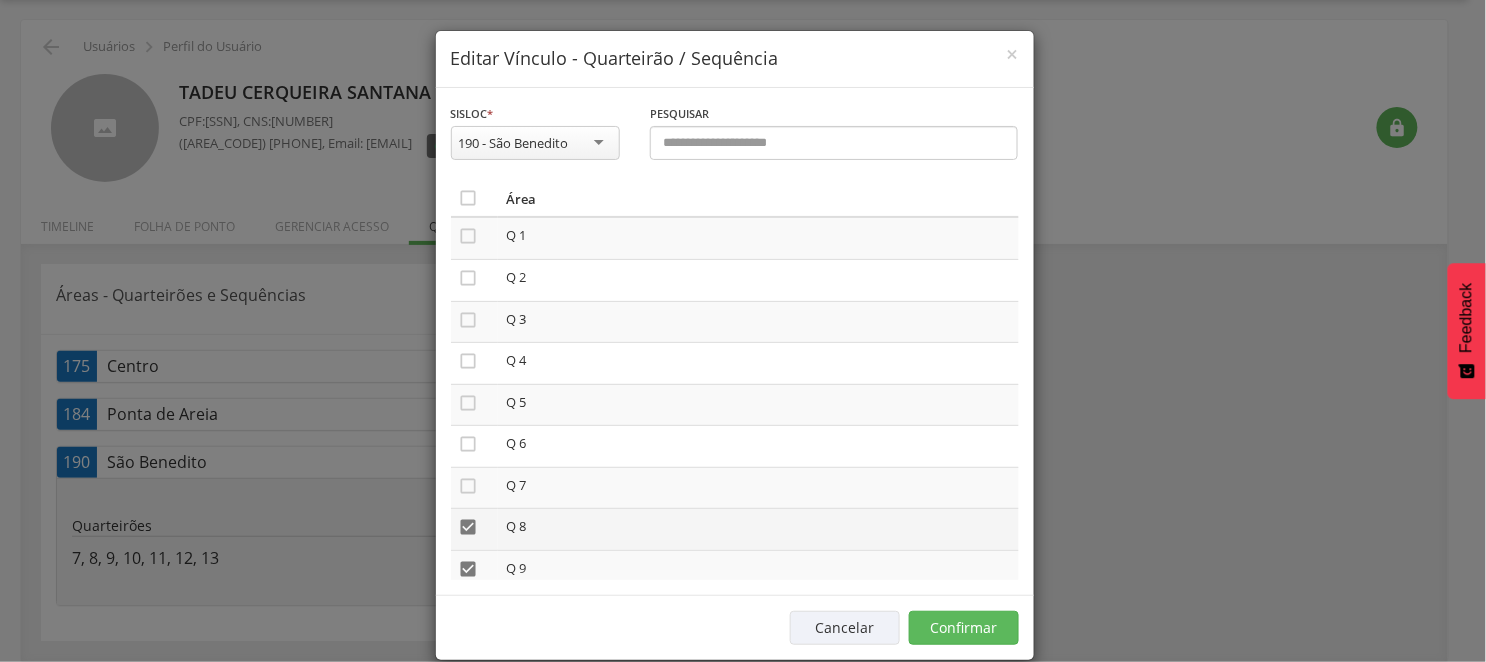 click on "" at bounding box center (469, 527) 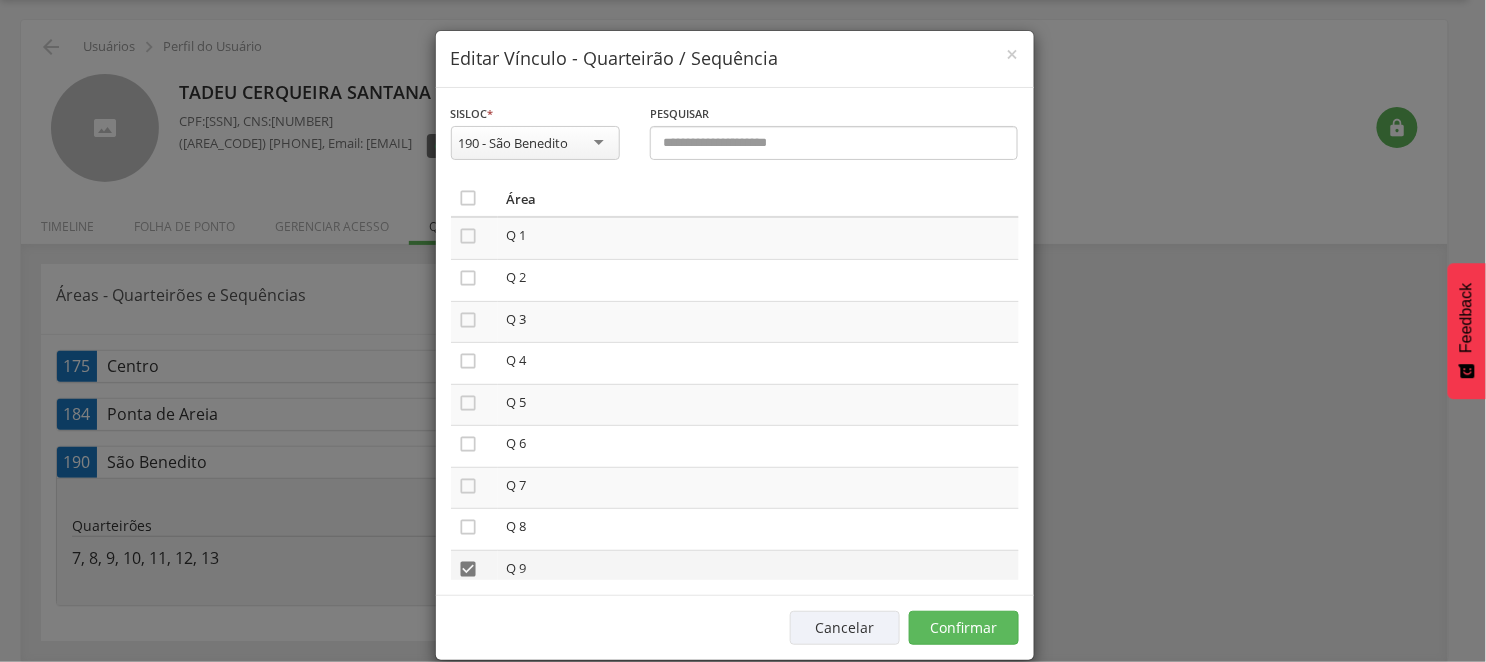 click on "" at bounding box center (469, 569) 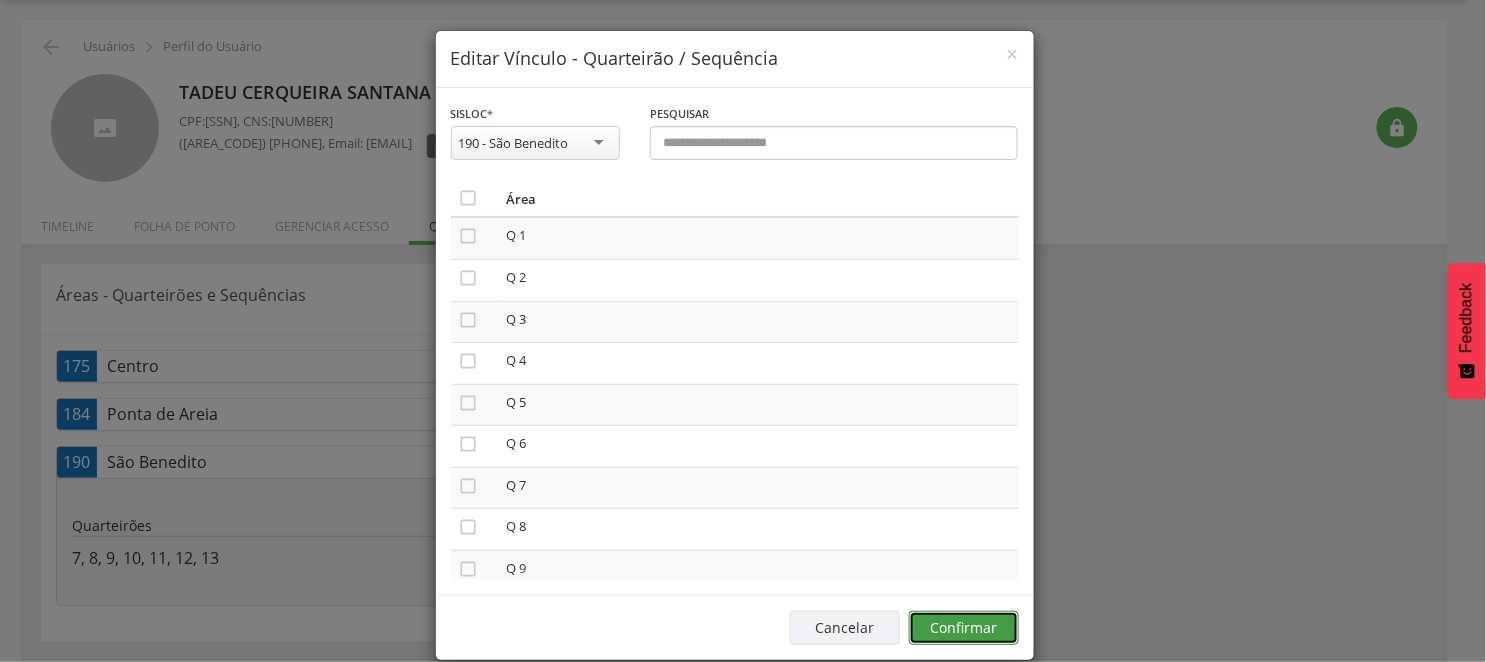 click on "Confirmar" at bounding box center [964, 628] 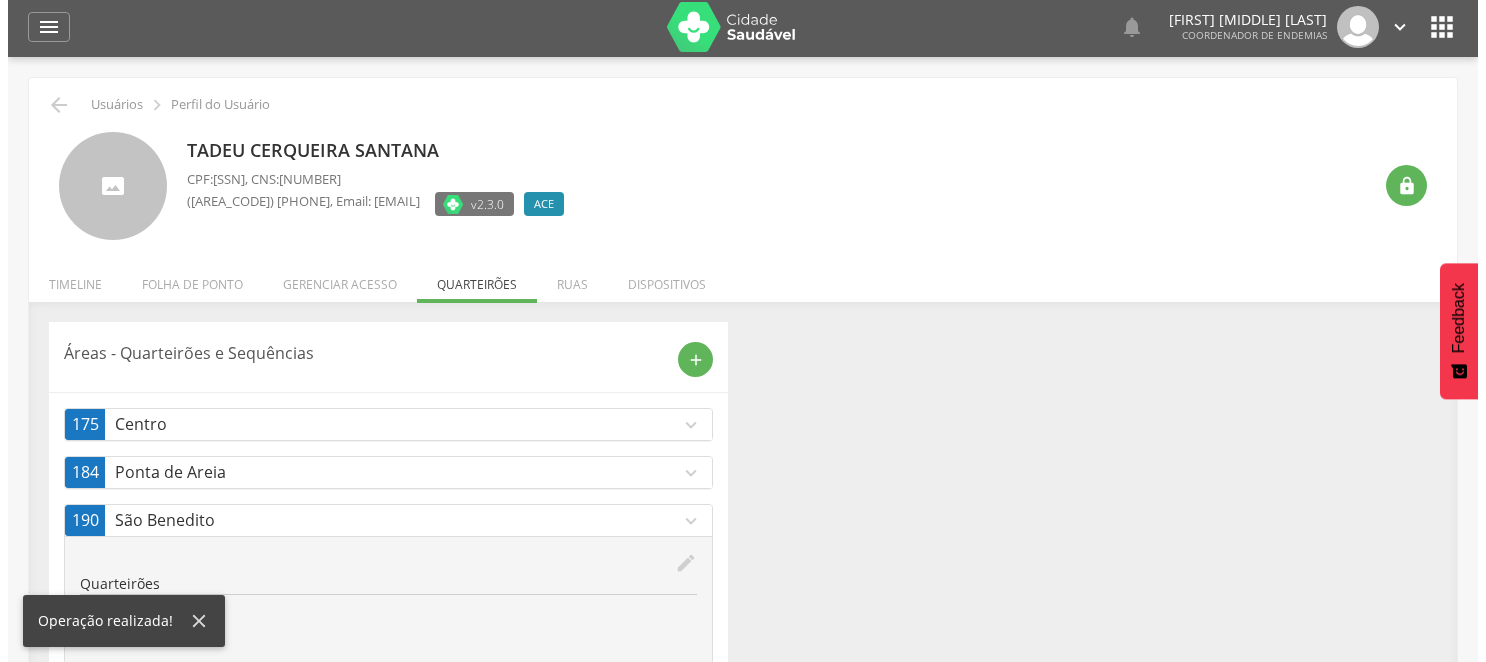 scroll, scrollTop: 62, scrollLeft: 0, axis: vertical 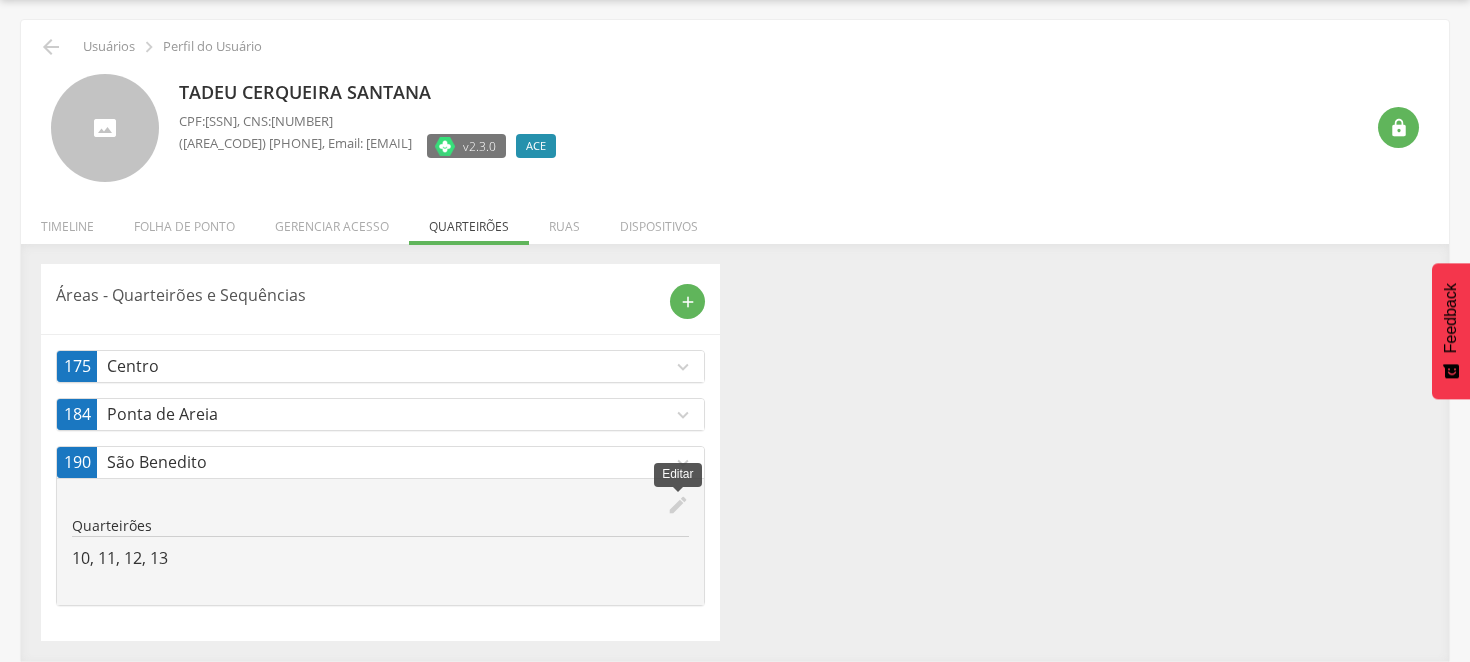 click on "edit" at bounding box center (678, 505) 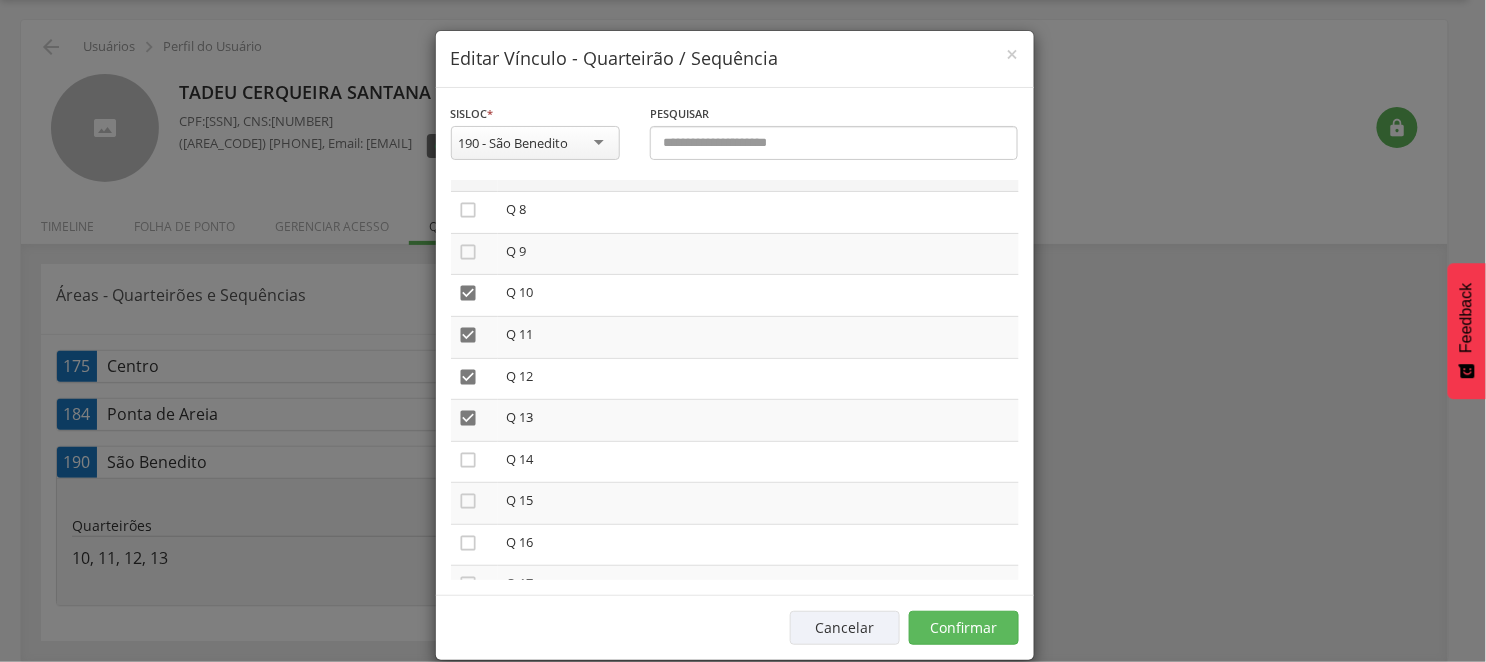 scroll, scrollTop: 333, scrollLeft: 0, axis: vertical 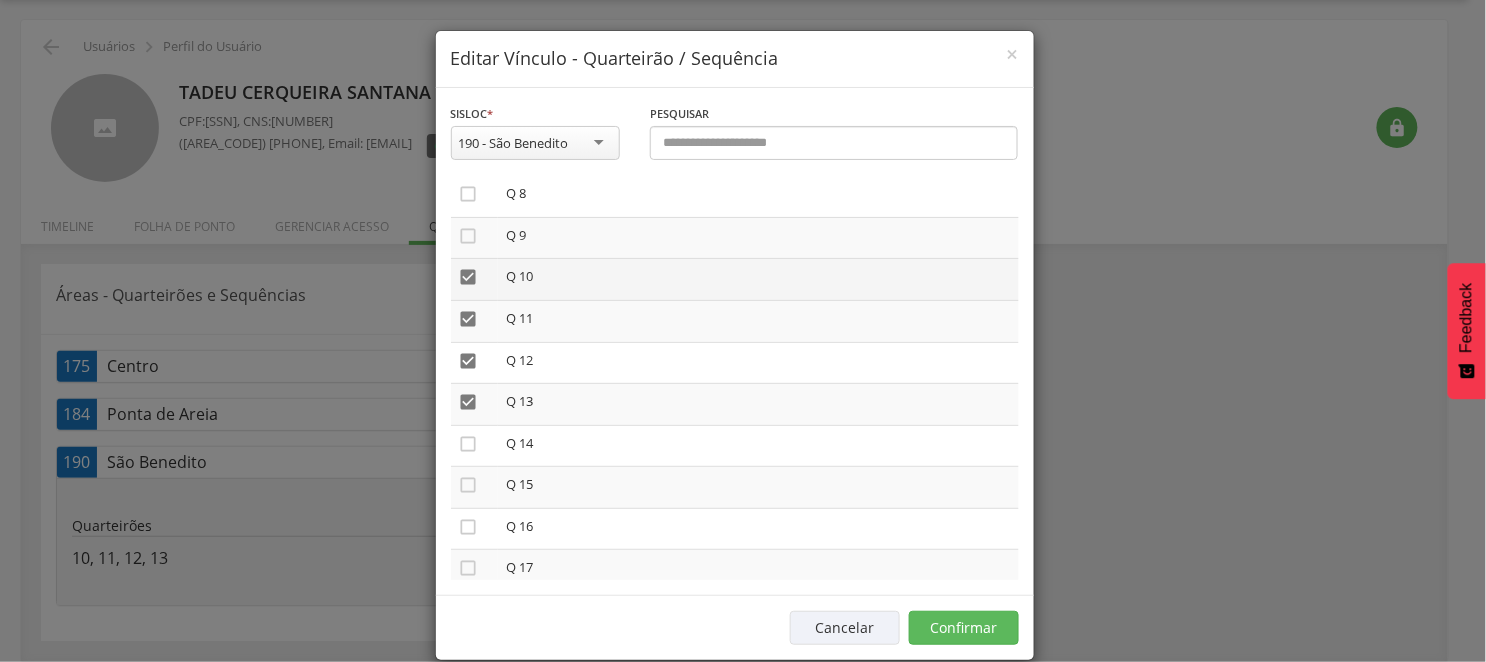 click on "" at bounding box center (469, 277) 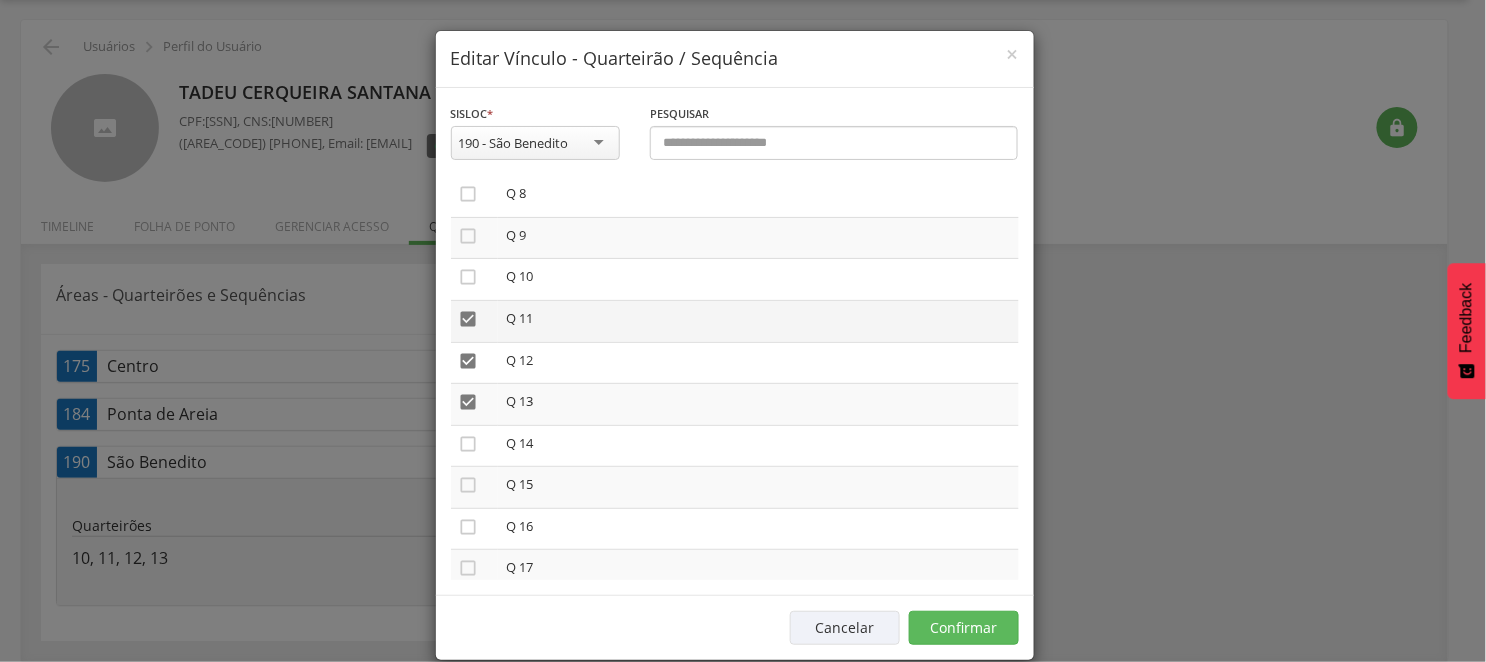 click on "" at bounding box center [469, 319] 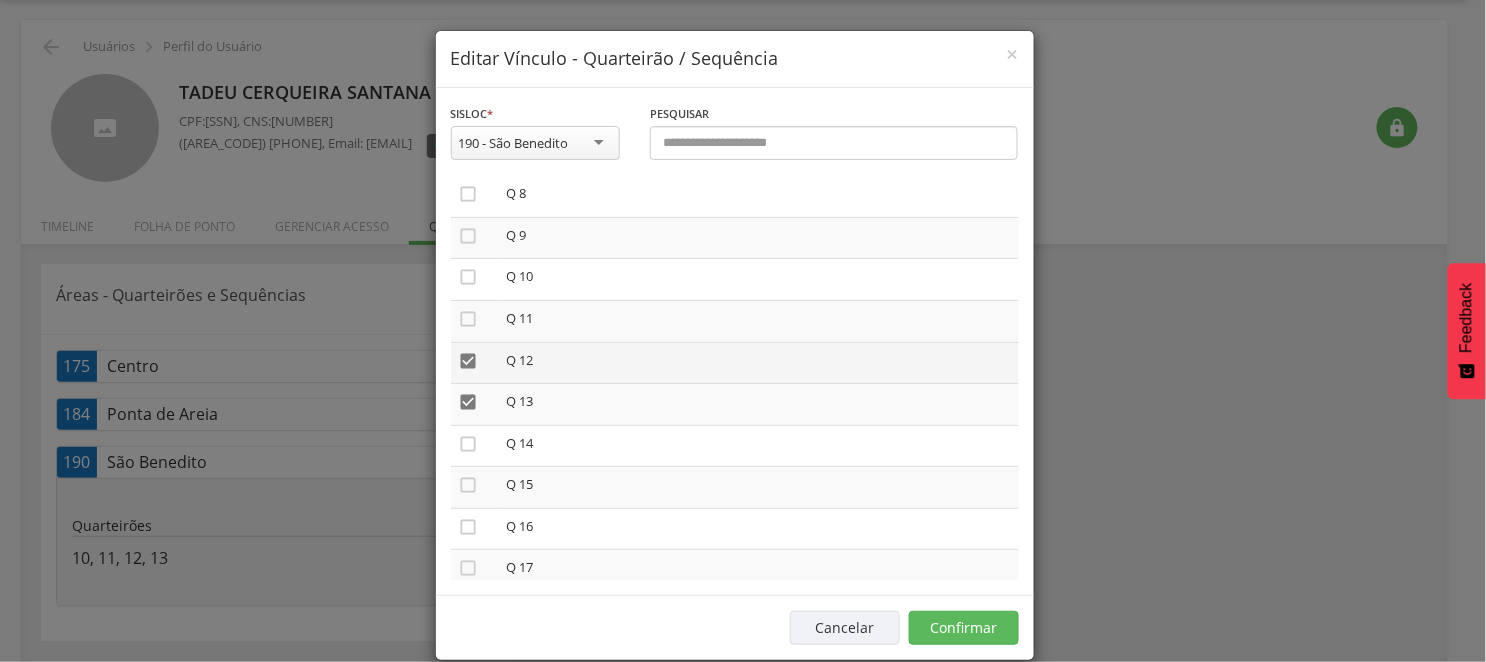 click on "" at bounding box center [469, 361] 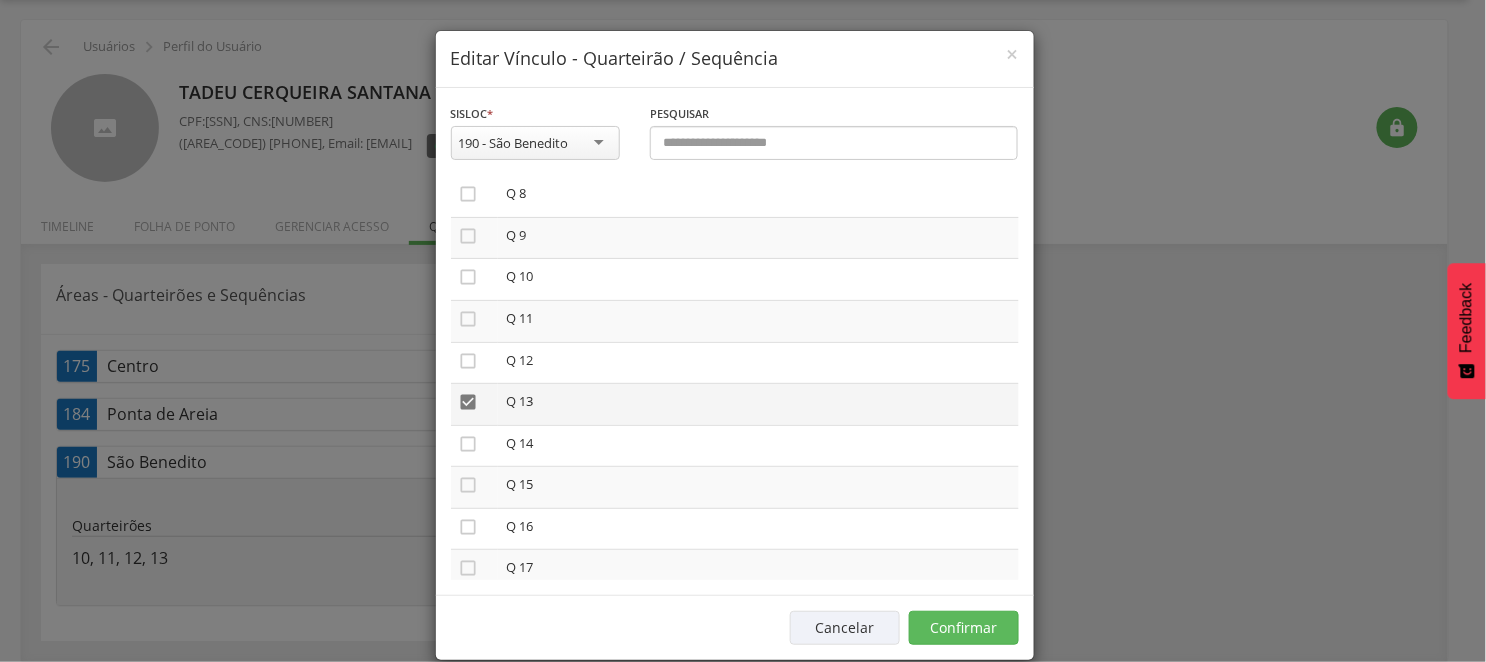click on "" at bounding box center (469, 402) 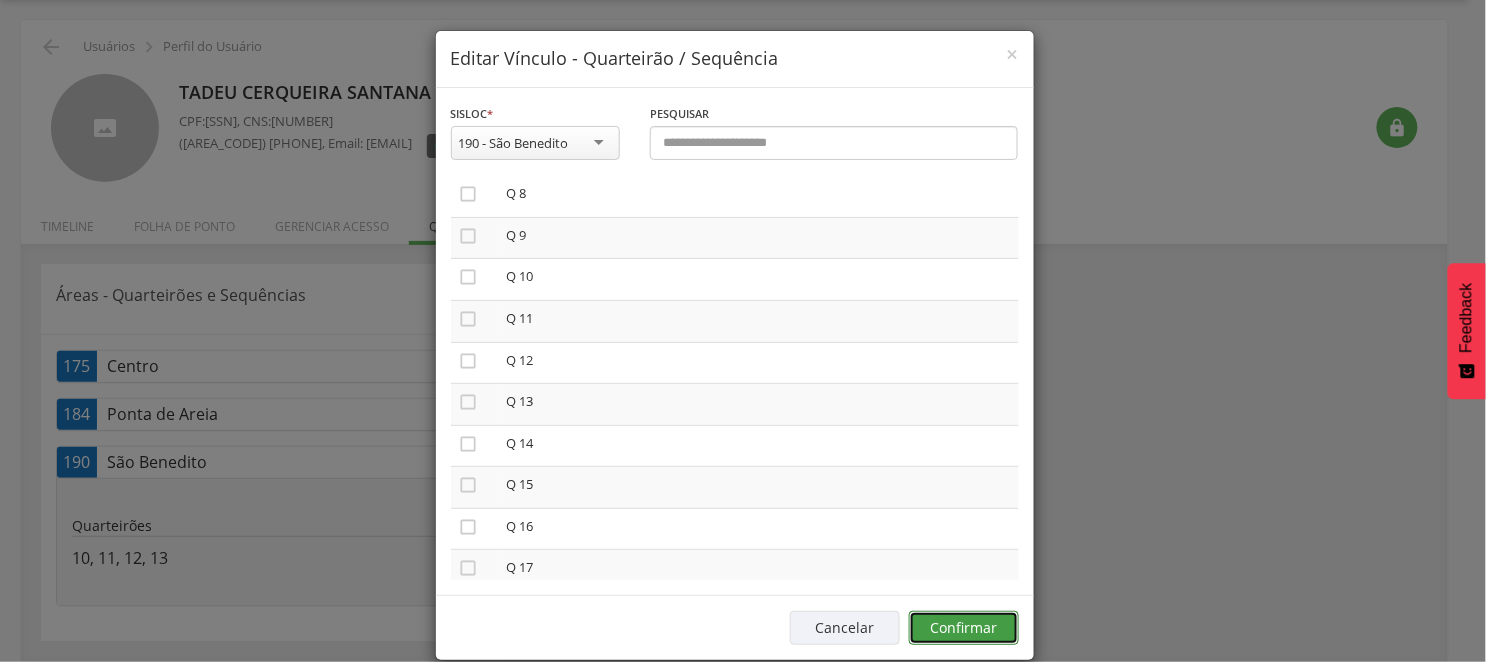 click on "Confirmar" at bounding box center (964, 628) 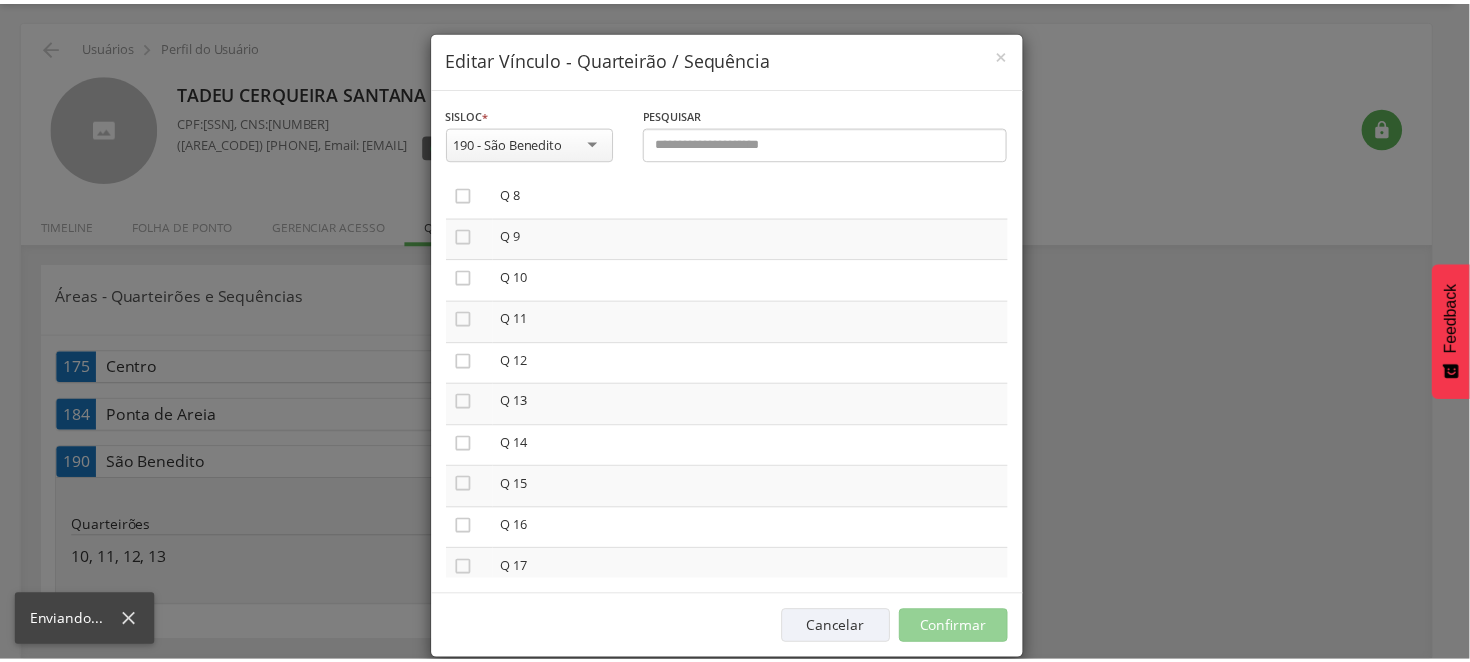 scroll, scrollTop: 60, scrollLeft: 0, axis: vertical 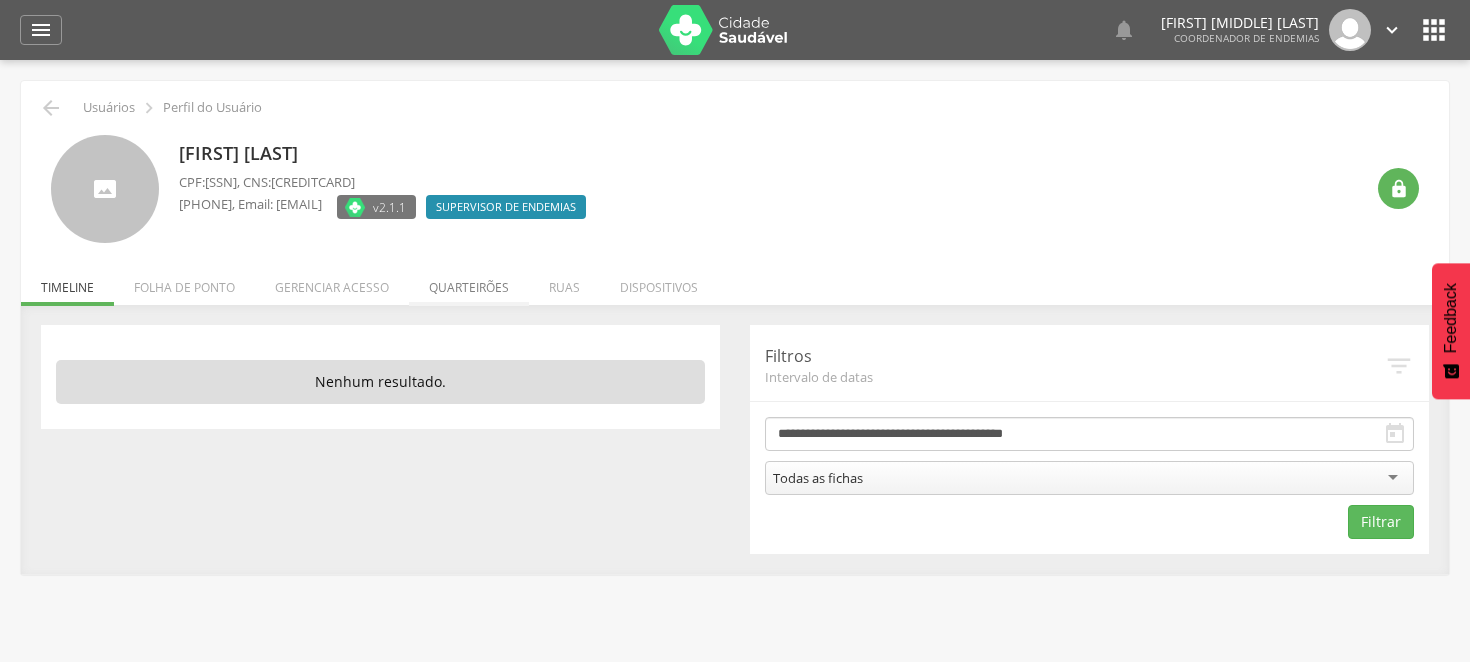 click on "Quarteirões" at bounding box center [469, 282] 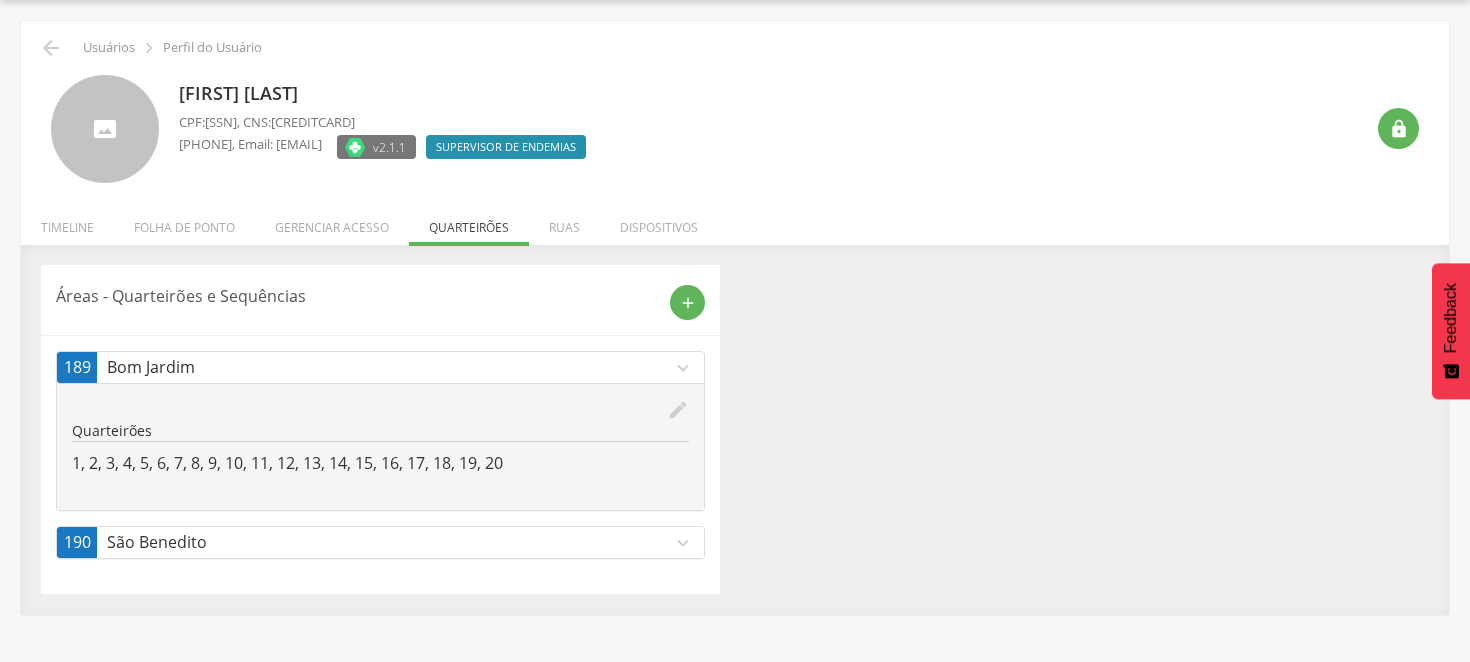 scroll, scrollTop: 0, scrollLeft: 0, axis: both 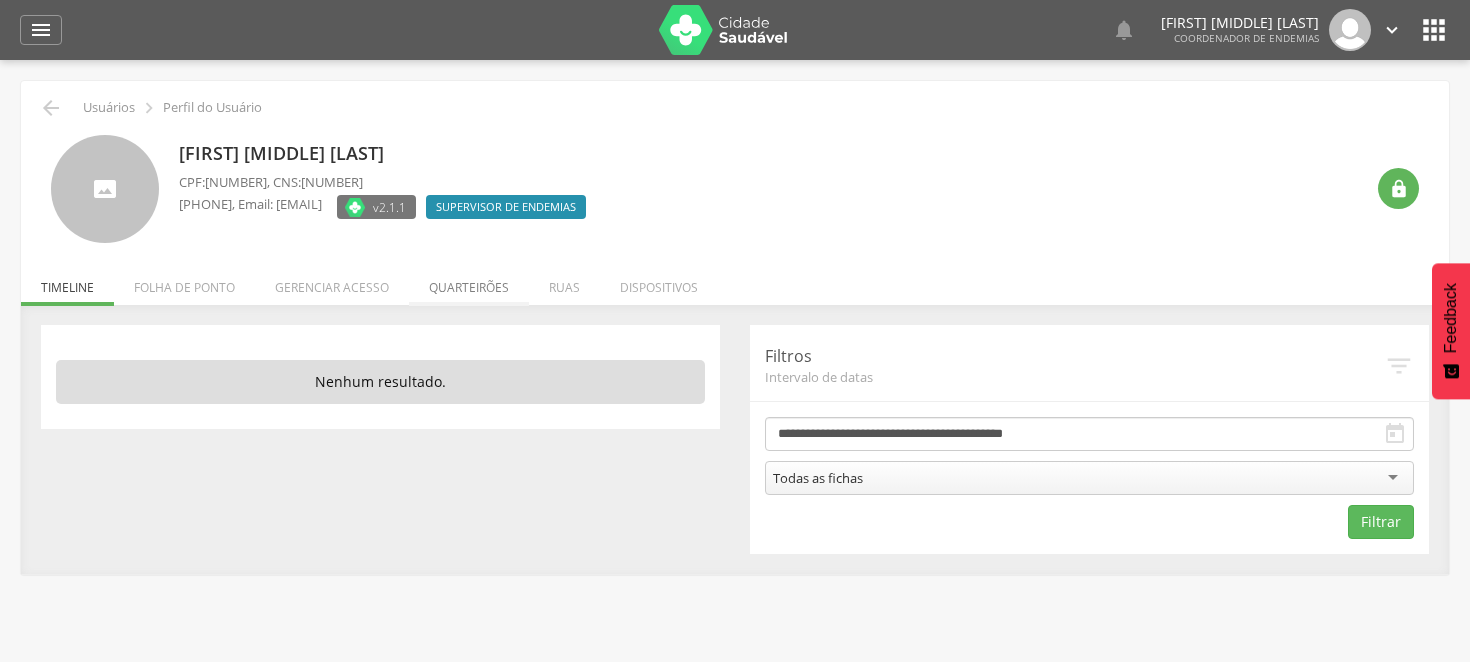 click on "Quarteirões" at bounding box center [469, 282] 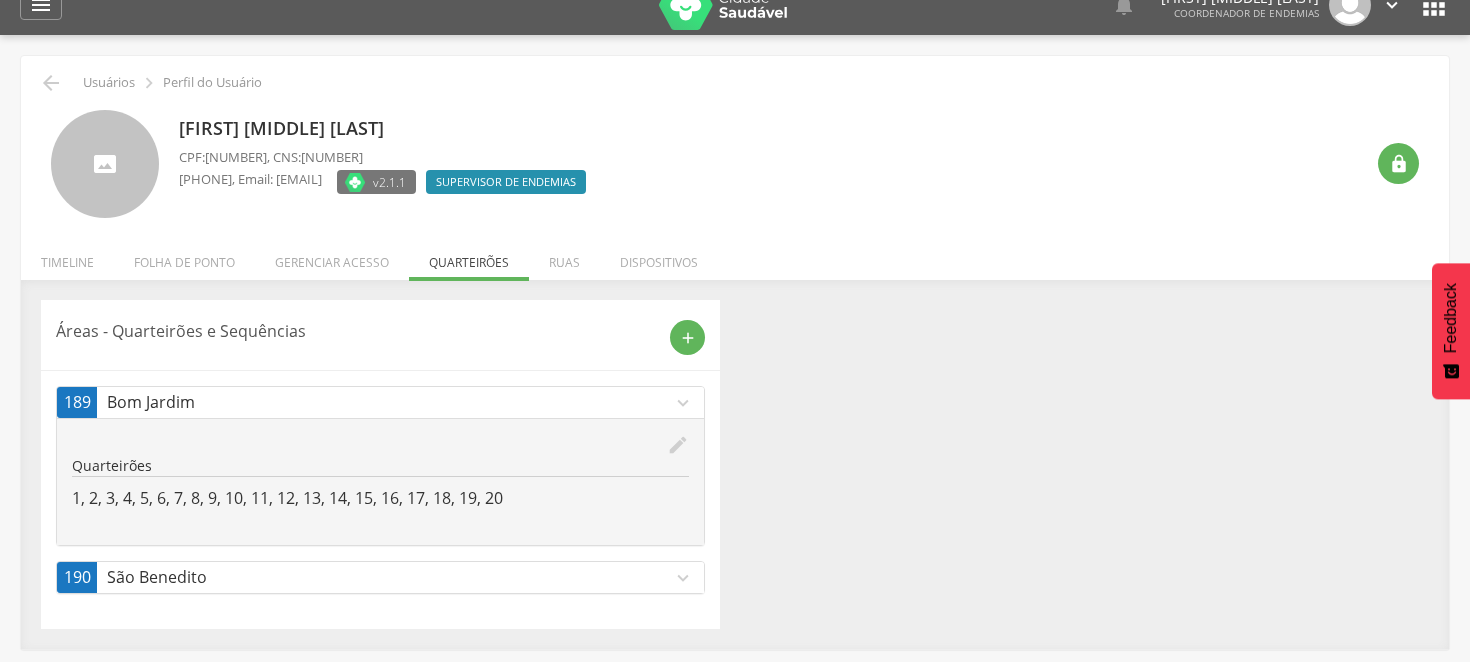 scroll, scrollTop: 0, scrollLeft: 0, axis: both 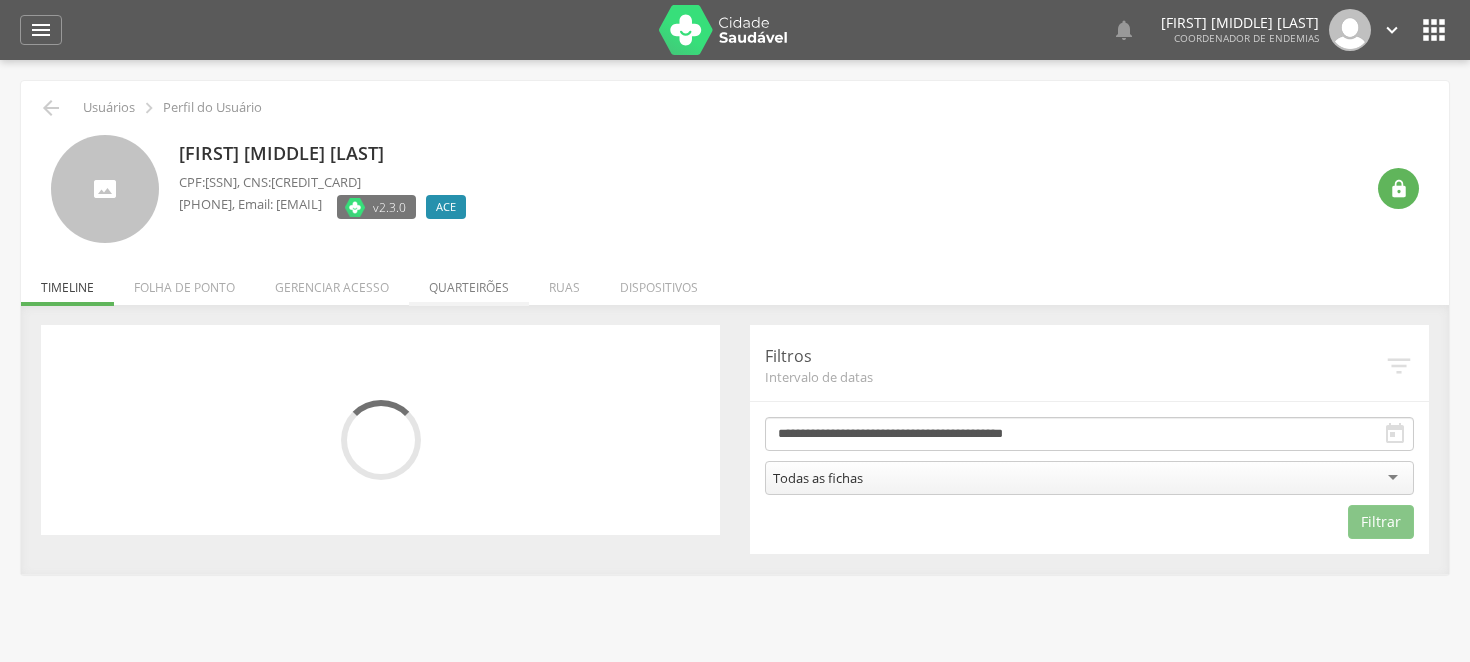 click on "Quarteirões" at bounding box center (469, 282) 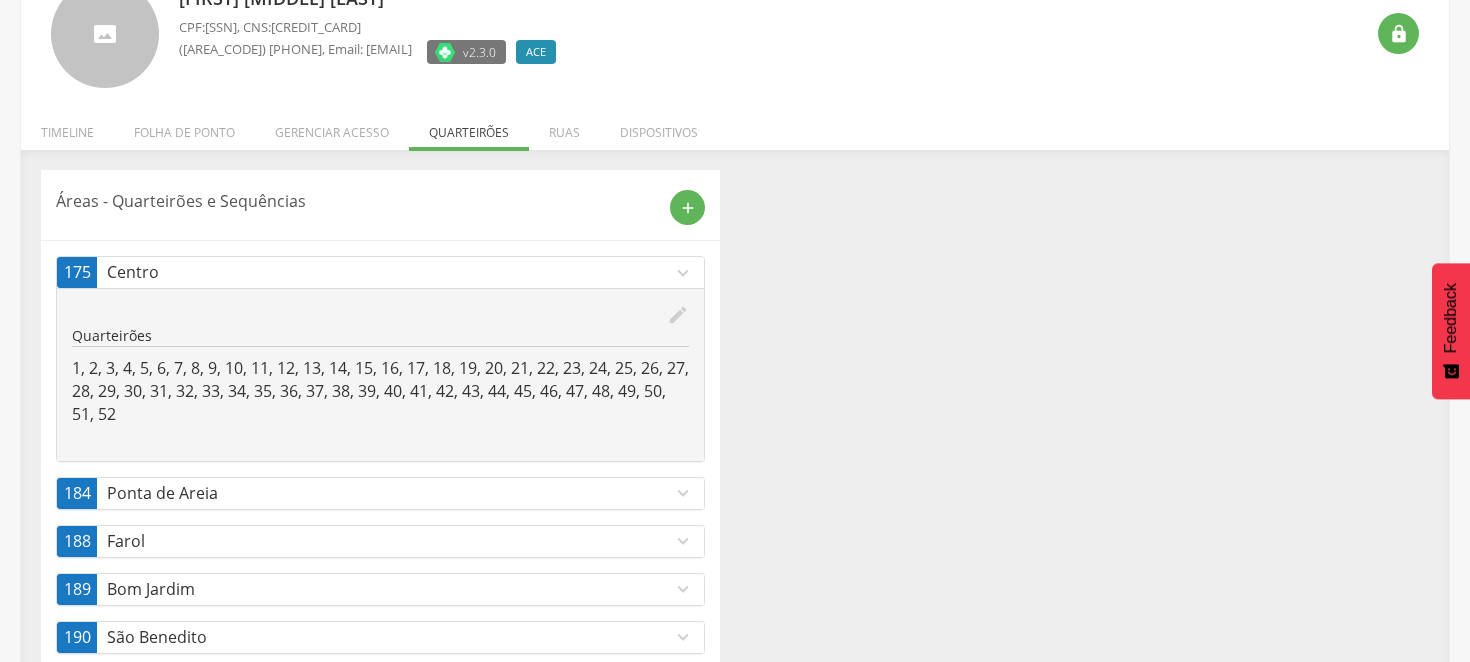scroll, scrollTop: 204, scrollLeft: 0, axis: vertical 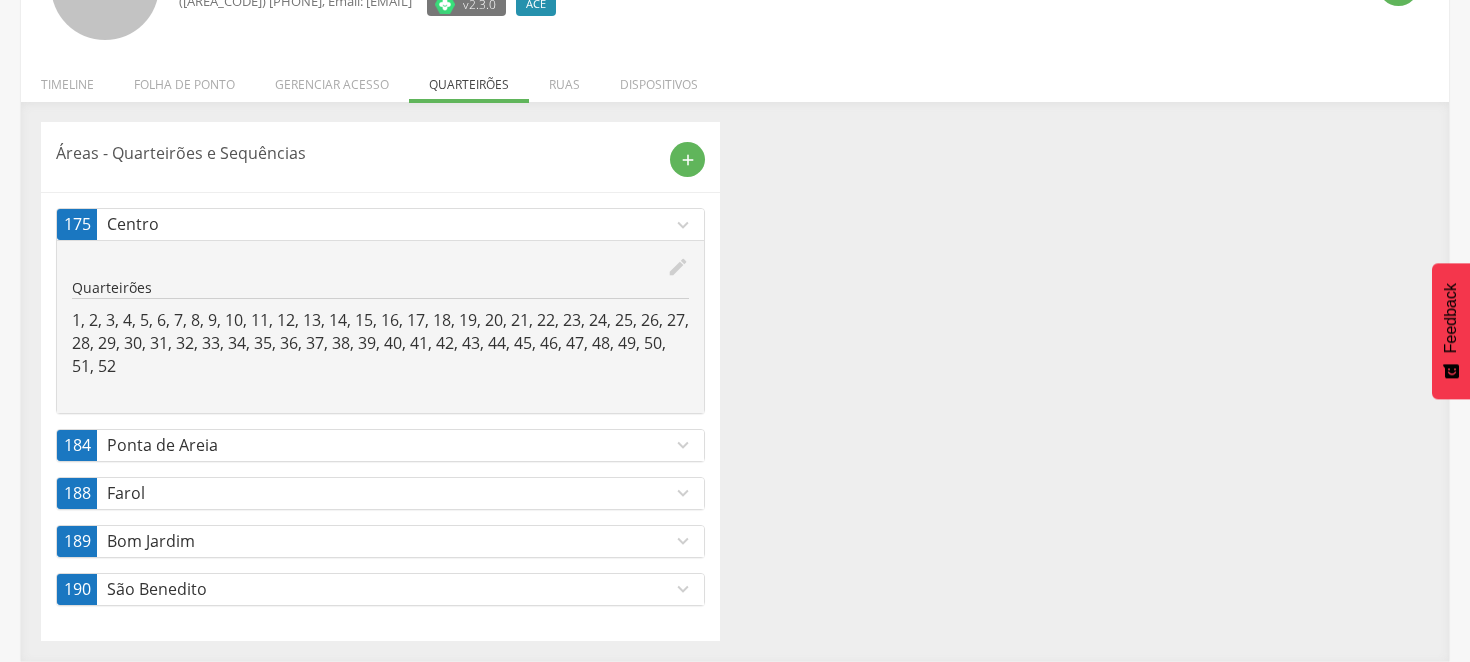 click on "Farol" at bounding box center (389, 493) 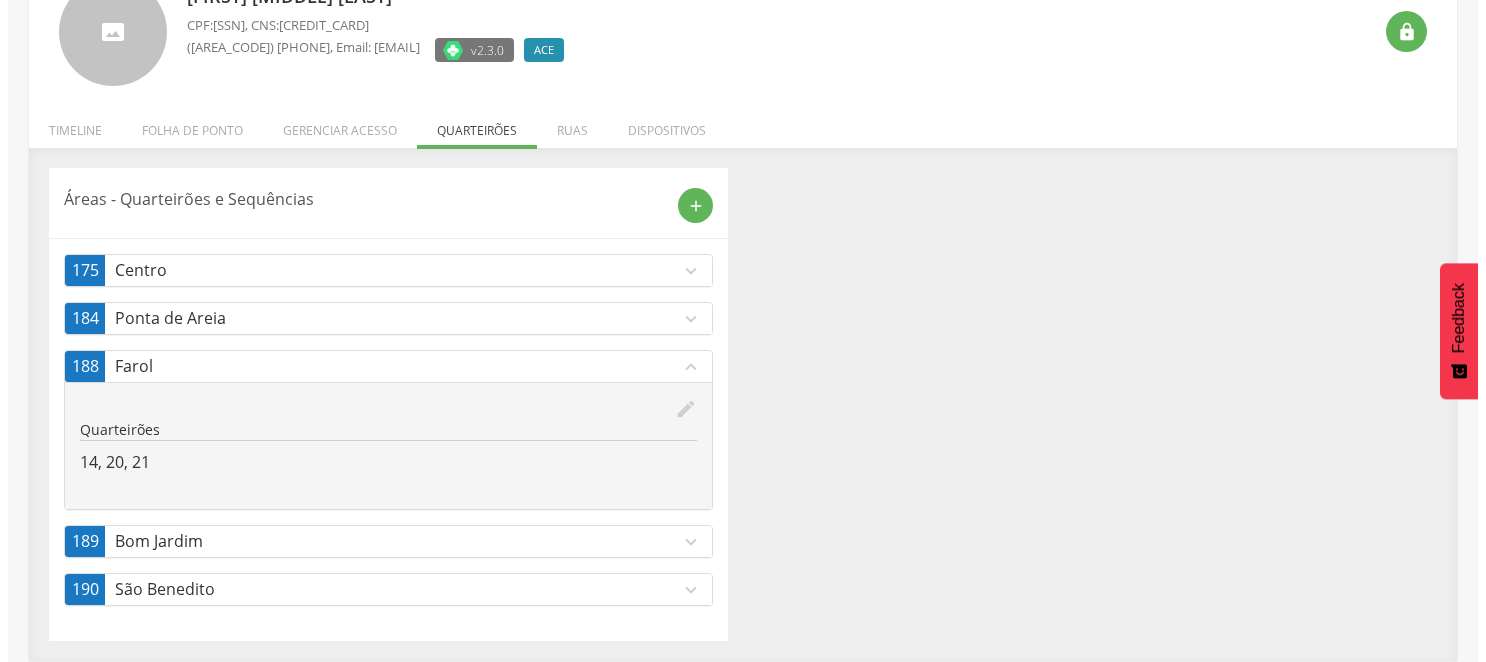 scroll, scrollTop: 158, scrollLeft: 0, axis: vertical 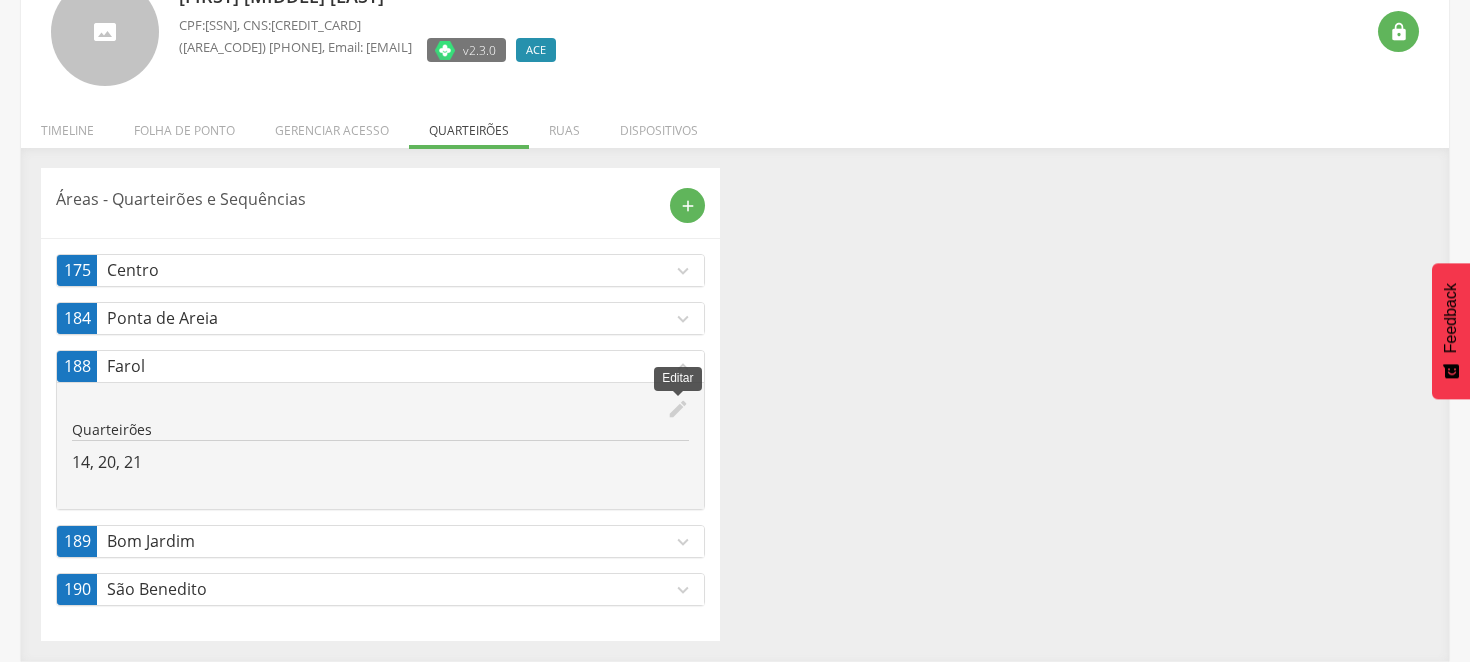 click on "edit" at bounding box center [678, 409] 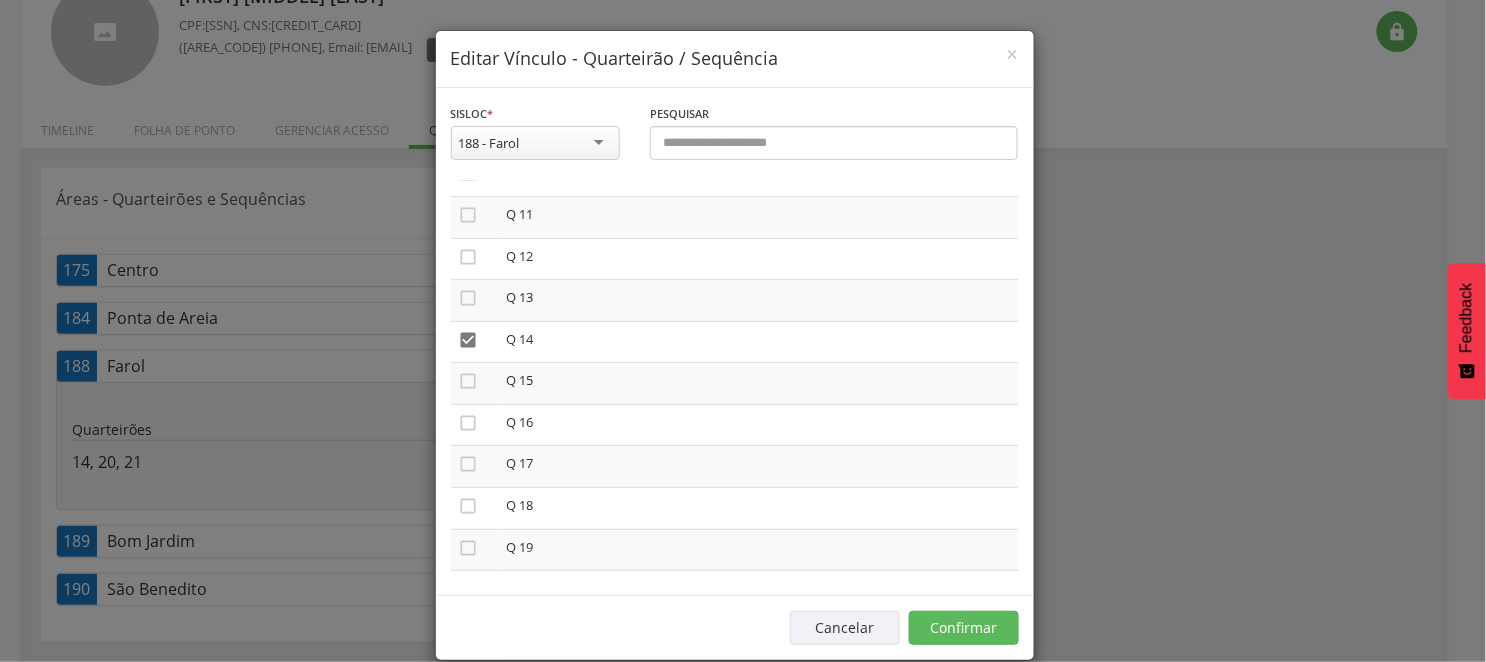 scroll, scrollTop: 444, scrollLeft: 0, axis: vertical 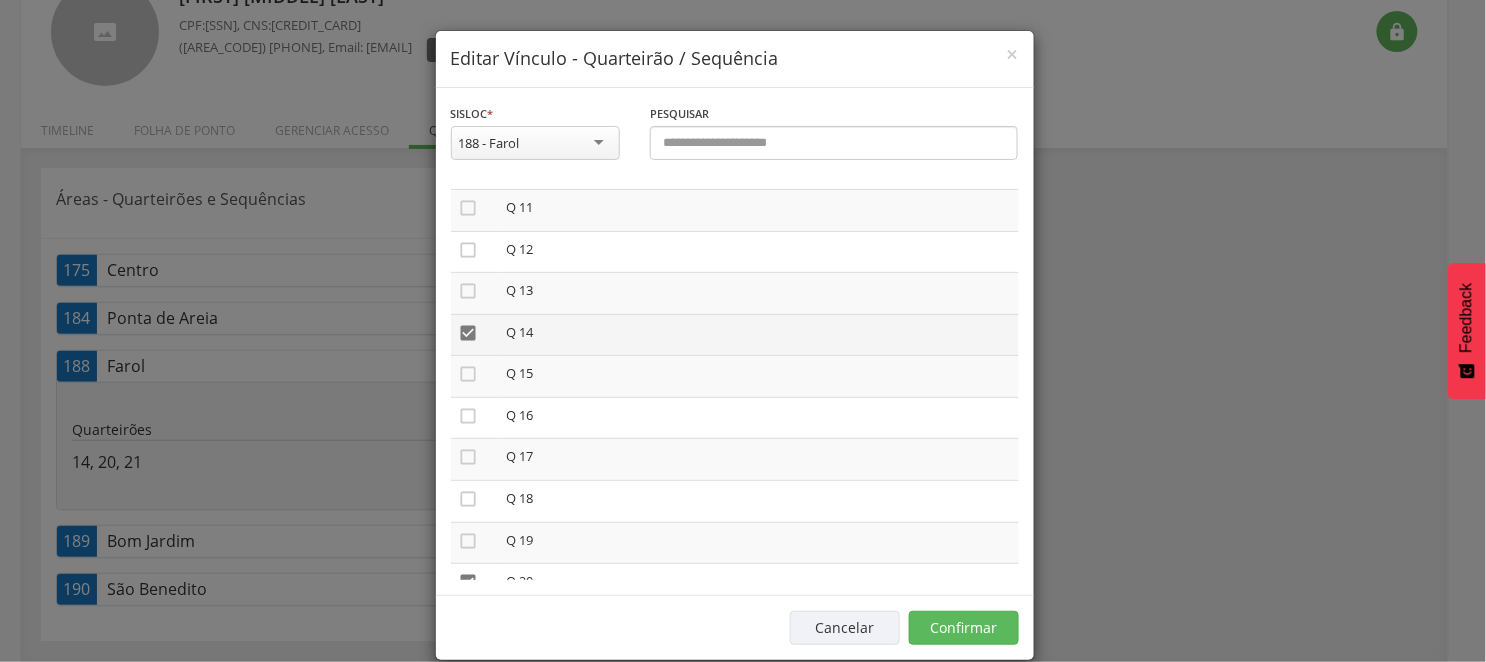 click on "" at bounding box center [469, 333] 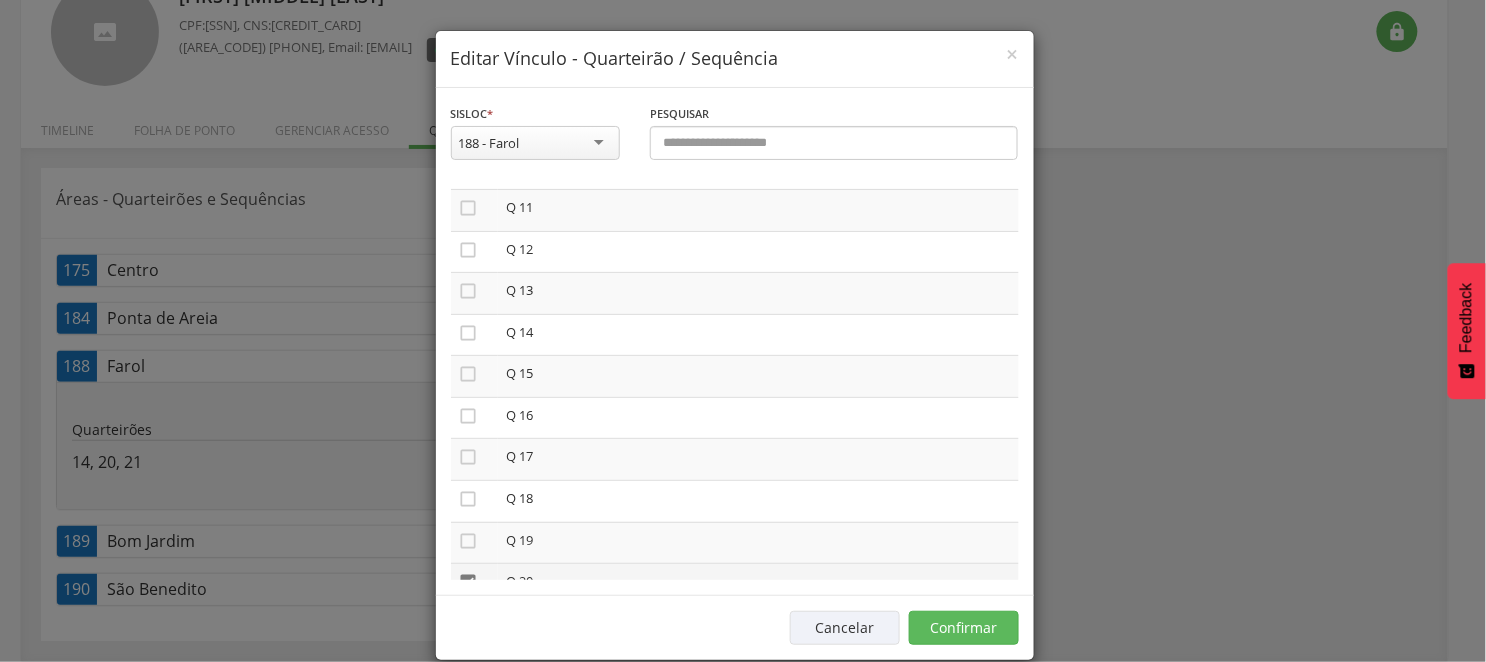 click on "" at bounding box center [469, 582] 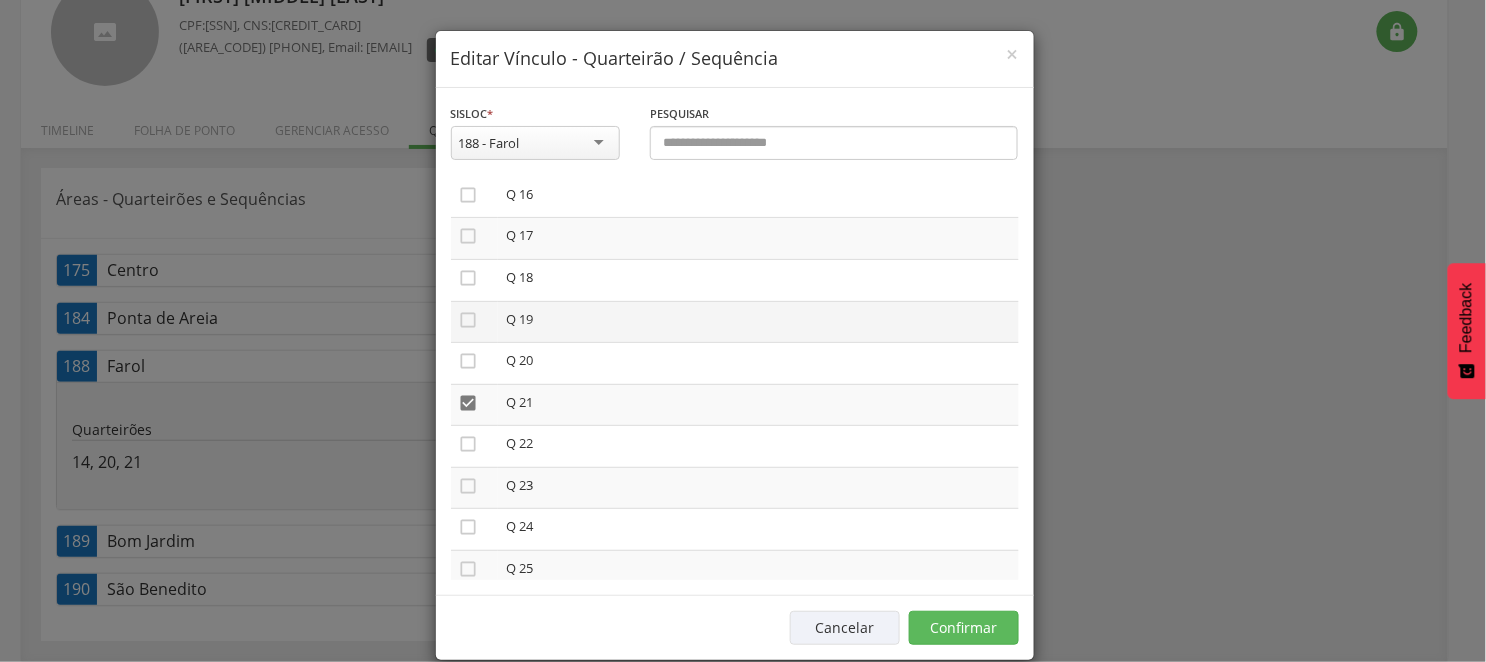 scroll, scrollTop: 666, scrollLeft: 0, axis: vertical 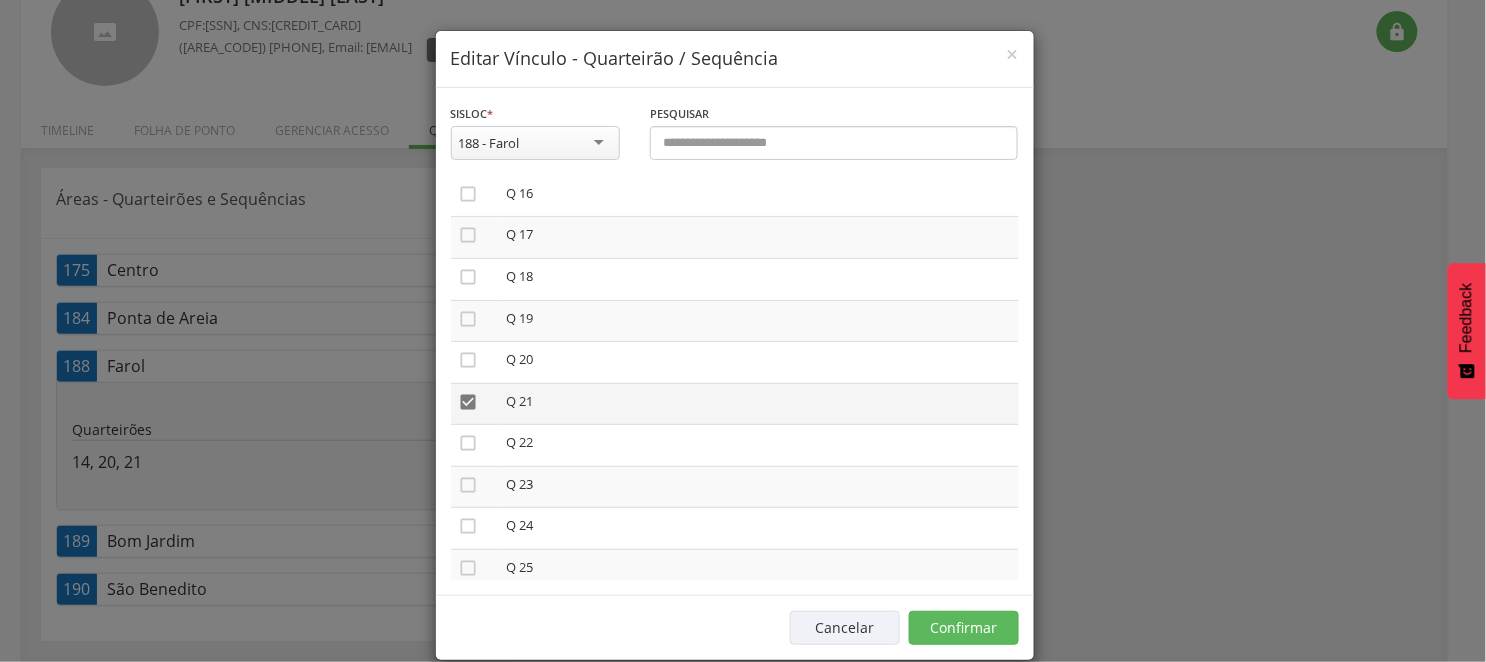 click on "" at bounding box center [469, 402] 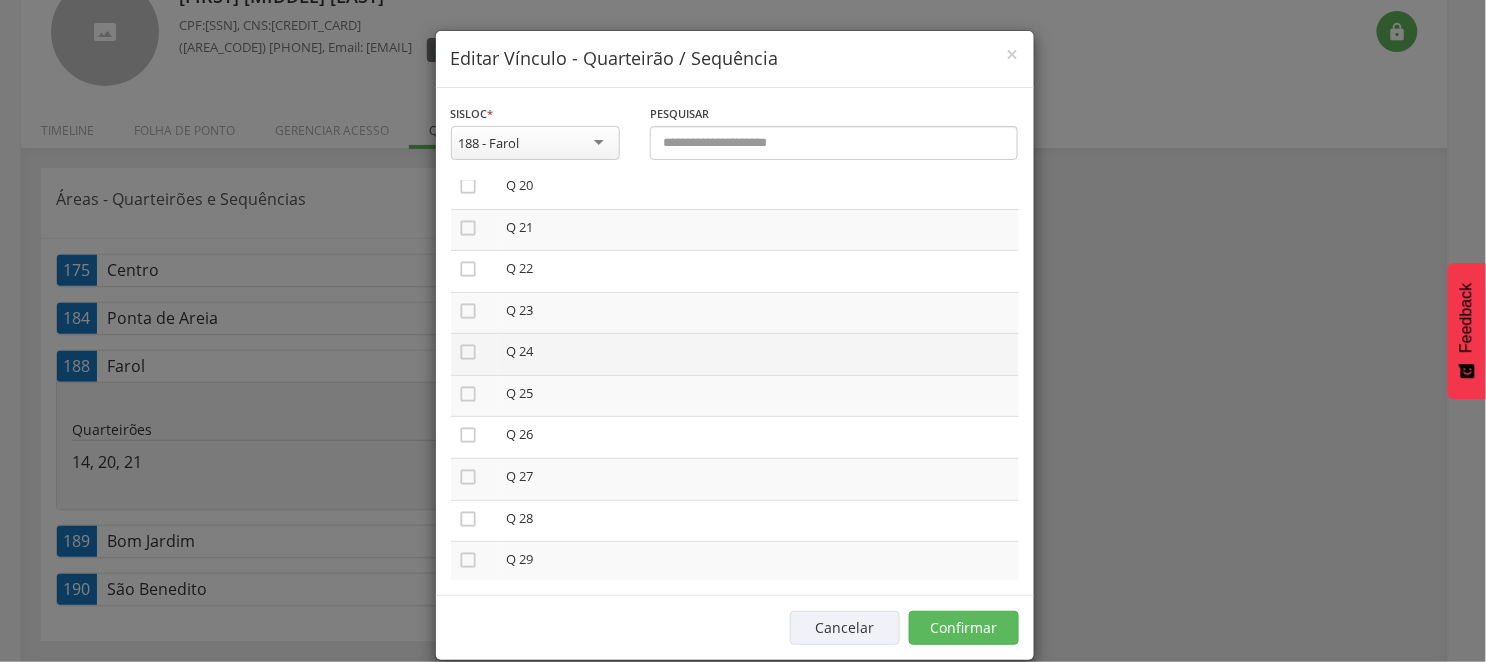 scroll, scrollTop: 974, scrollLeft: 0, axis: vertical 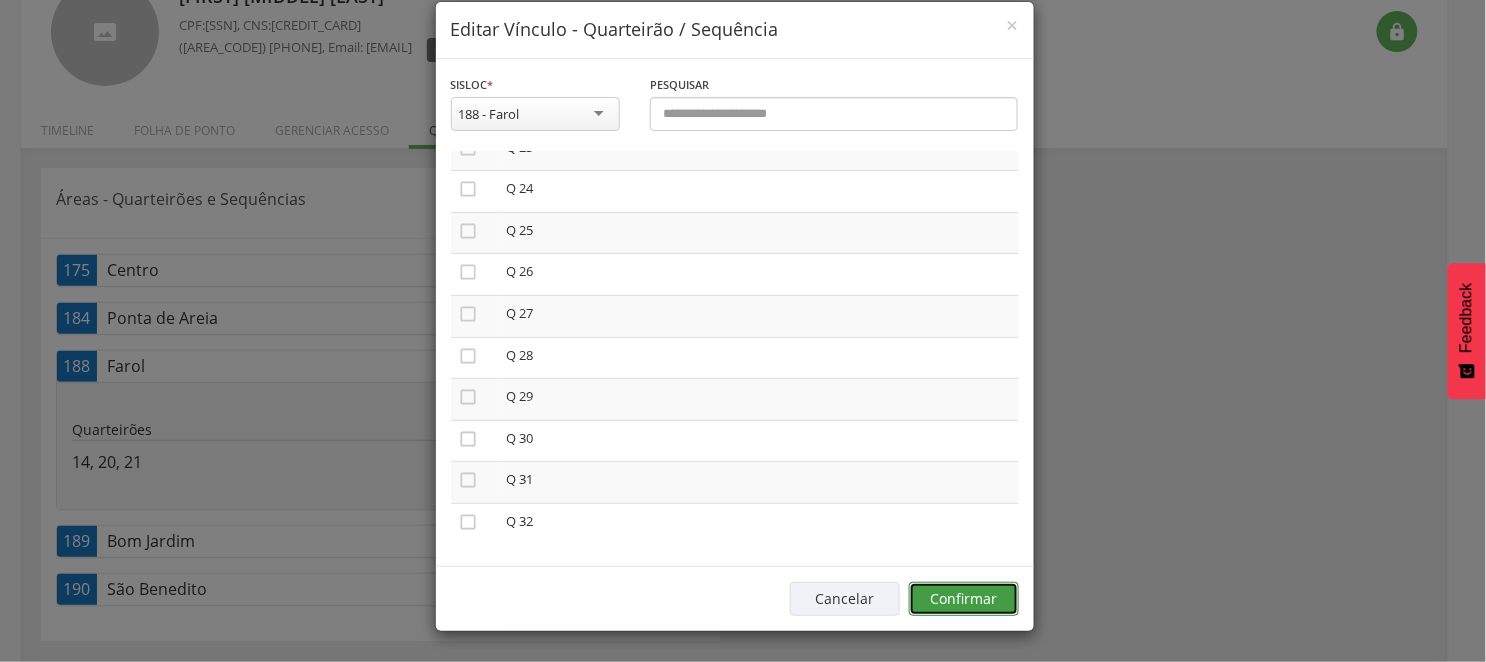 click on "Confirmar" at bounding box center [964, 599] 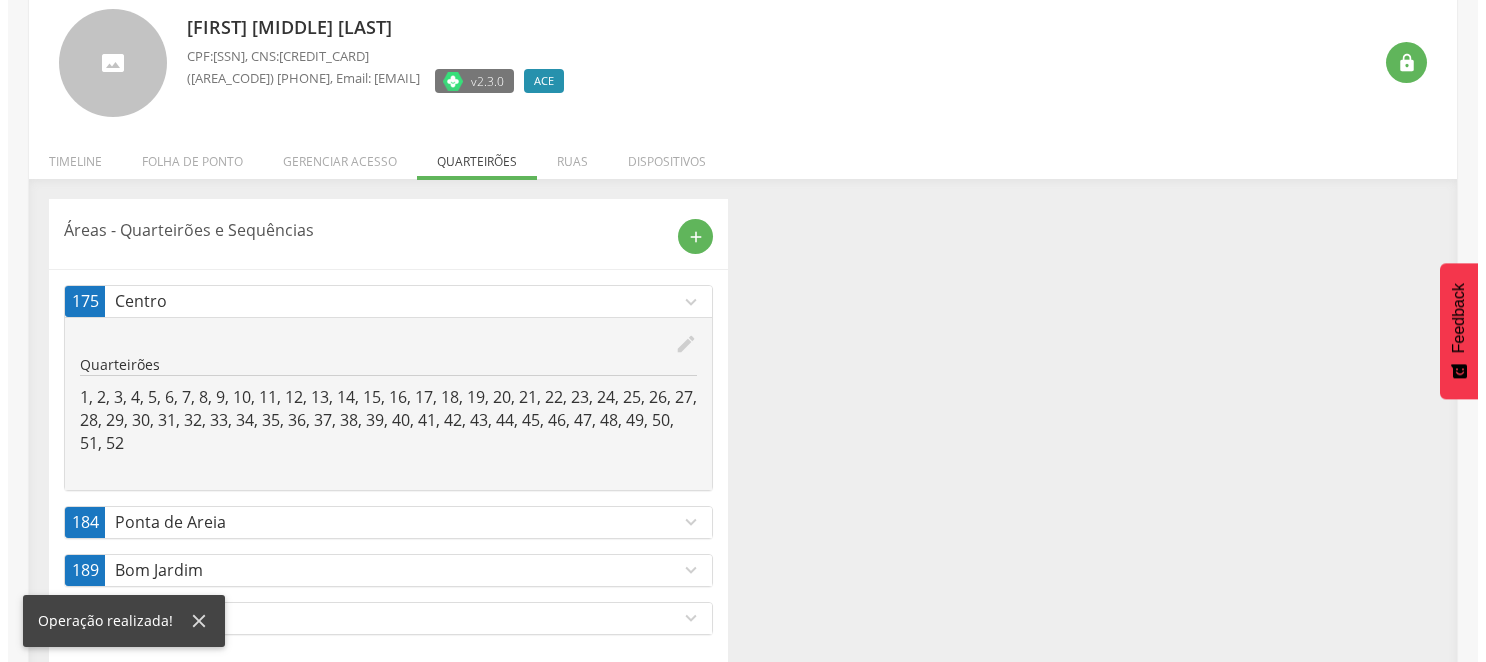 scroll, scrollTop: 156, scrollLeft: 0, axis: vertical 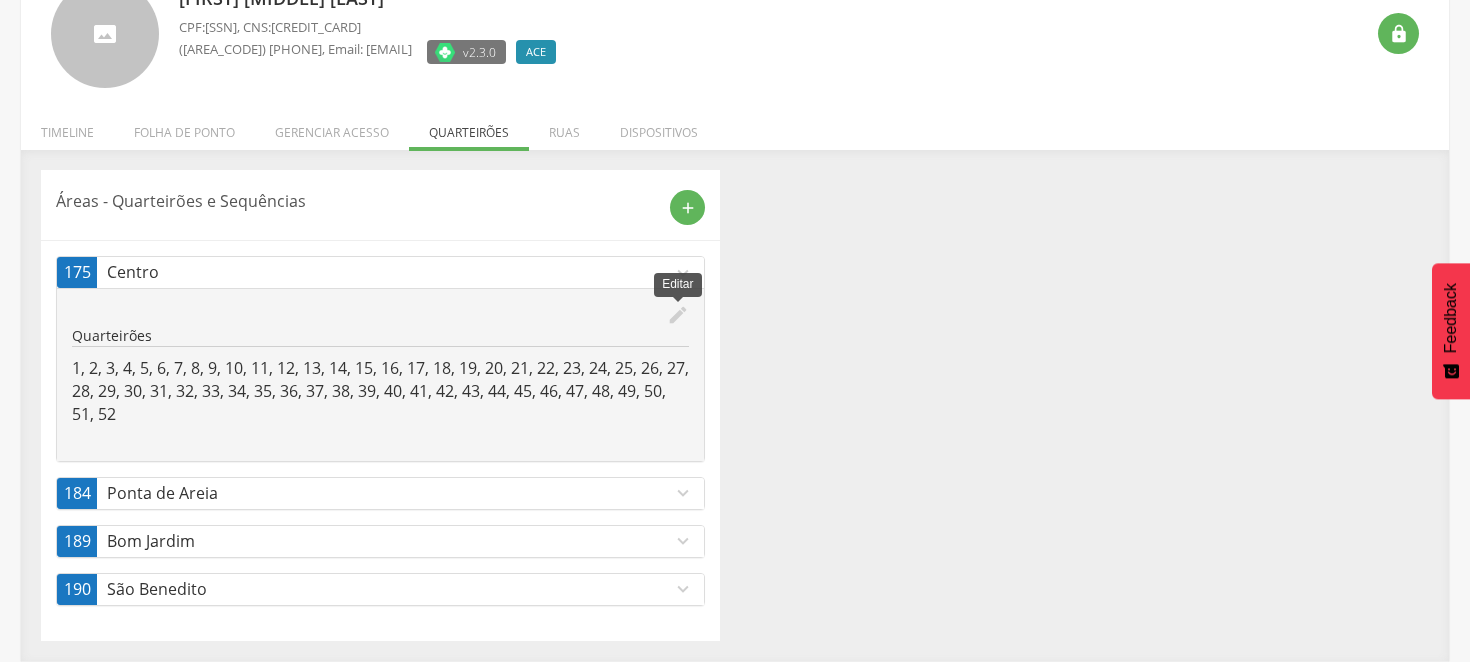 click on "edit" at bounding box center (678, 315) 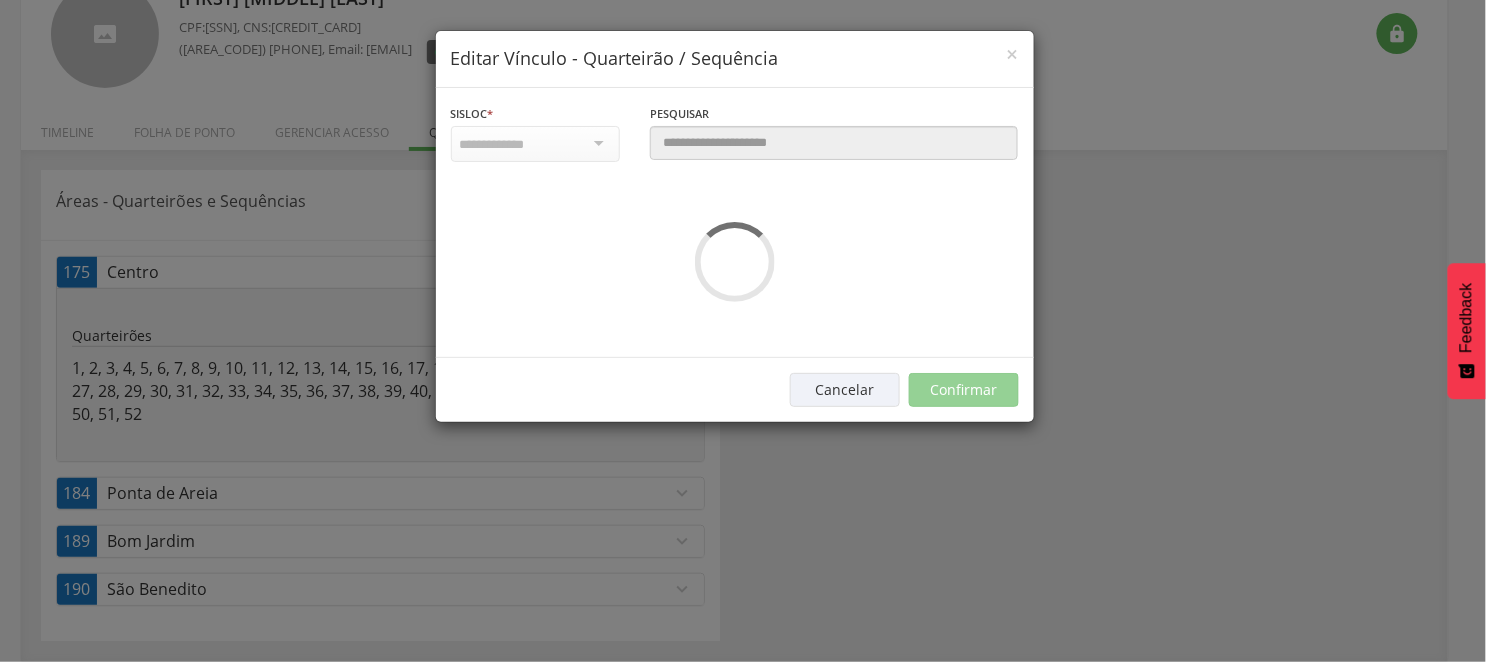scroll, scrollTop: 0, scrollLeft: 0, axis: both 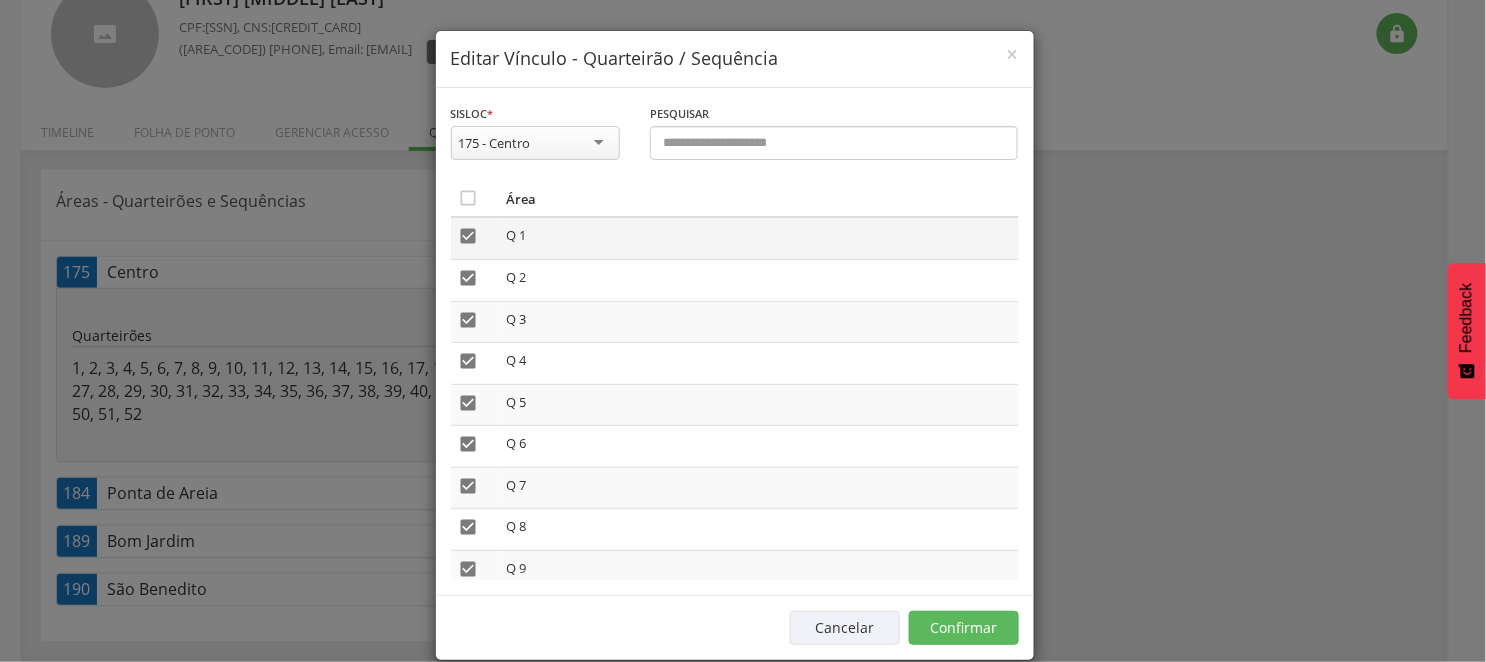 click on "" at bounding box center (469, 236) 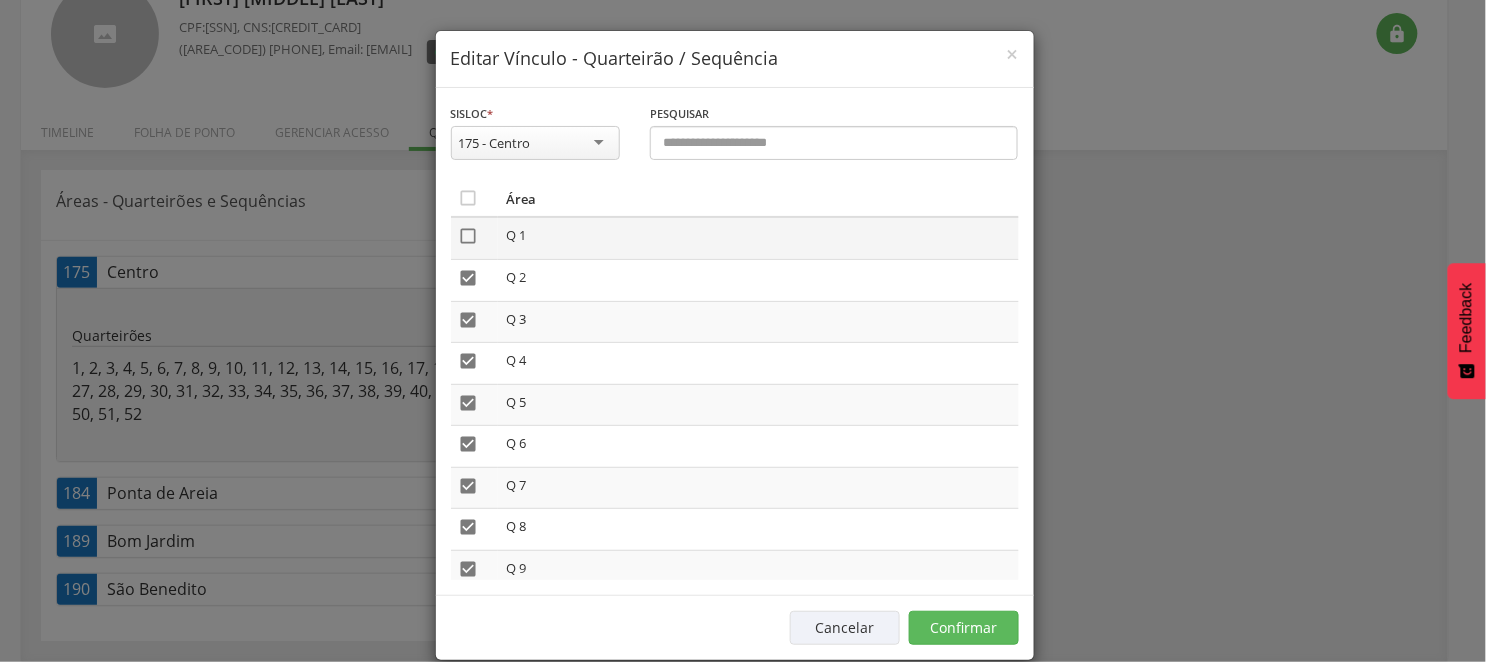 click on "" at bounding box center [469, 236] 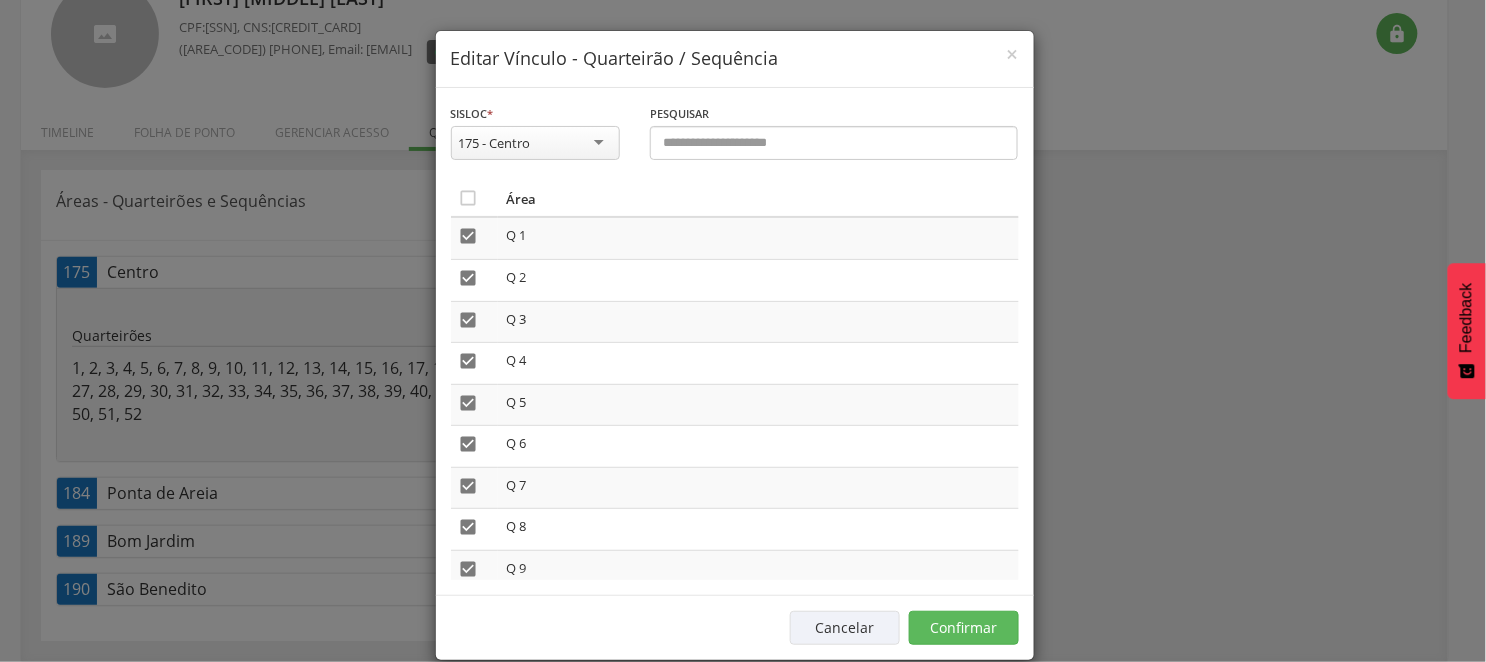 click on "**********" at bounding box center (743, 331) 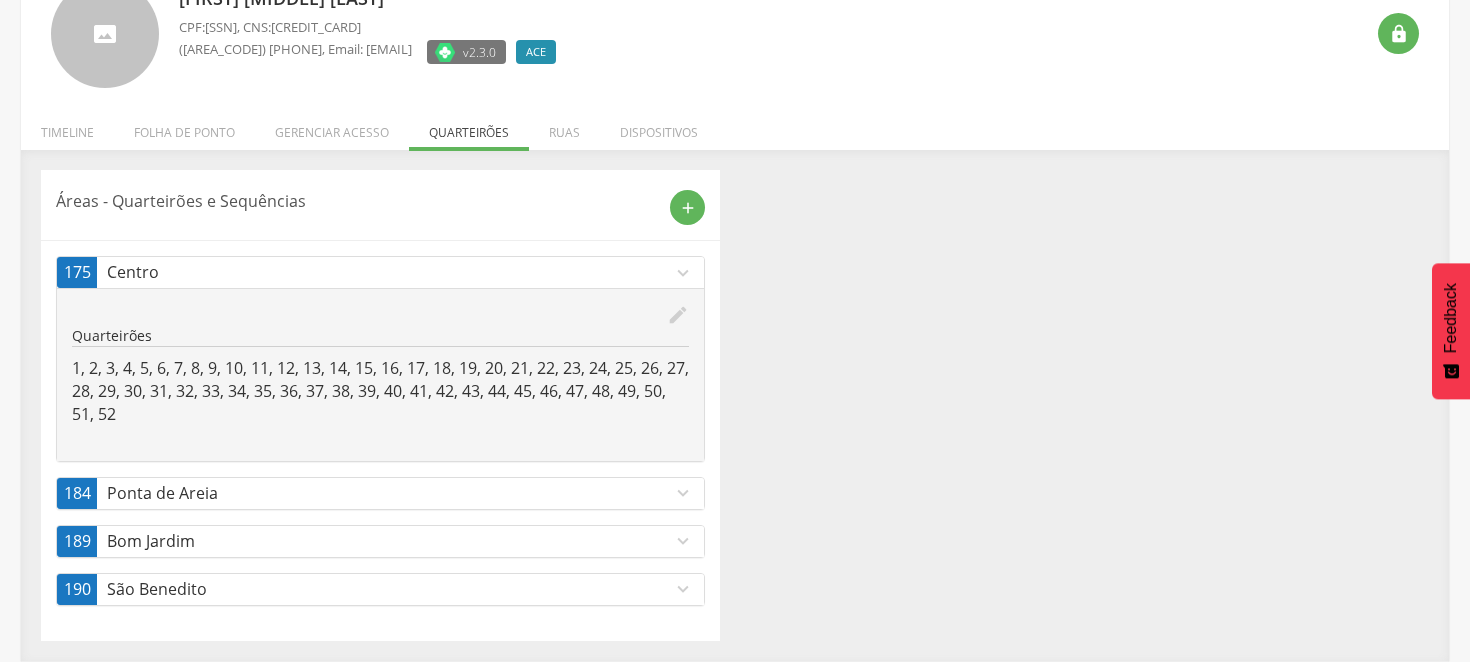 click on "expand_more" at bounding box center (683, 541) 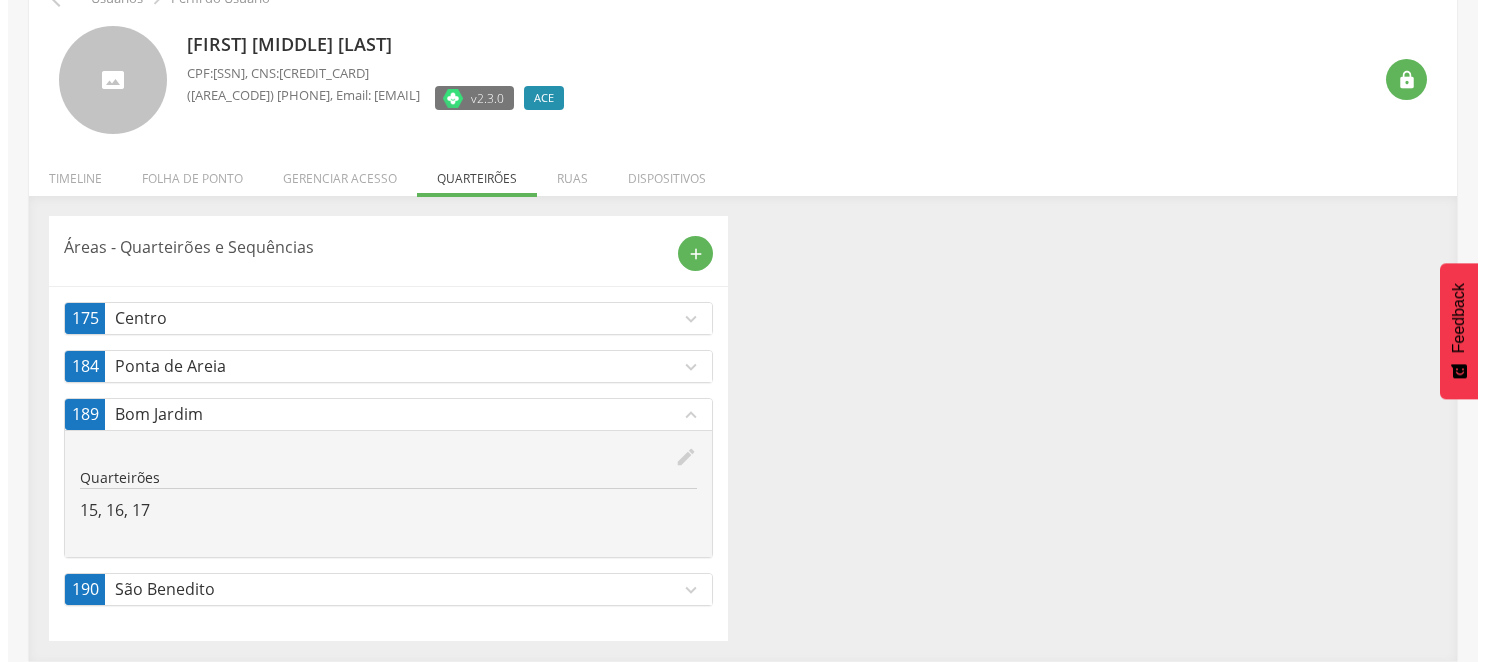 scroll, scrollTop: 110, scrollLeft: 0, axis: vertical 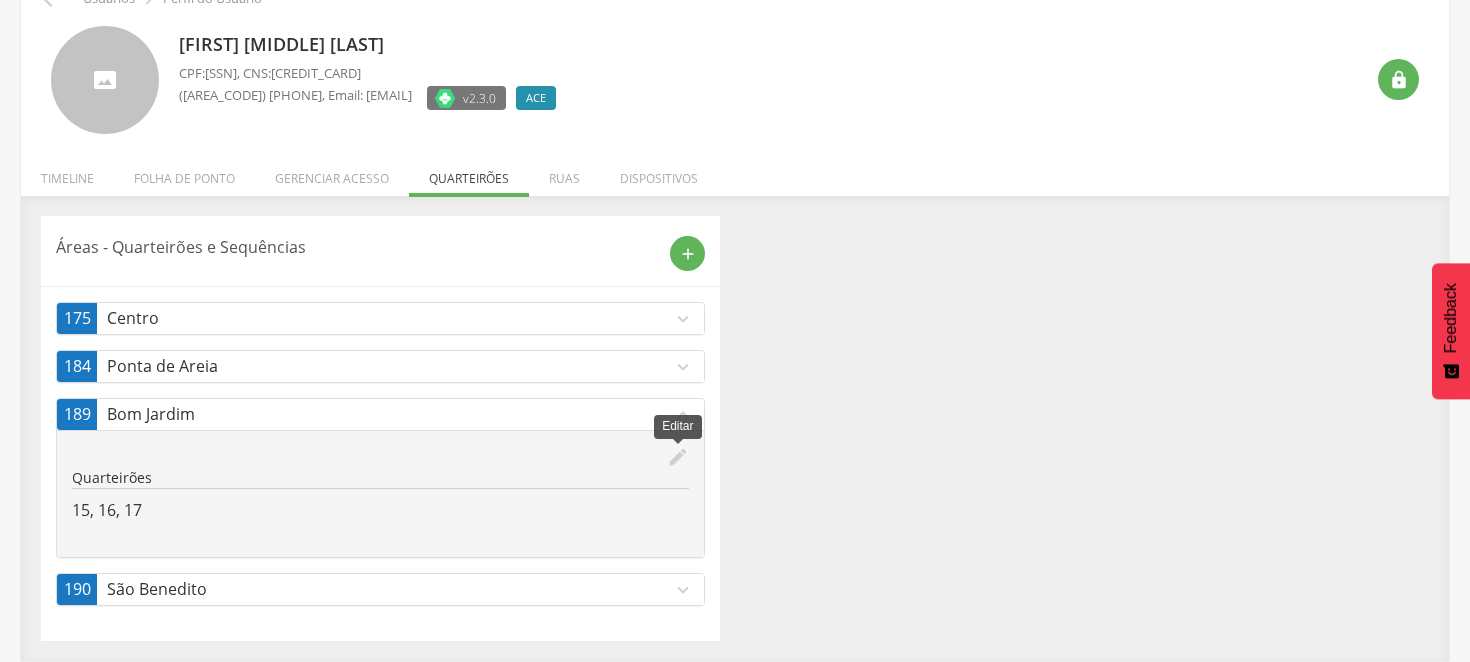 click on "edit" at bounding box center [678, 457] 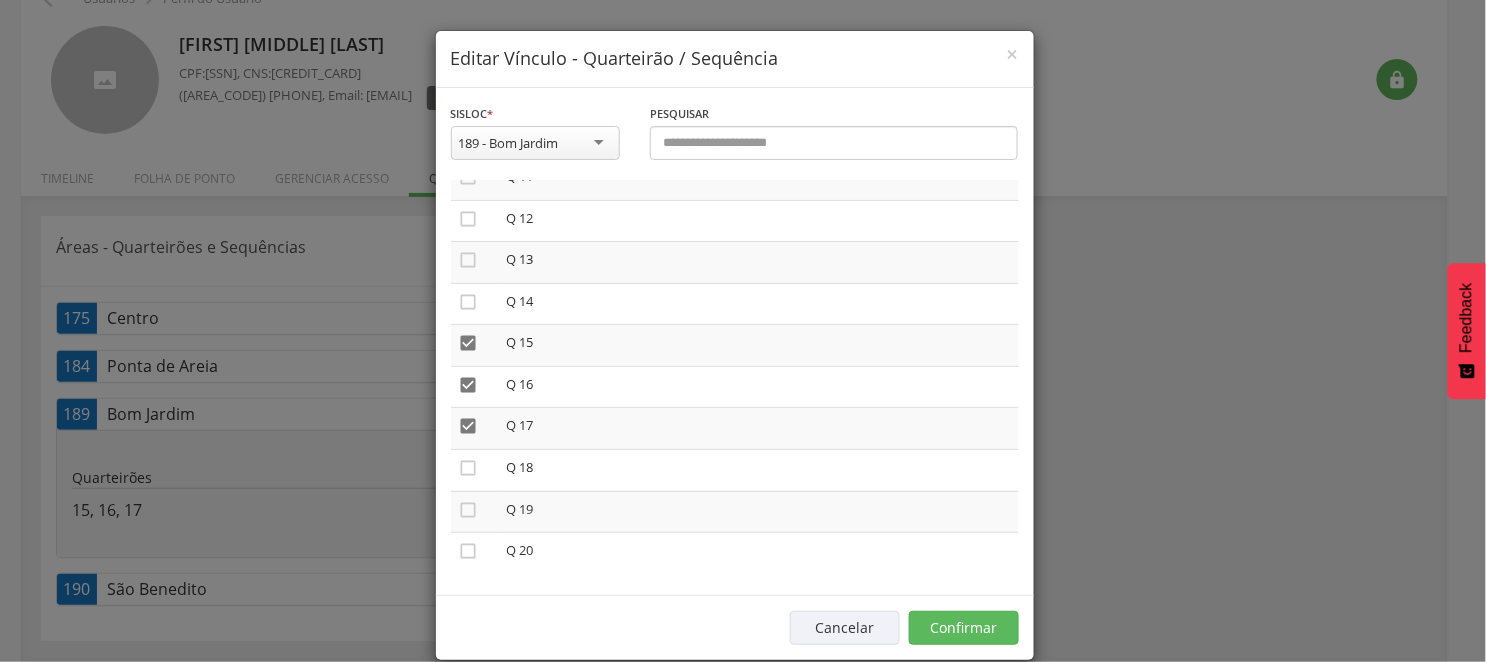 scroll, scrollTop: 480, scrollLeft: 0, axis: vertical 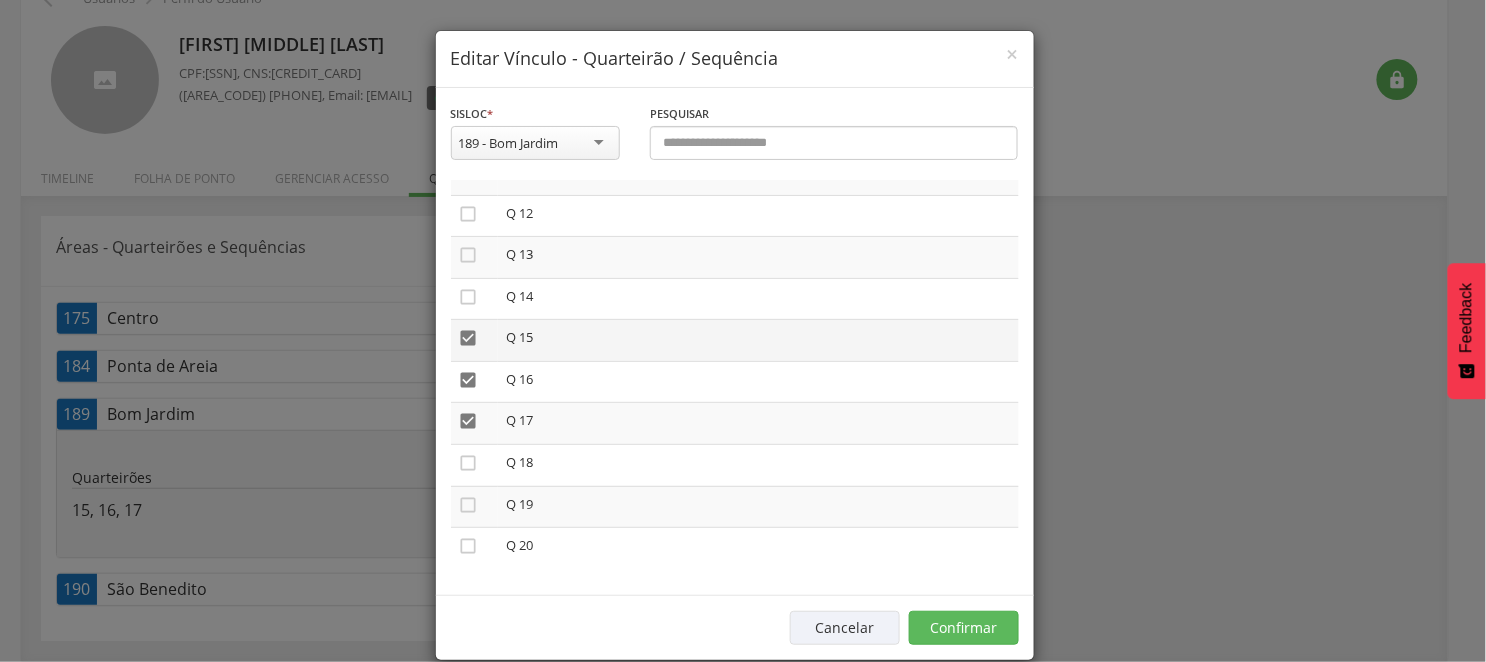click on "" at bounding box center (469, 338) 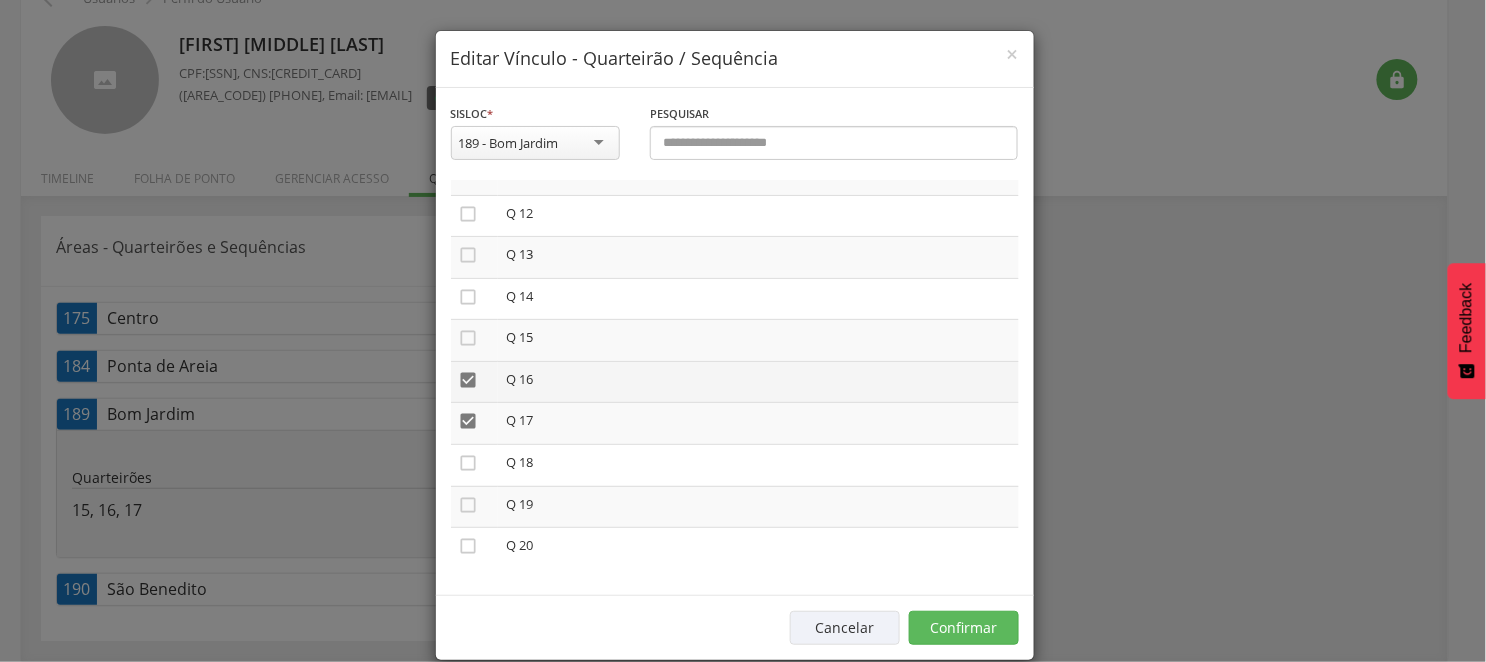 click on "" at bounding box center (469, 380) 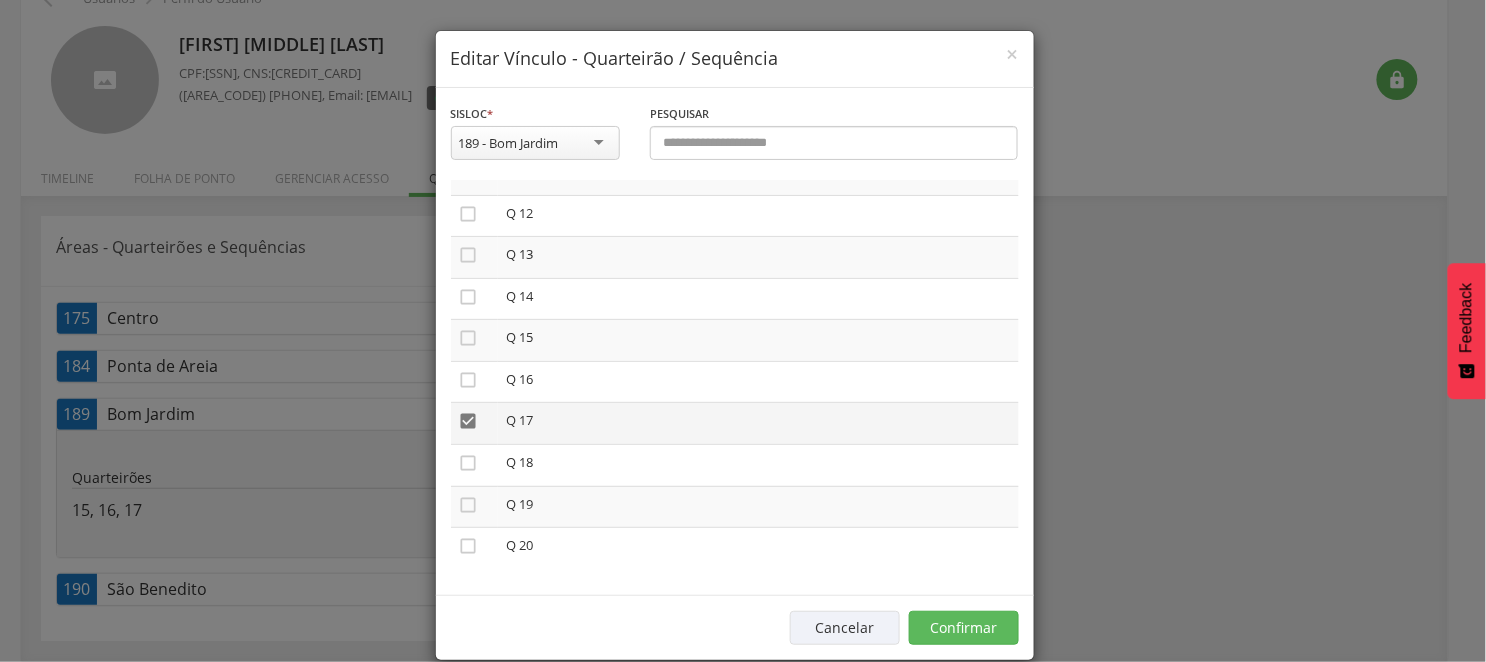 click on "" at bounding box center (469, 421) 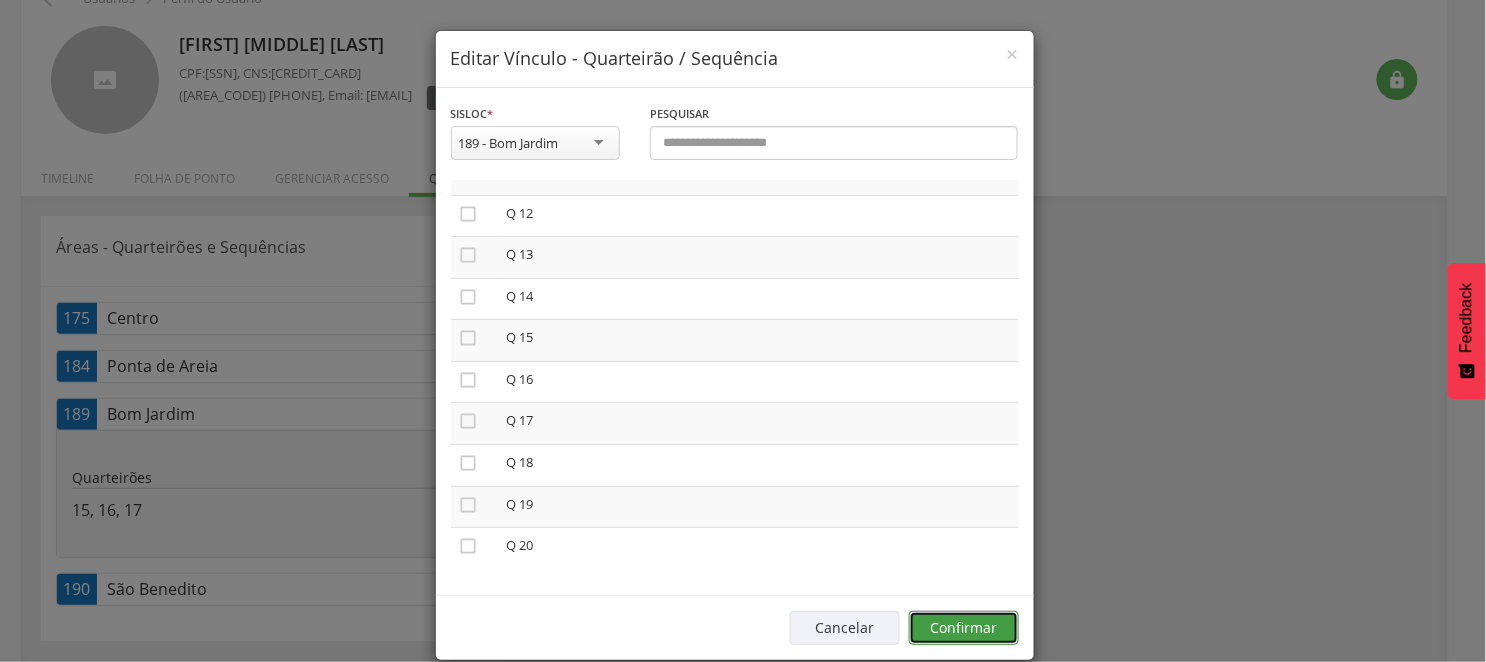 click on "Confirmar" at bounding box center (964, 628) 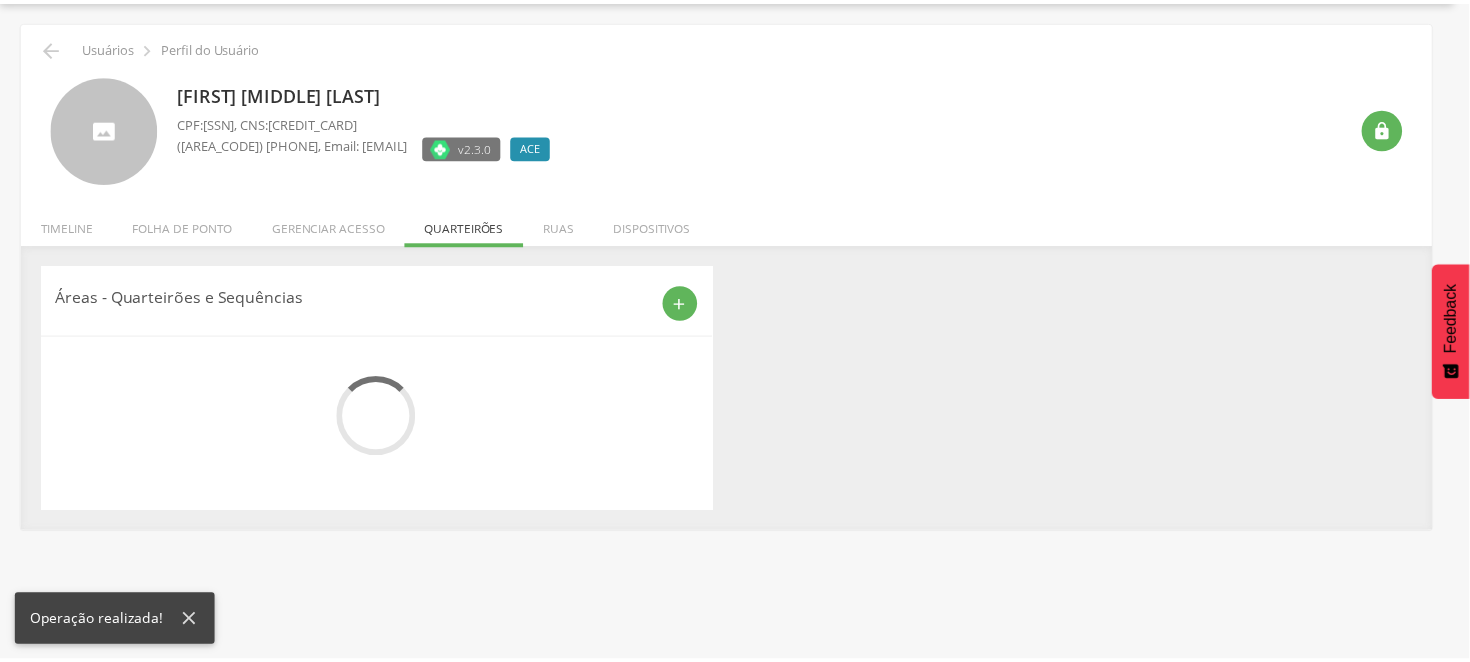 scroll, scrollTop: 107, scrollLeft: 0, axis: vertical 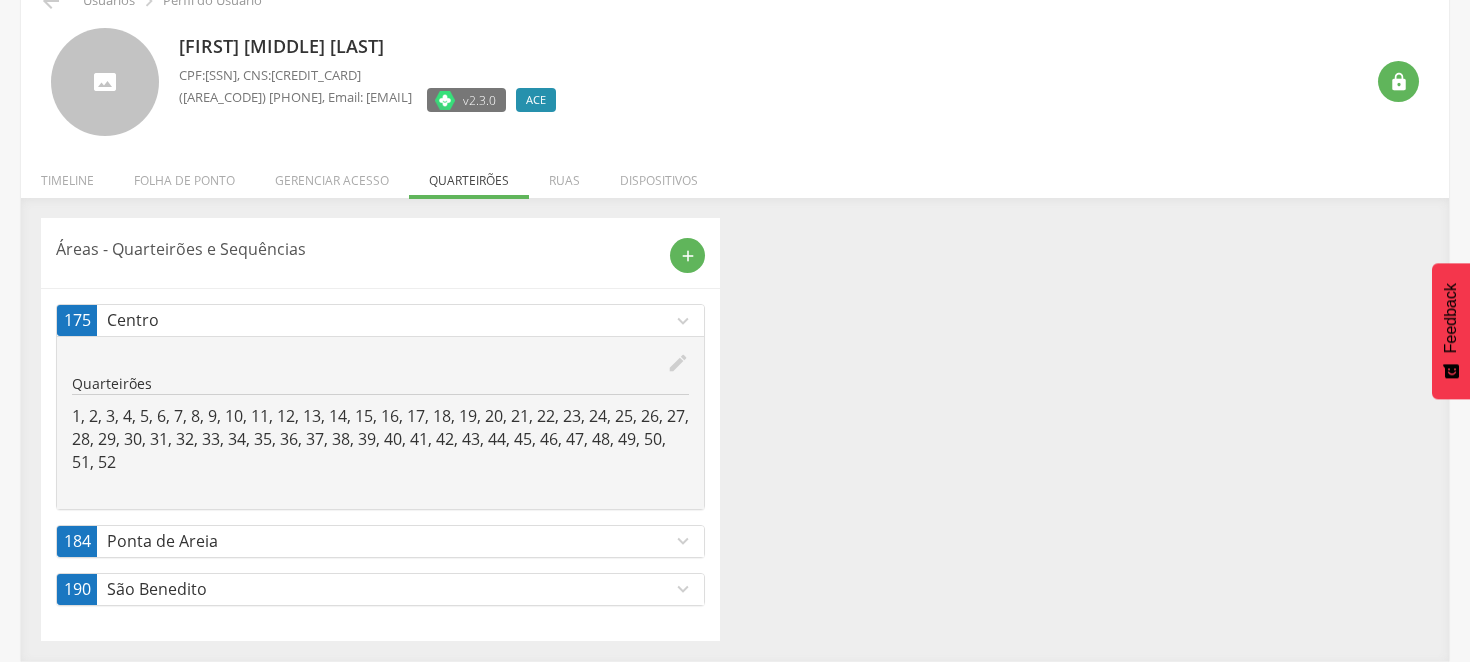 click on "190 São Benedito expand_more" at bounding box center [380, 589] 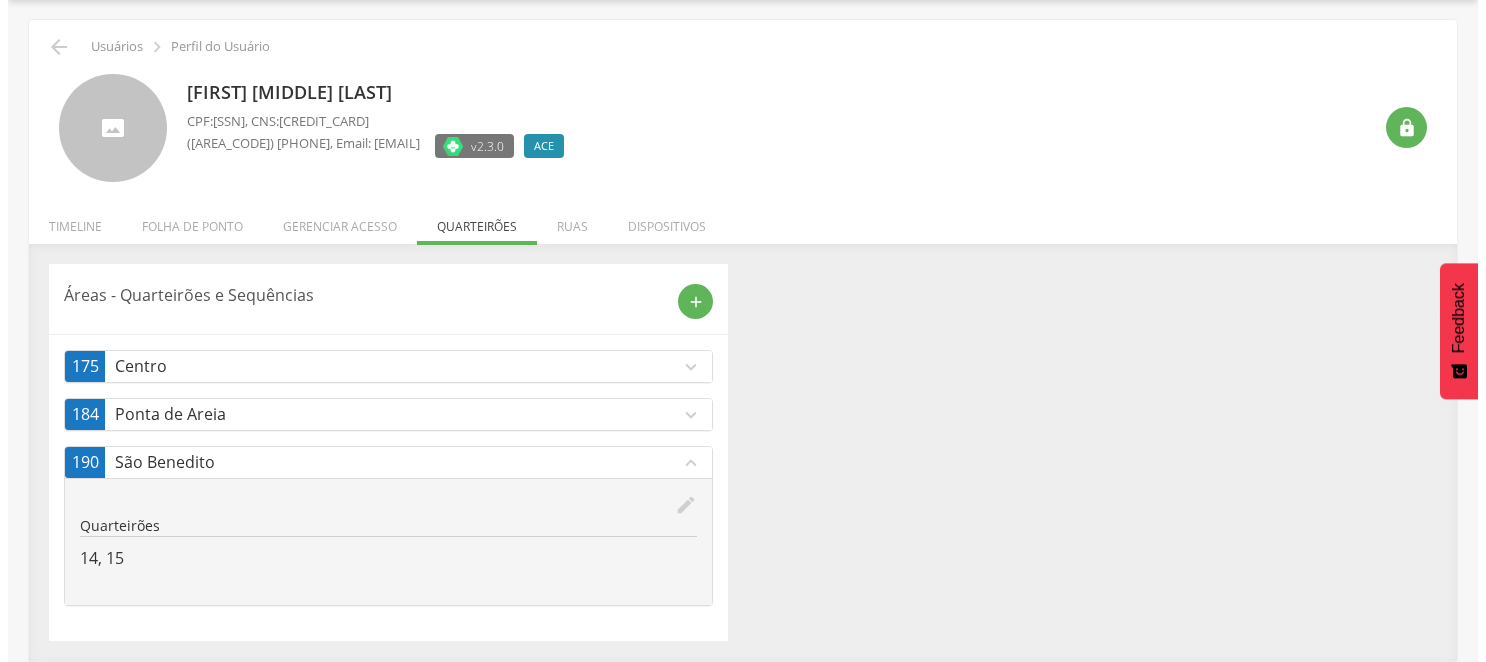 scroll, scrollTop: 62, scrollLeft: 0, axis: vertical 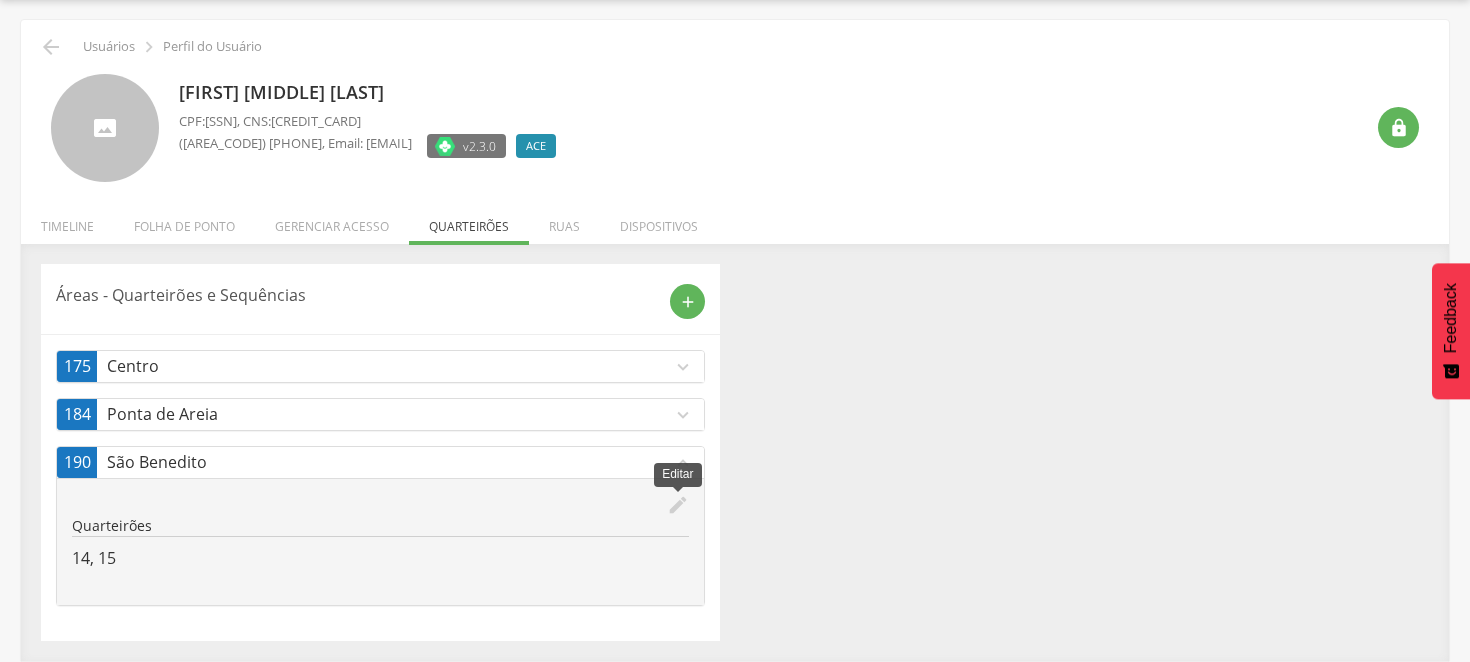 click on "edit" at bounding box center (678, 505) 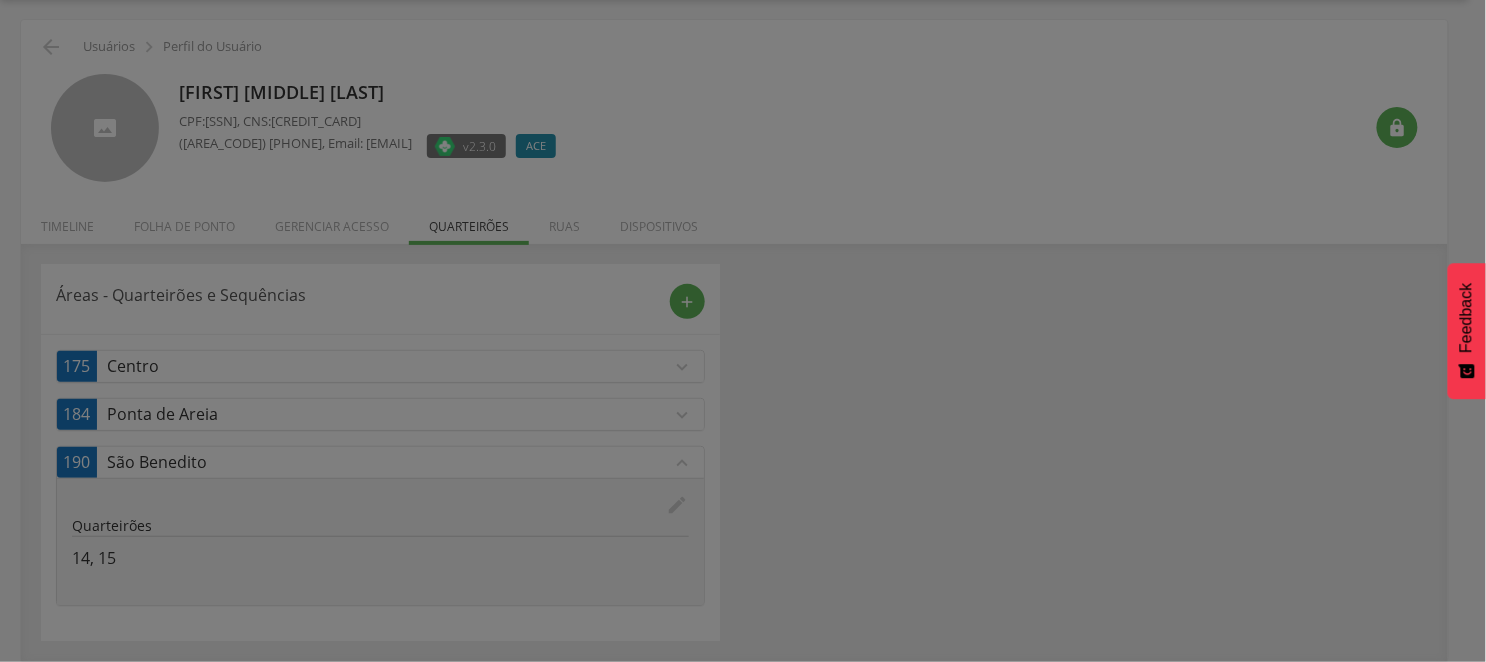 scroll, scrollTop: 0, scrollLeft: 0, axis: both 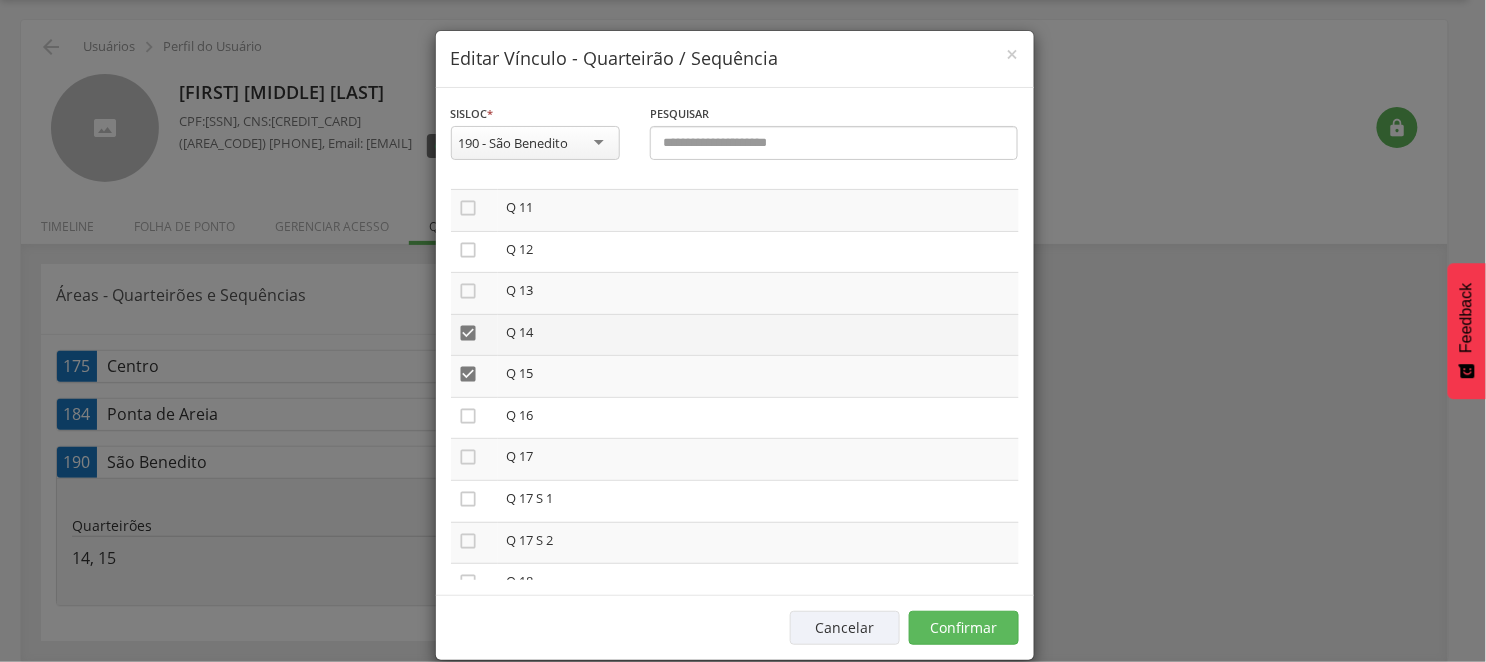 click on "" at bounding box center [469, 333] 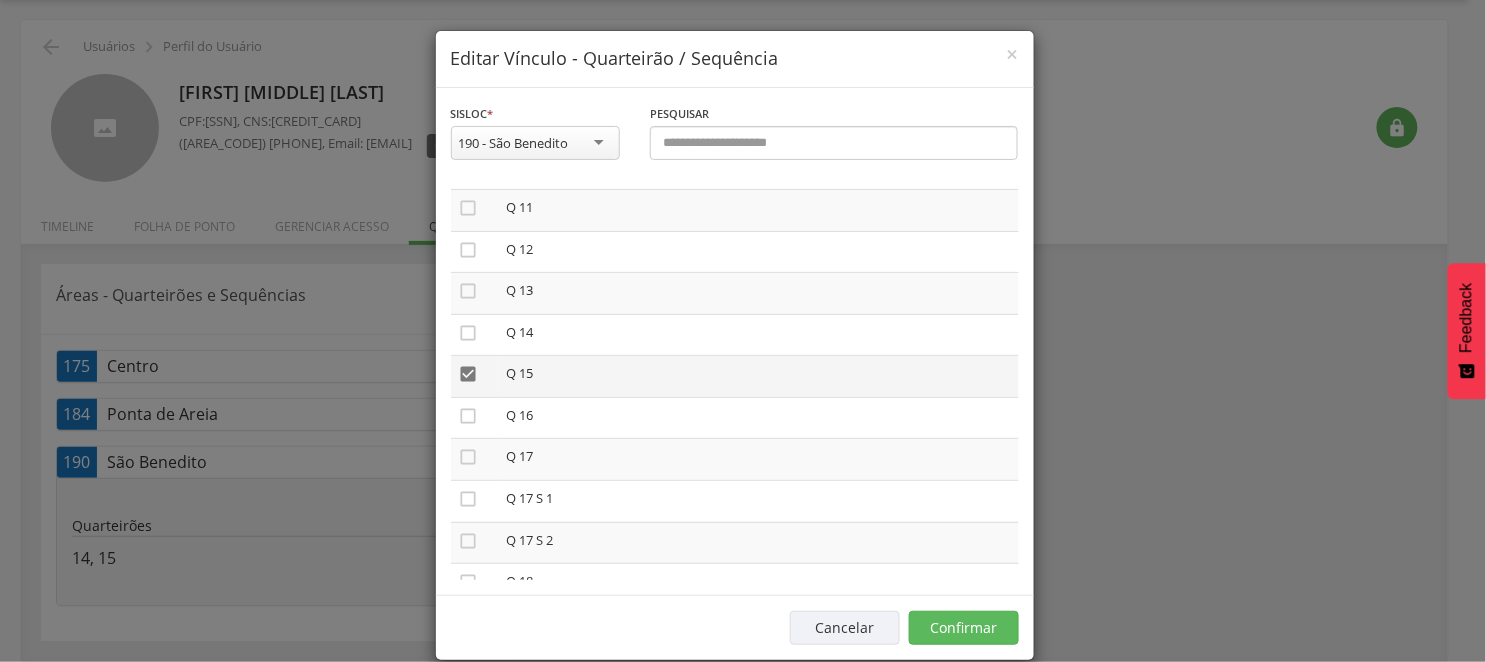 click on "" at bounding box center [469, 374] 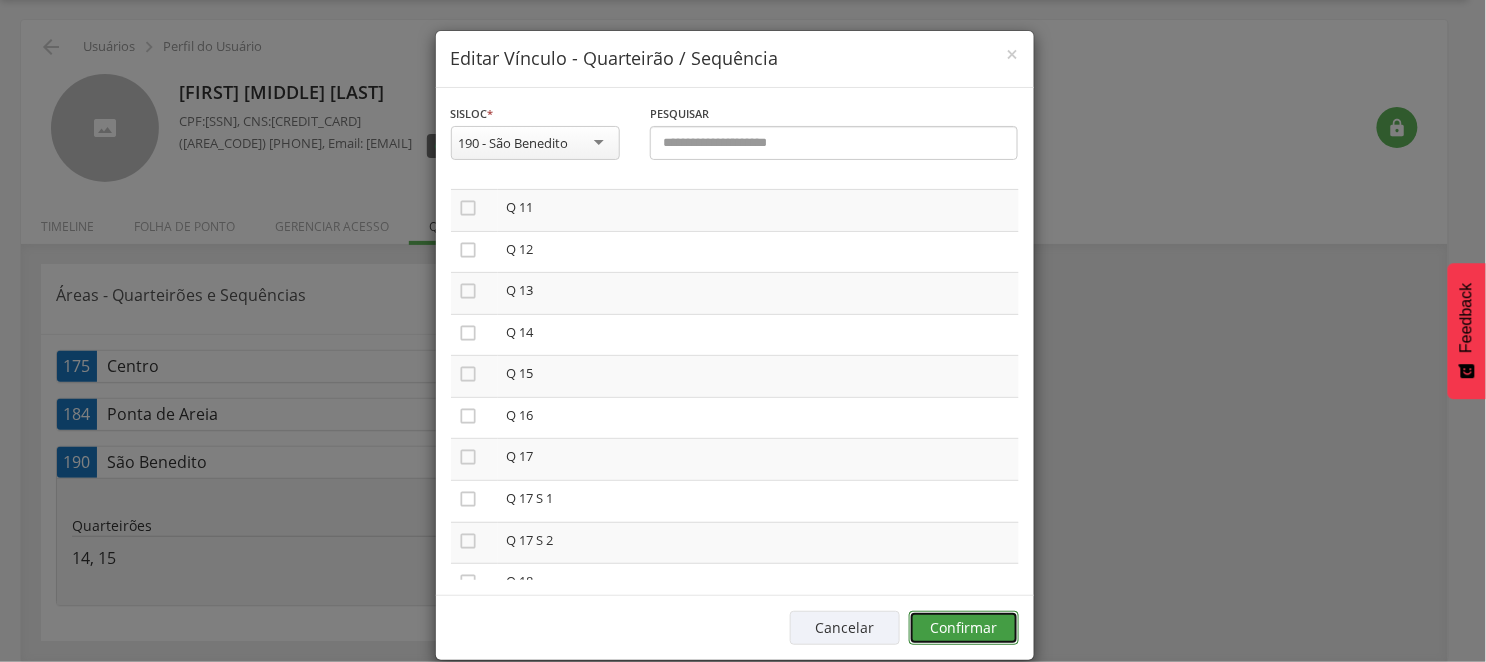 click on "Confirmar" at bounding box center (964, 628) 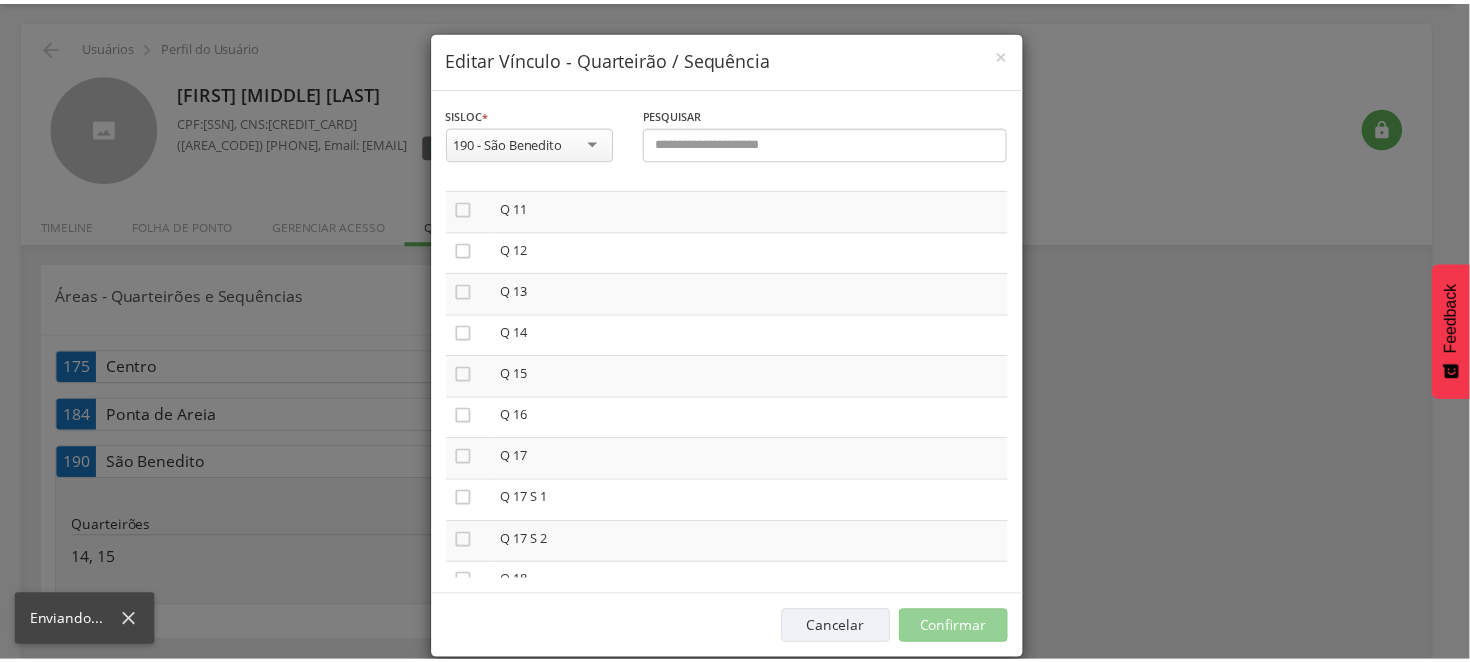 scroll, scrollTop: 60, scrollLeft: 0, axis: vertical 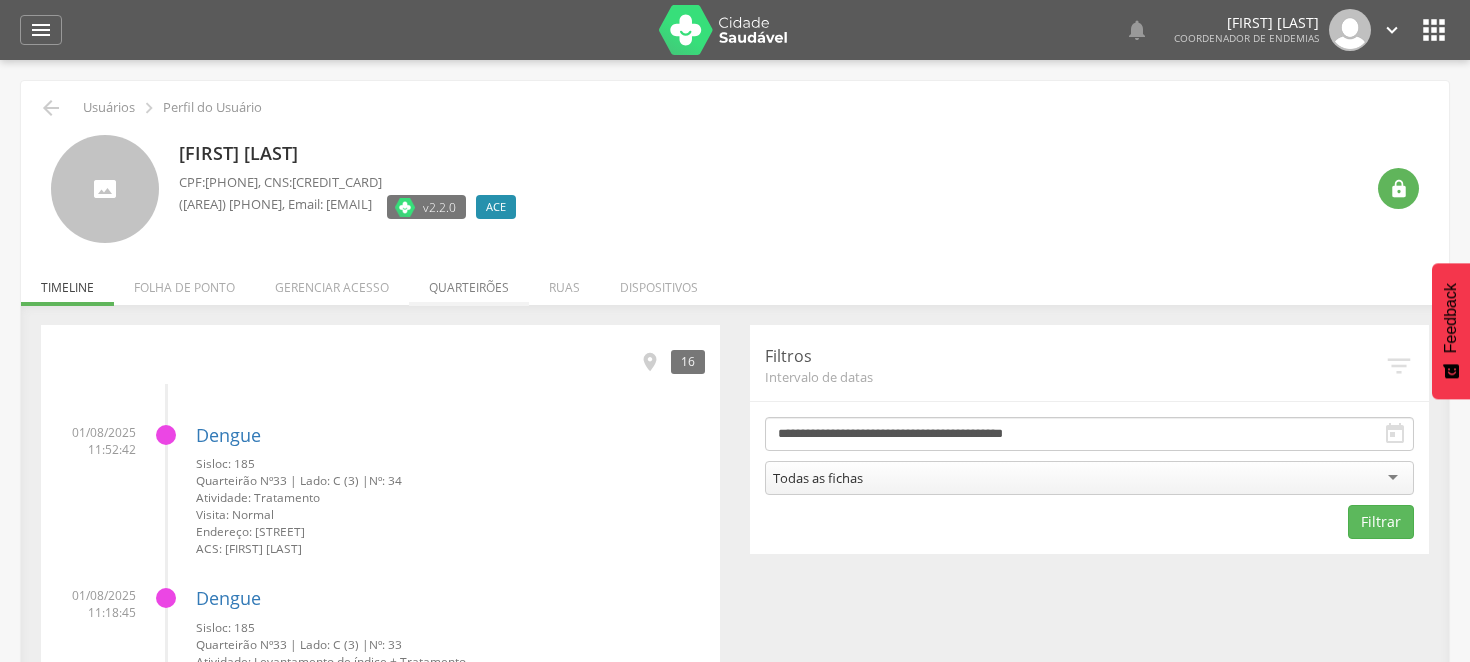 click on "Quarteirões" at bounding box center [469, 282] 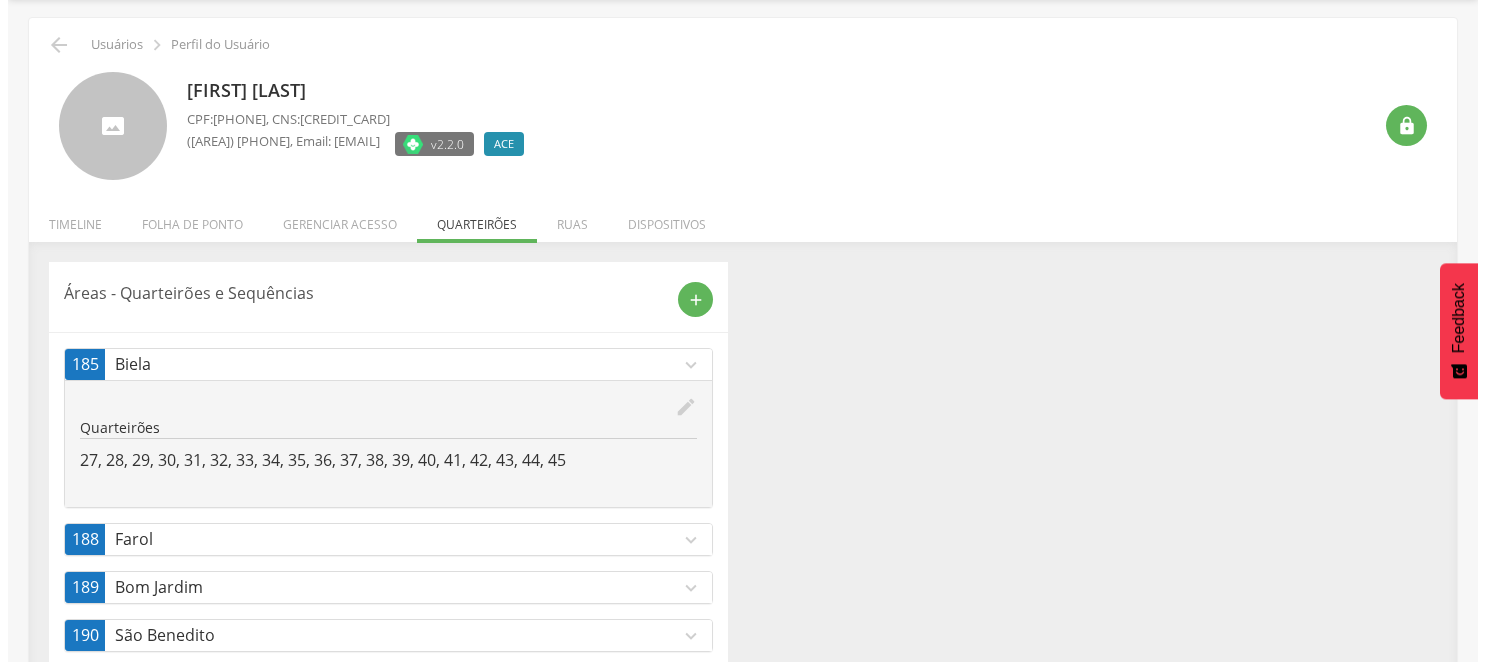 scroll, scrollTop: 110, scrollLeft: 0, axis: vertical 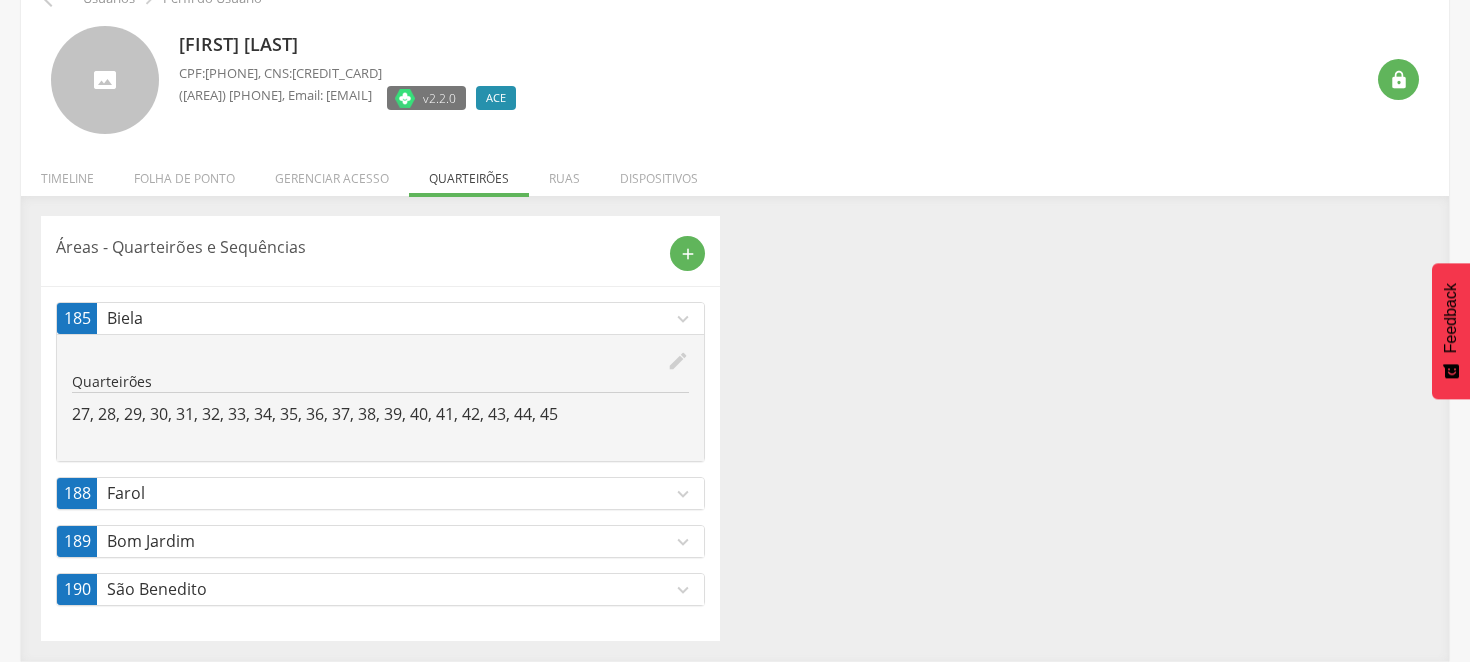 click on "expand_more" at bounding box center [683, 542] 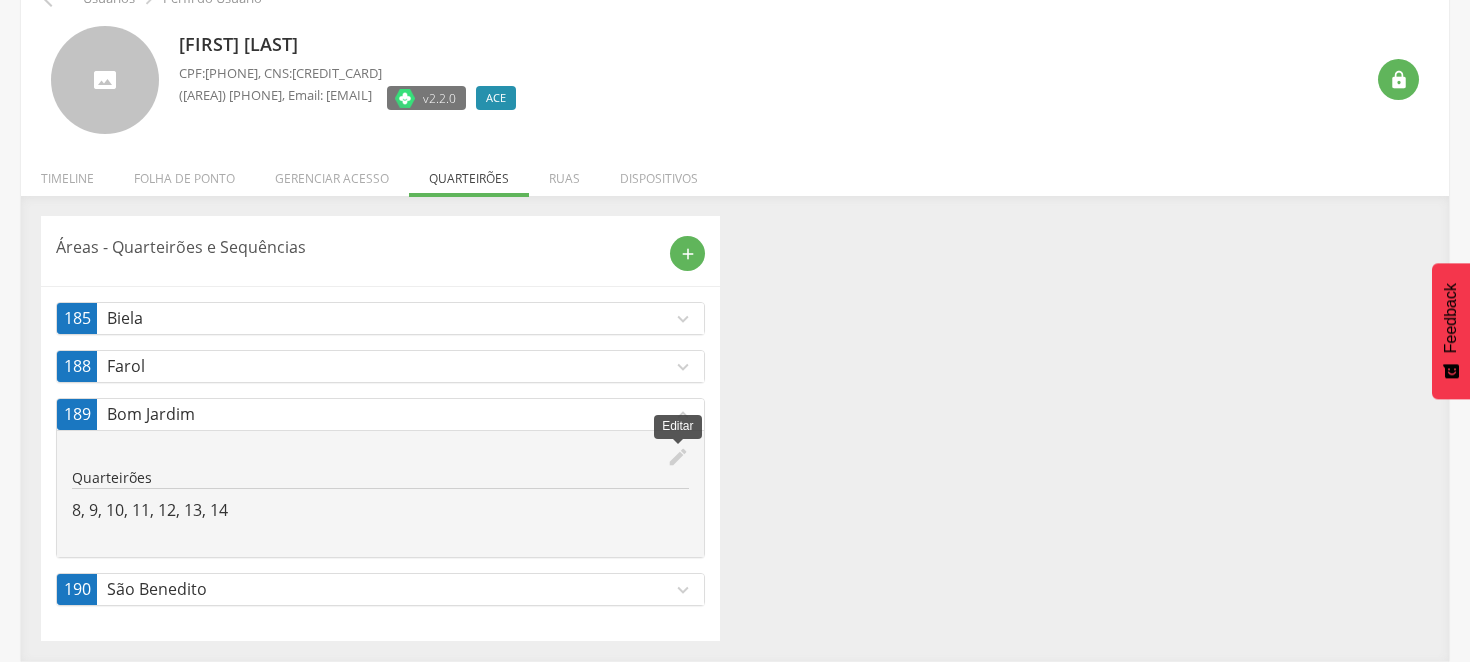 click on "edit" at bounding box center [678, 457] 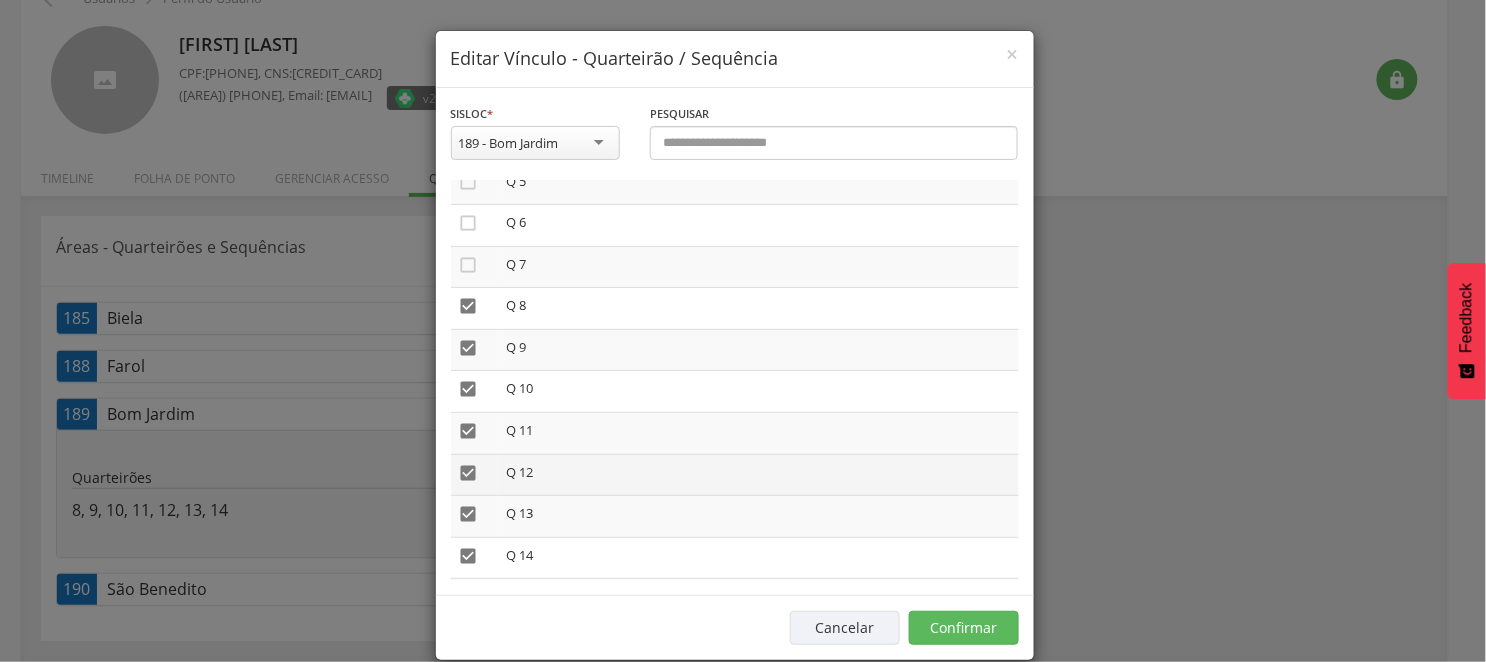 scroll, scrollTop: 222, scrollLeft: 0, axis: vertical 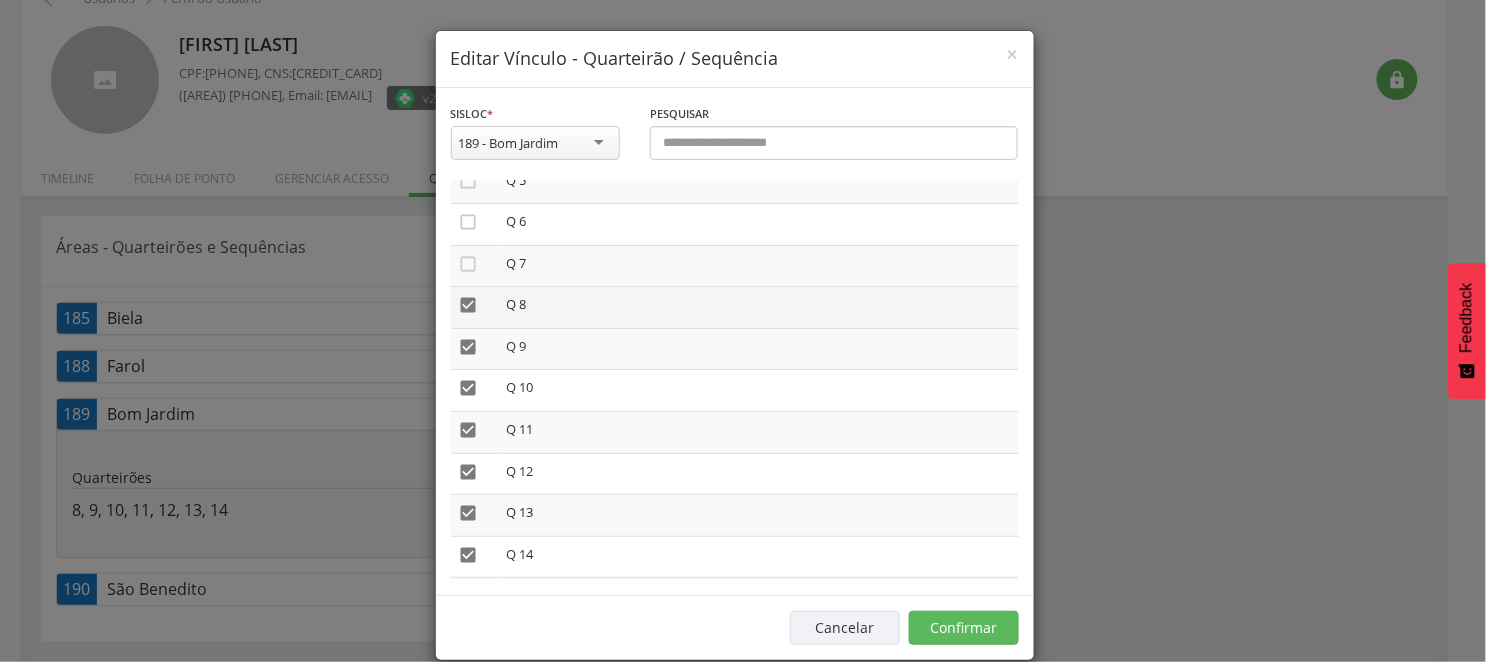 click on "" at bounding box center [469, 305] 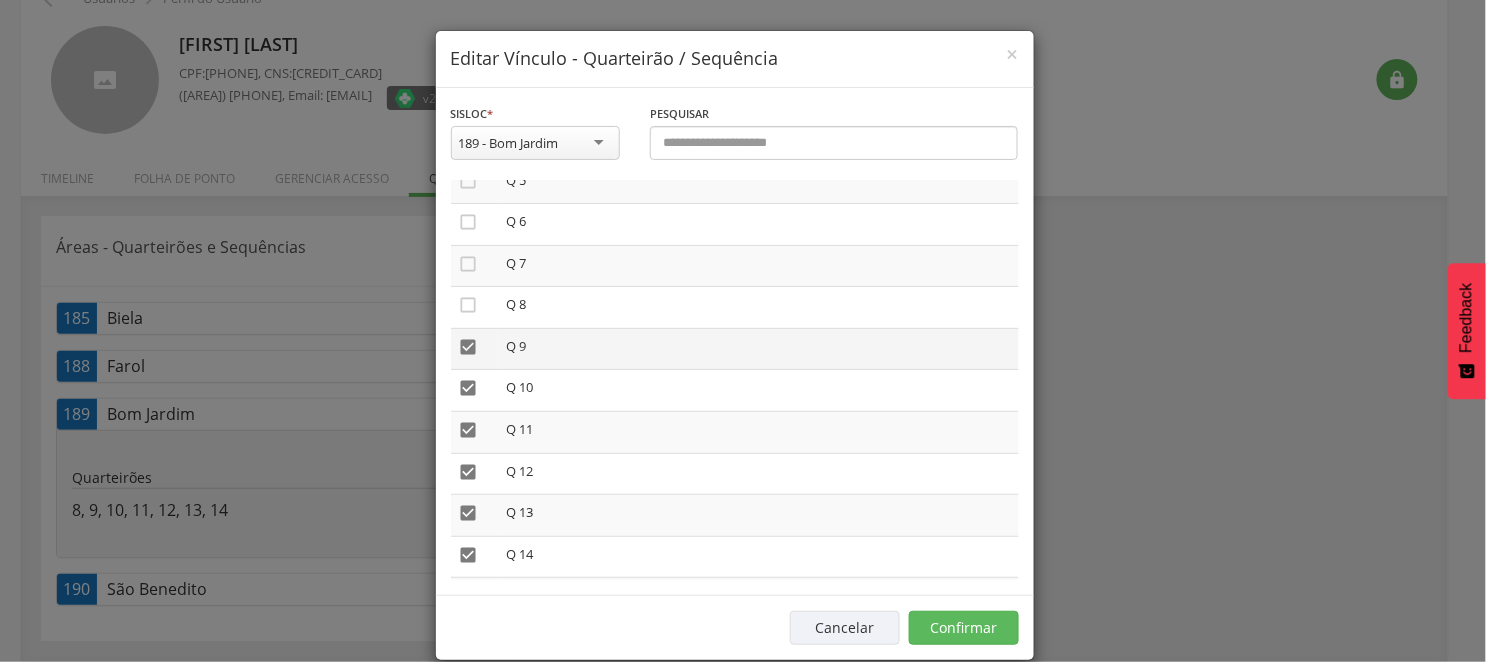 click on "" at bounding box center [469, 347] 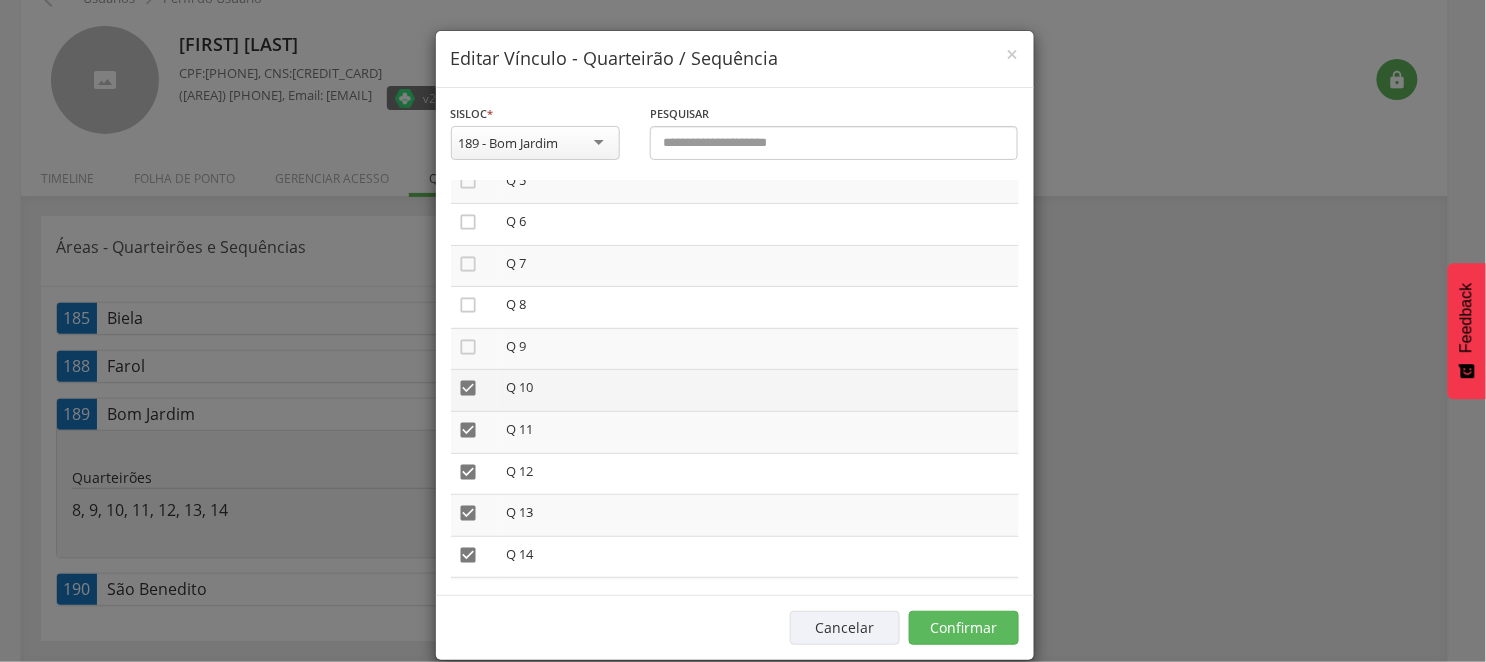 click on "" at bounding box center (469, 388) 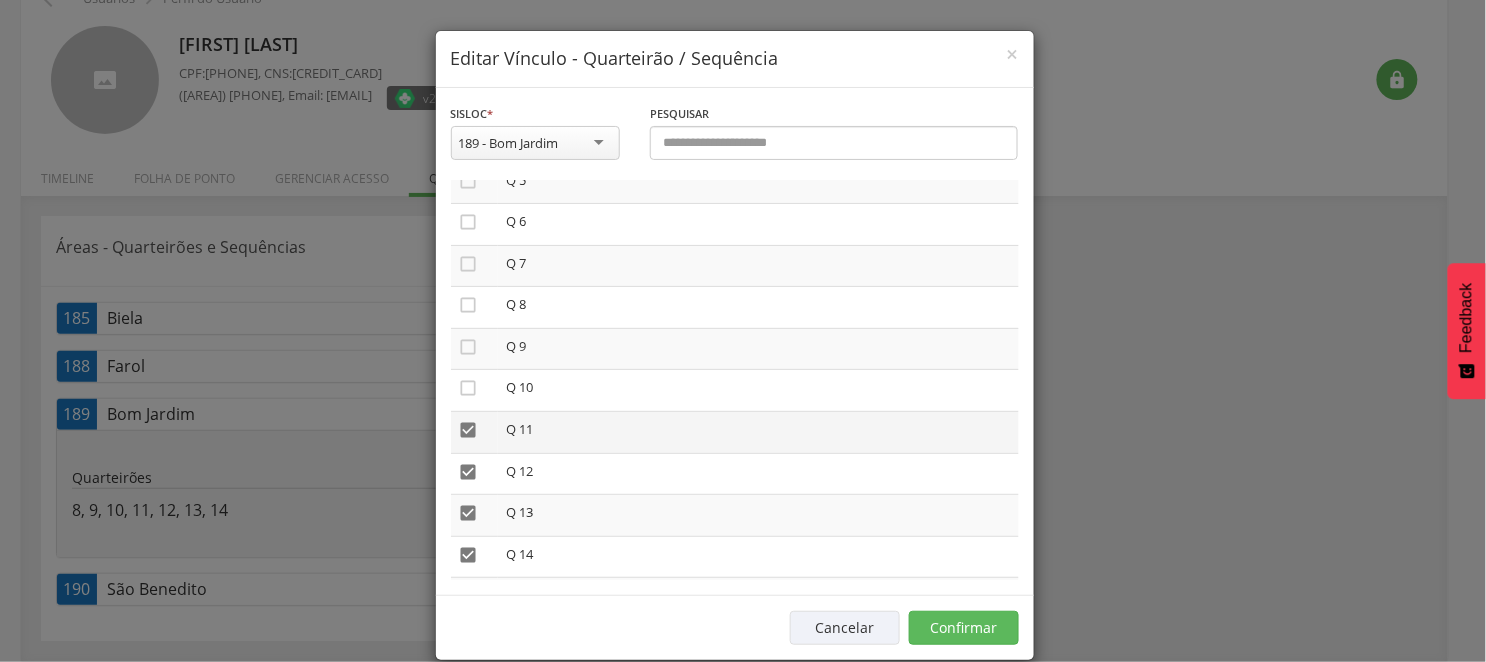 click on "" at bounding box center [469, 430] 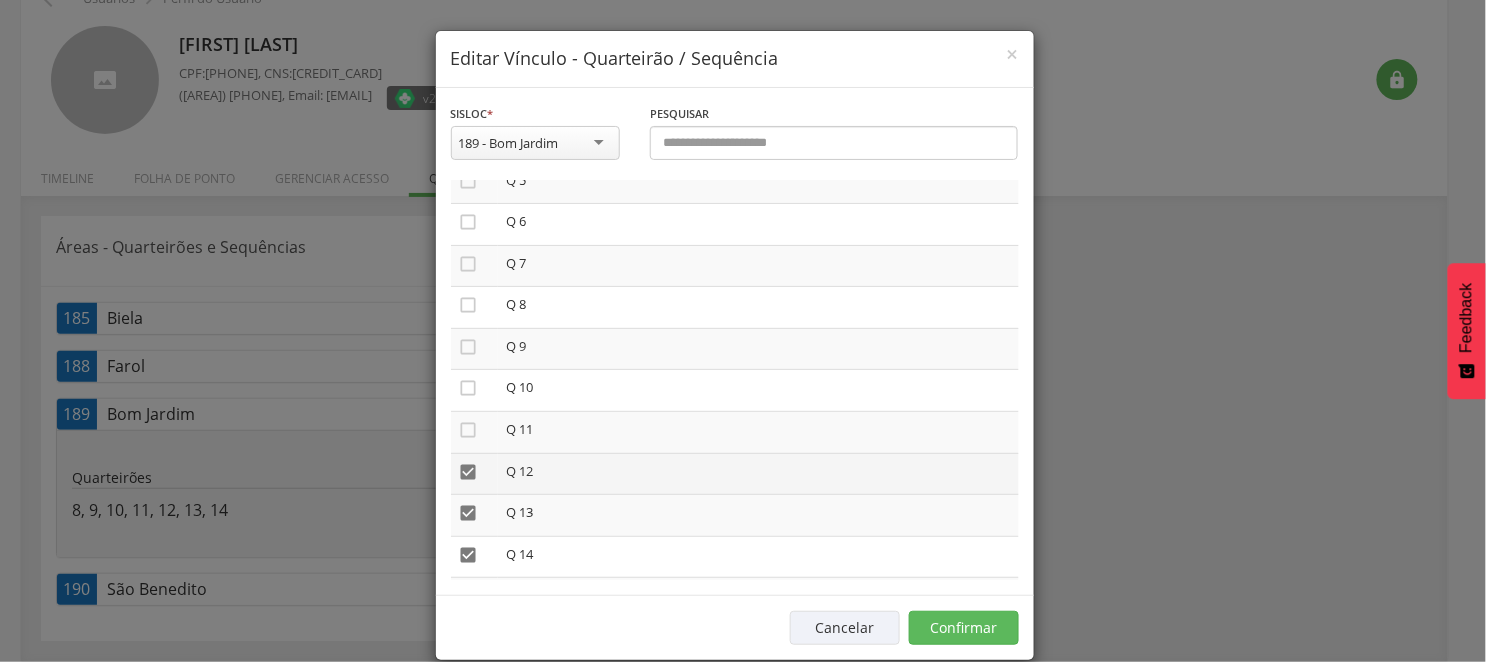 click on "" at bounding box center [469, 472] 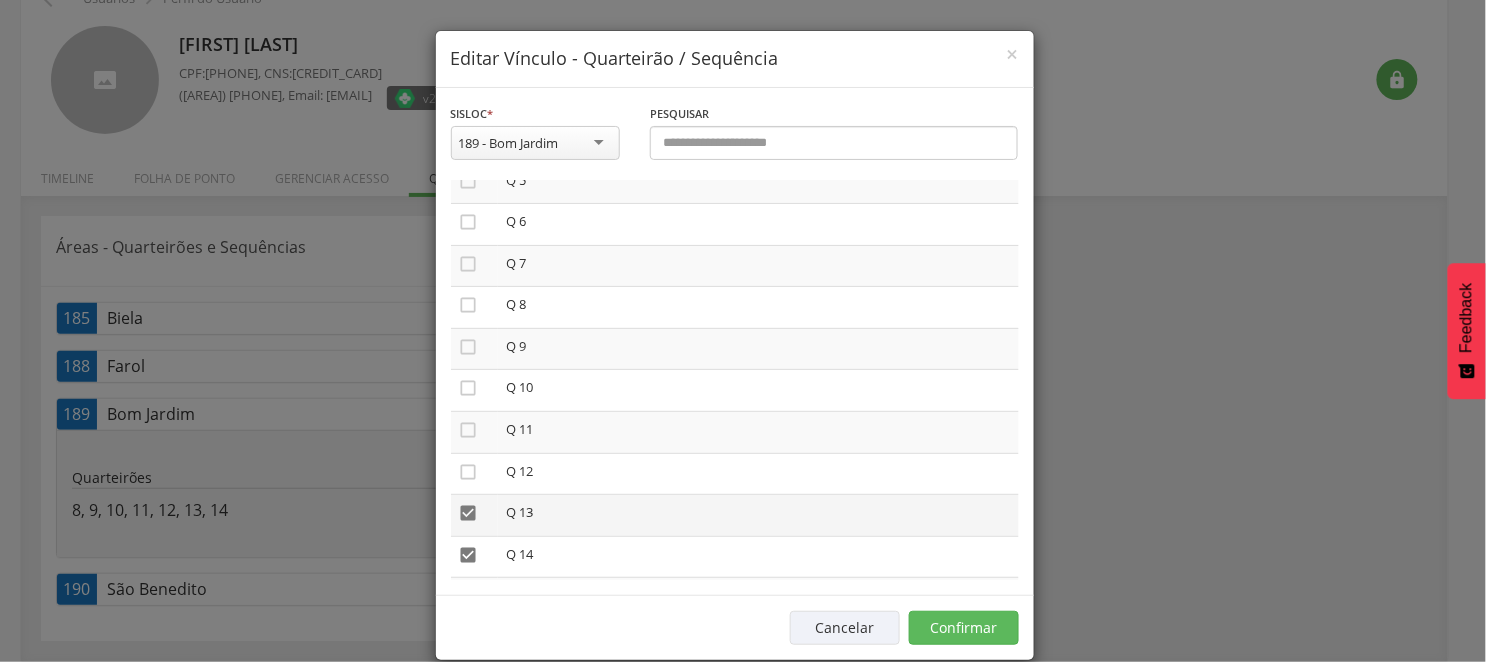 click on "" at bounding box center (469, 513) 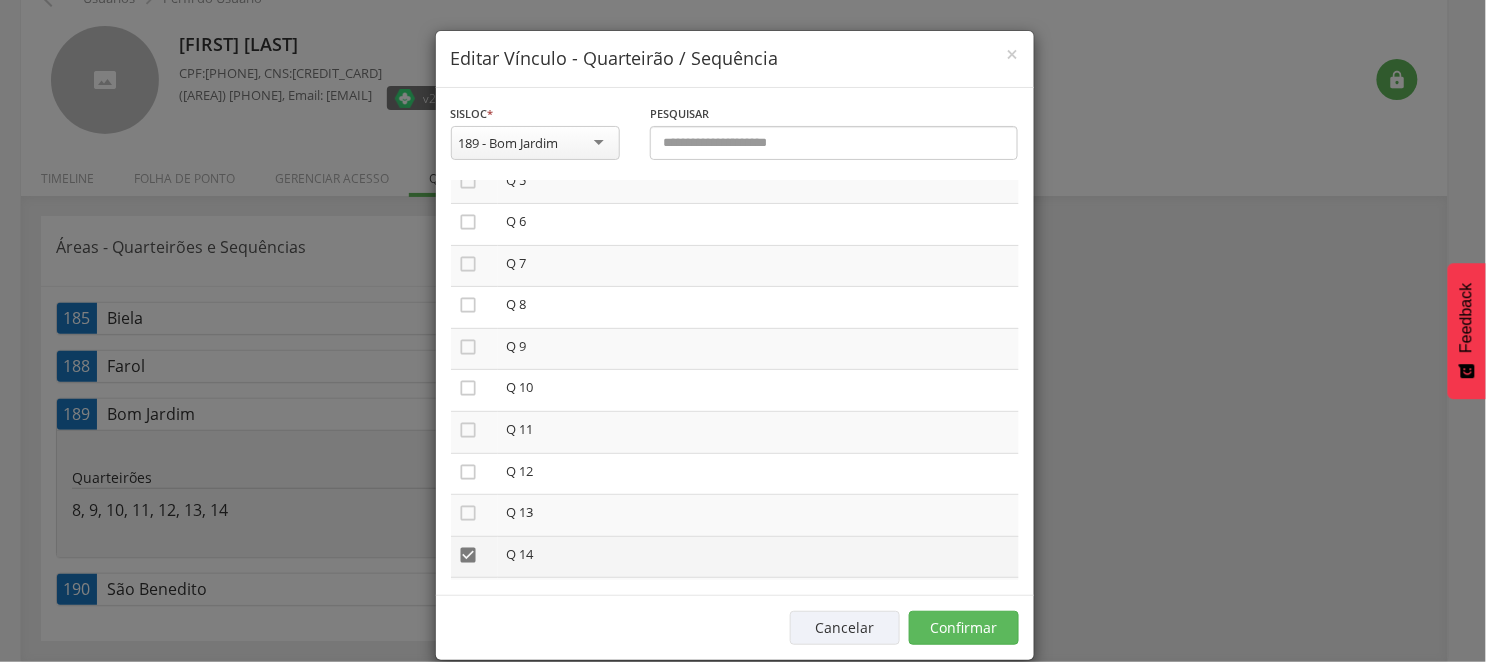 click on "" at bounding box center [469, 555] 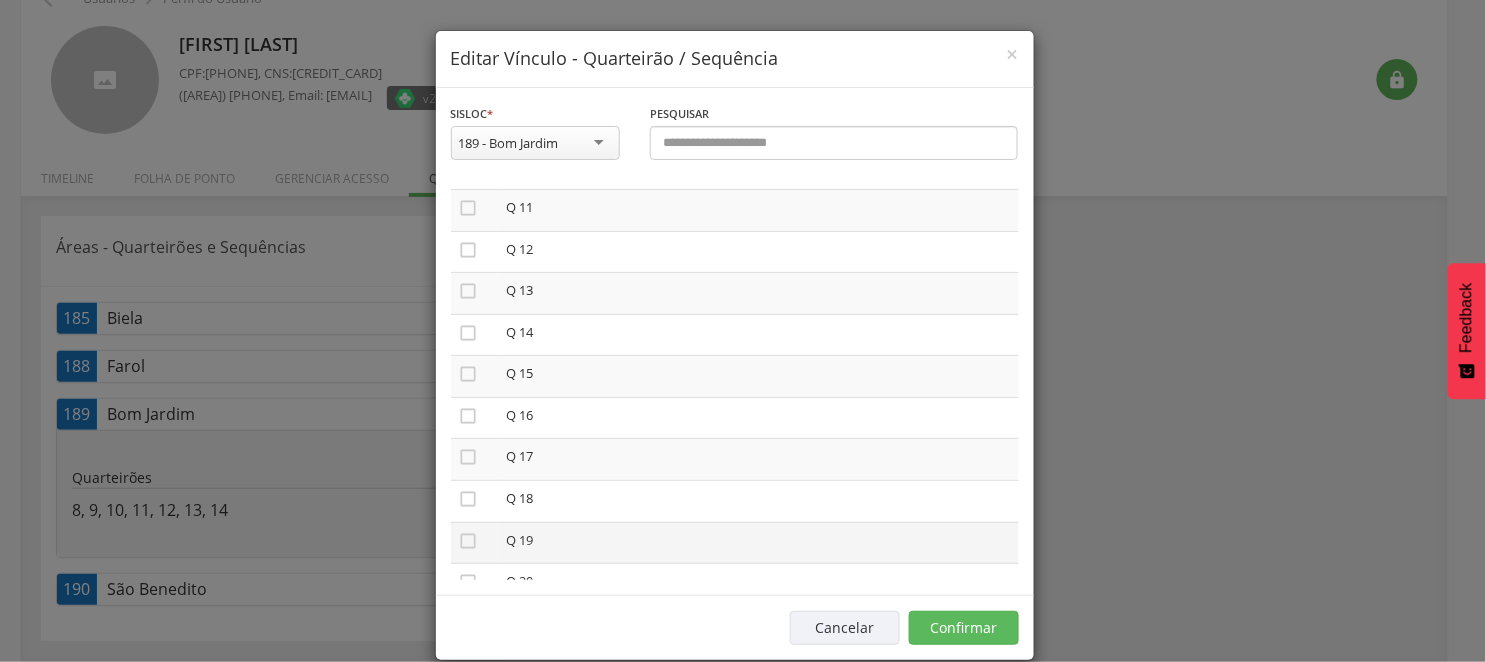 scroll, scrollTop: 480, scrollLeft: 0, axis: vertical 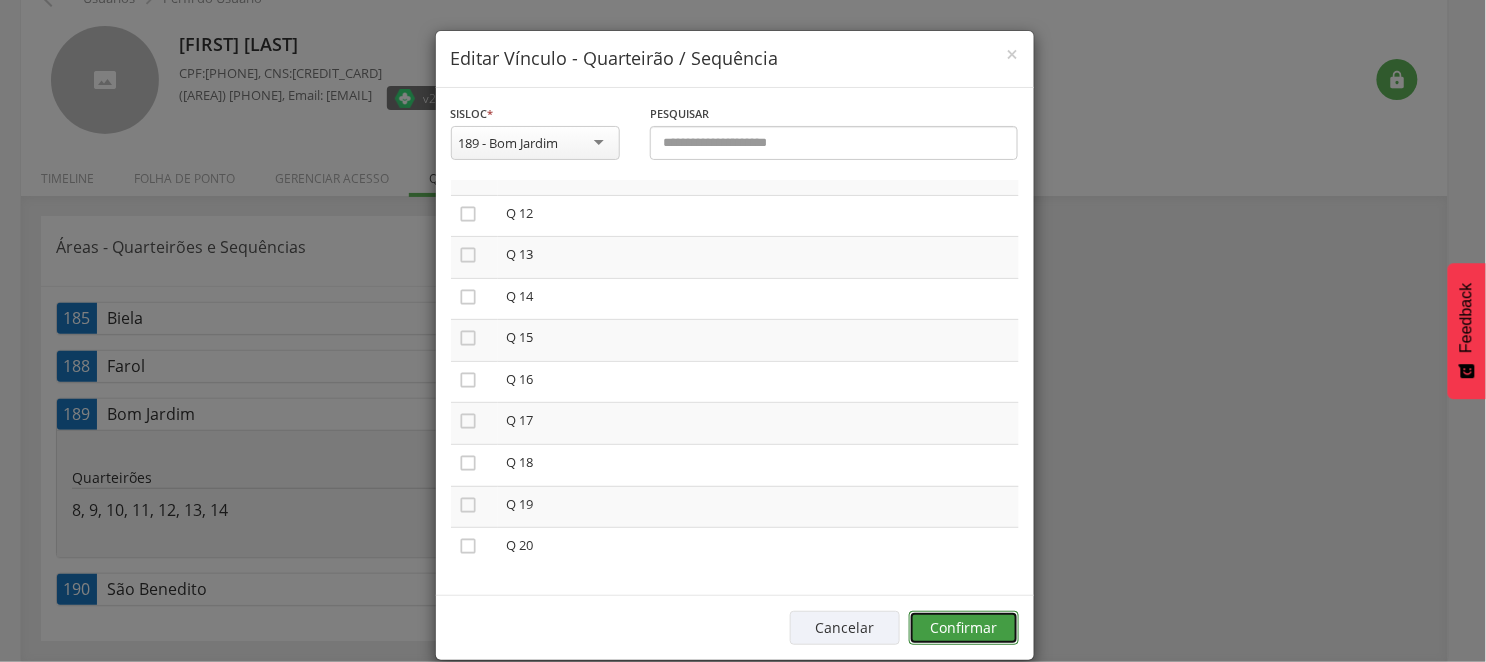 click on "Confirmar" at bounding box center (964, 628) 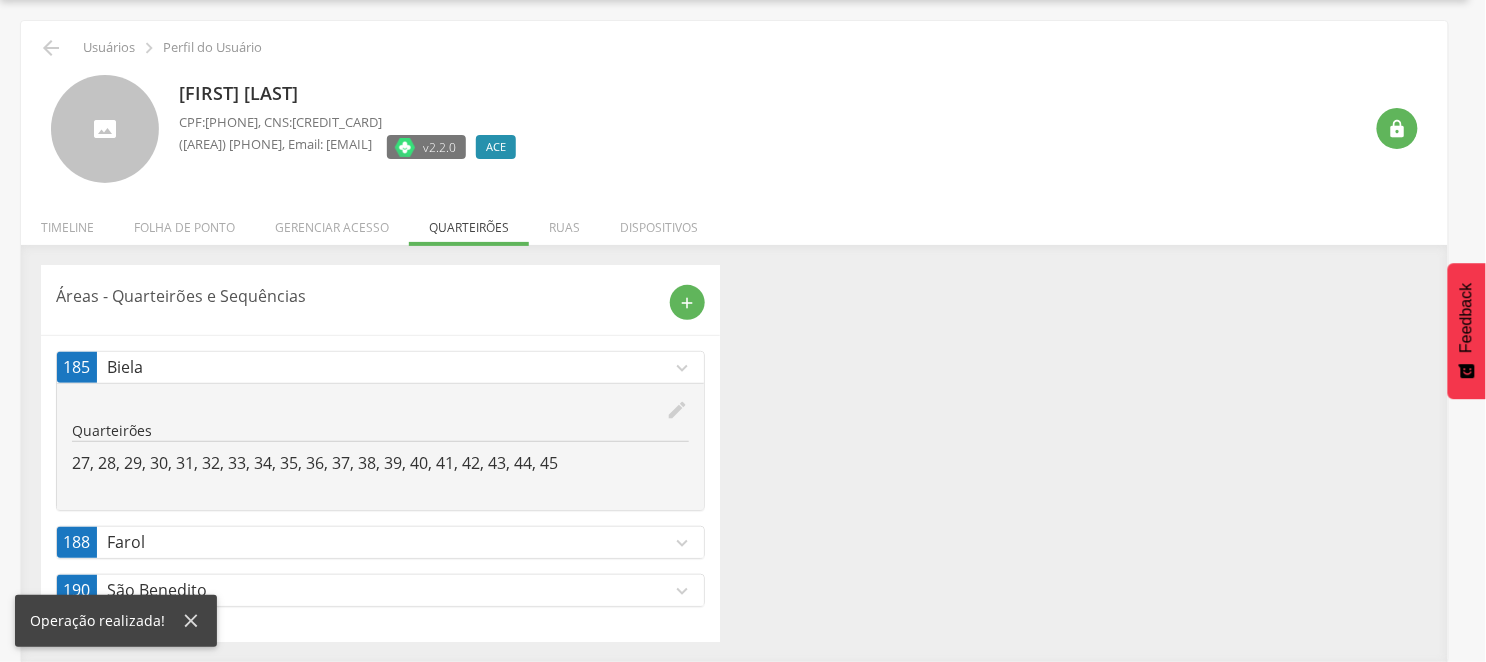 scroll, scrollTop: 62, scrollLeft: 0, axis: vertical 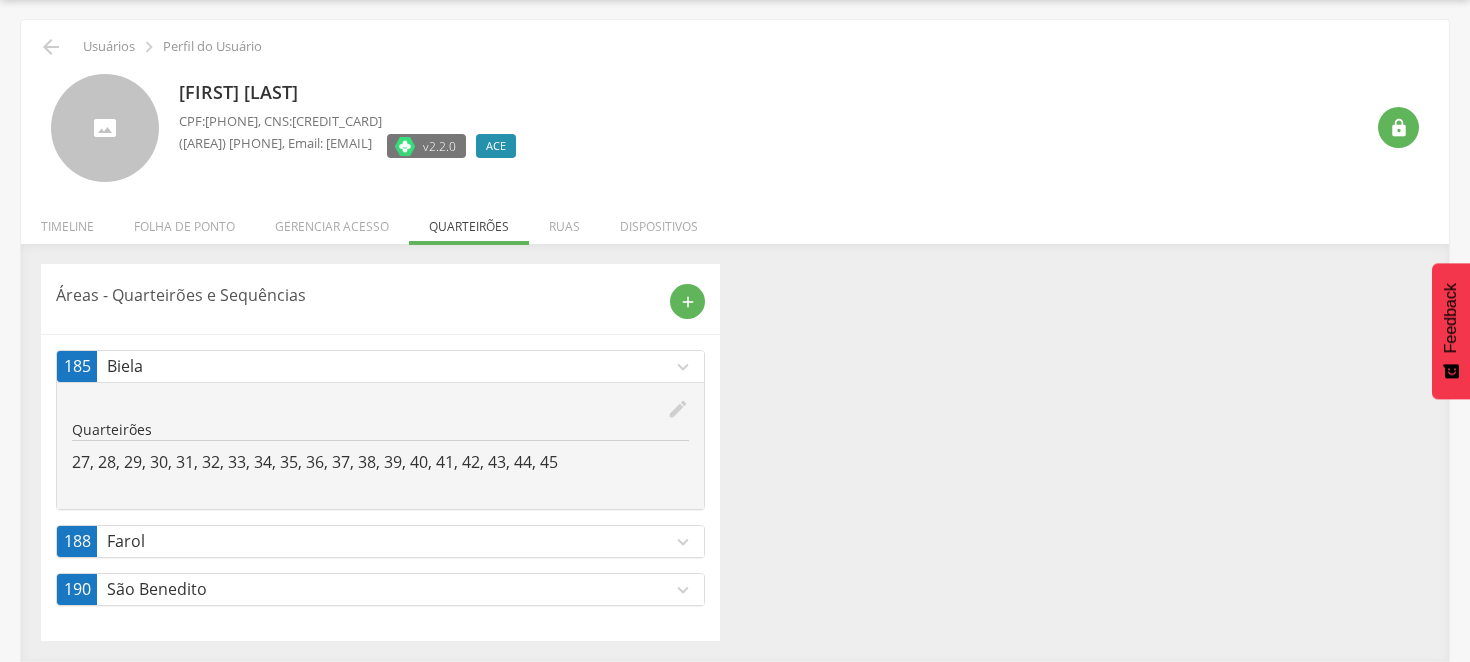 click on "expand_more" at bounding box center [683, 590] 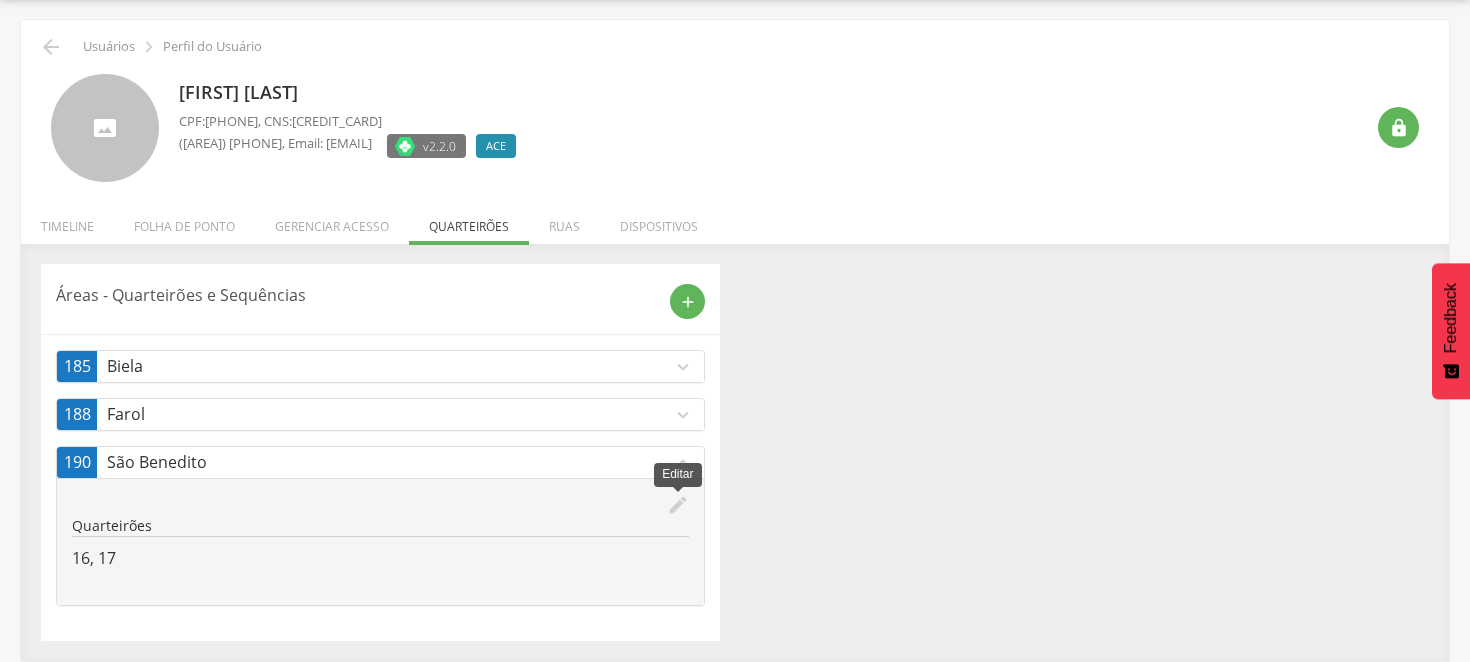 click on "edit" at bounding box center [678, 505] 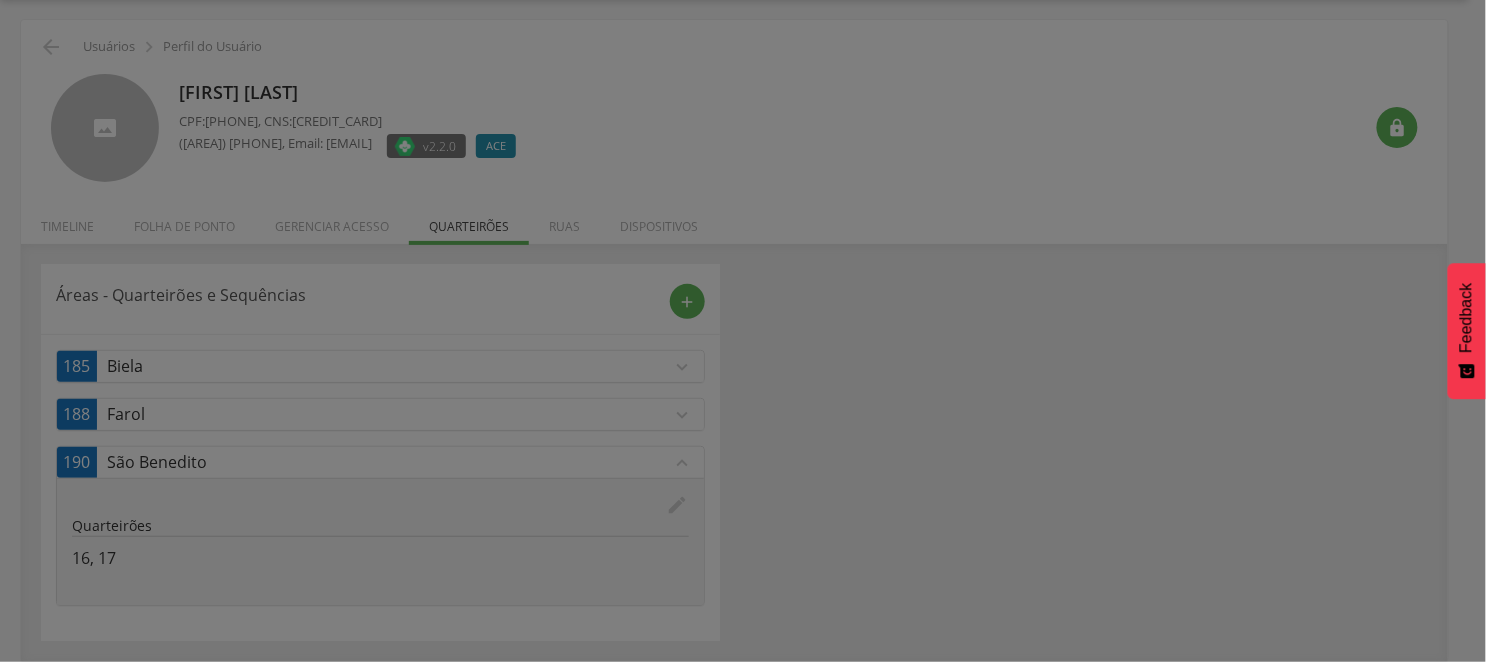 scroll, scrollTop: 0, scrollLeft: 0, axis: both 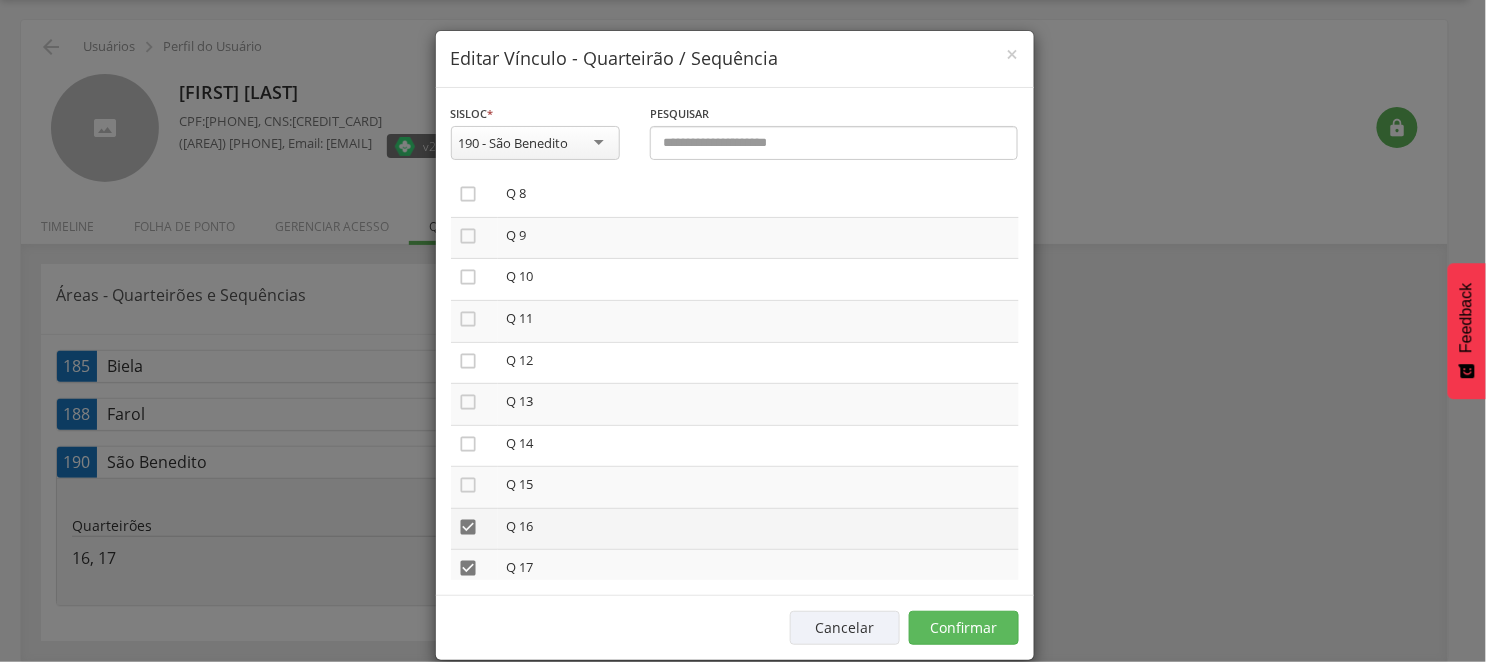 click on "" at bounding box center (469, 527) 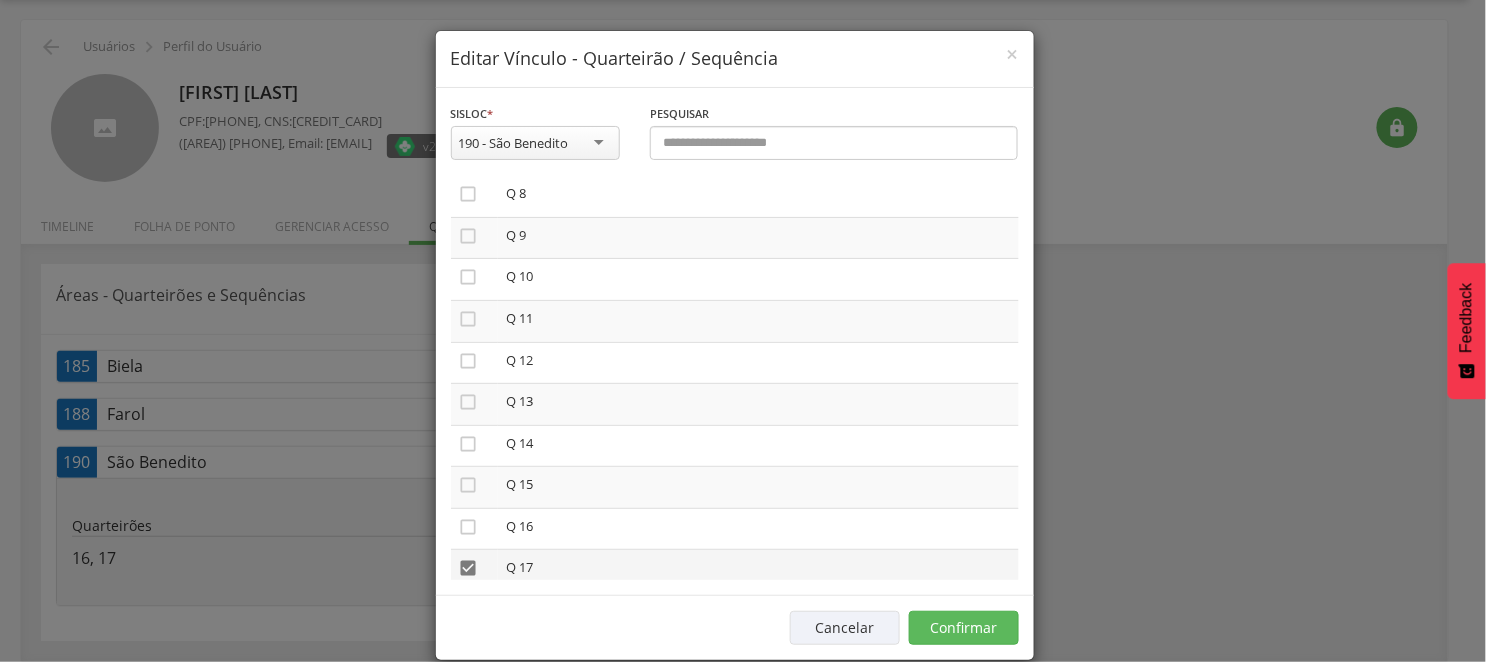 click on "" at bounding box center (469, 568) 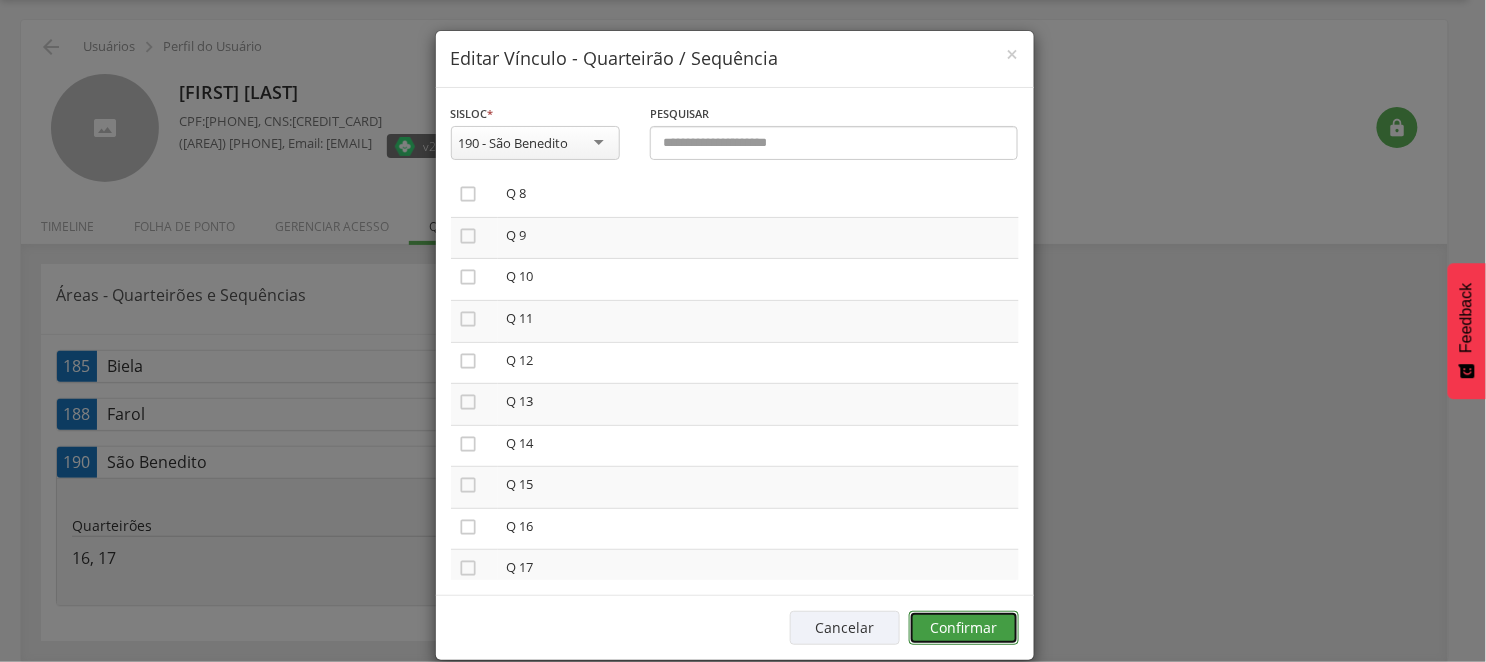 click on "Confirmar" at bounding box center [964, 628] 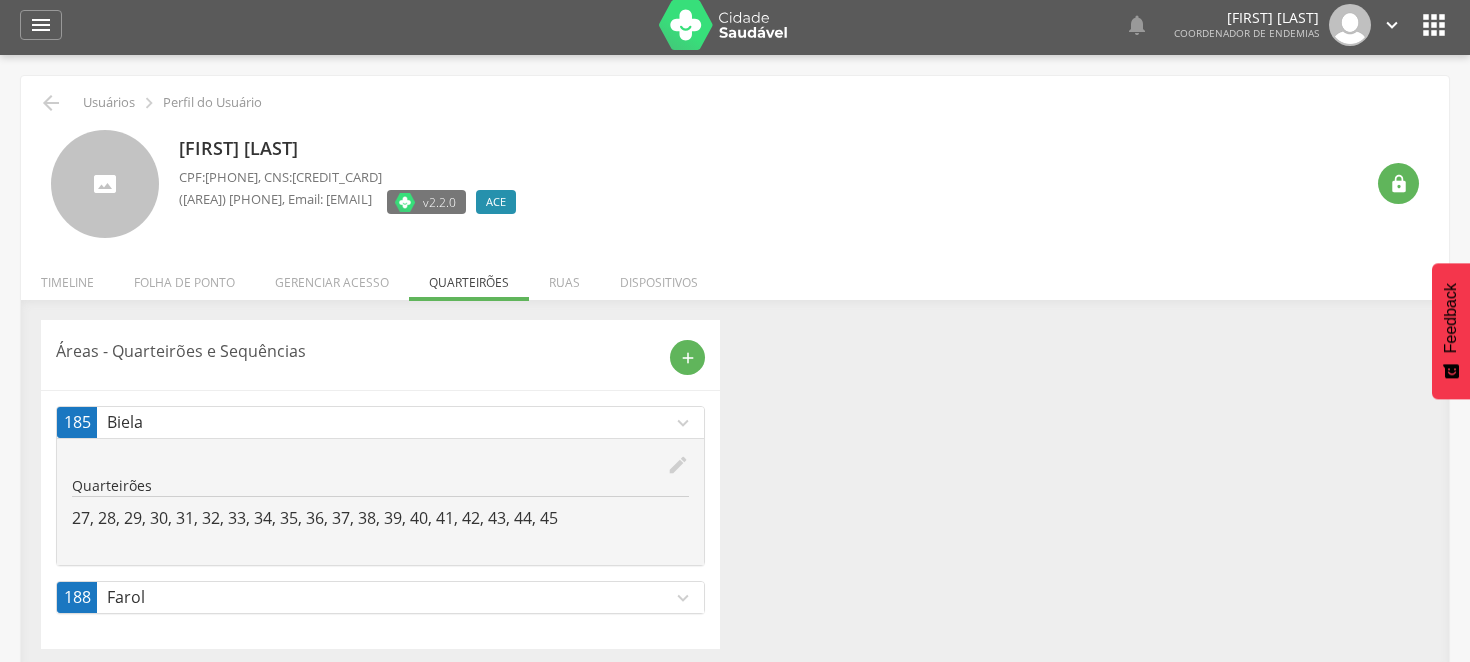 scroll, scrollTop: 0, scrollLeft: 0, axis: both 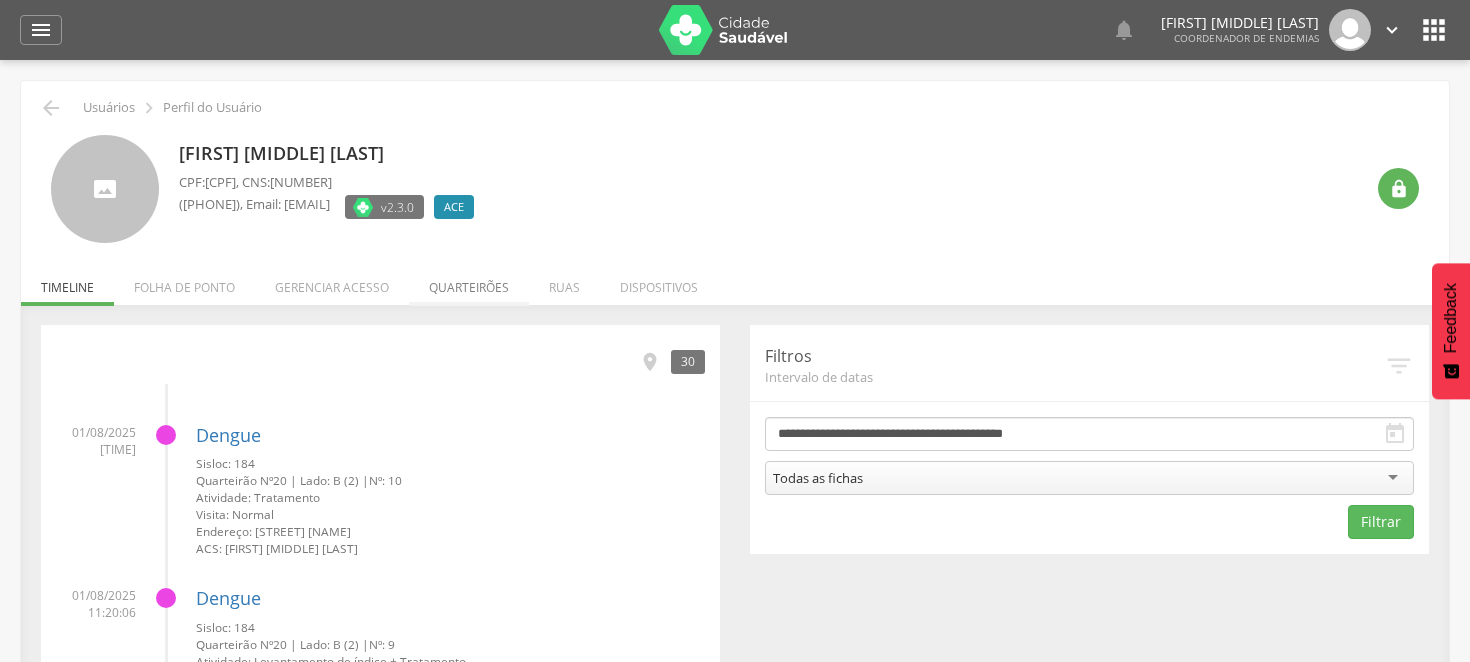 click on "Quarteirões" at bounding box center (469, 282) 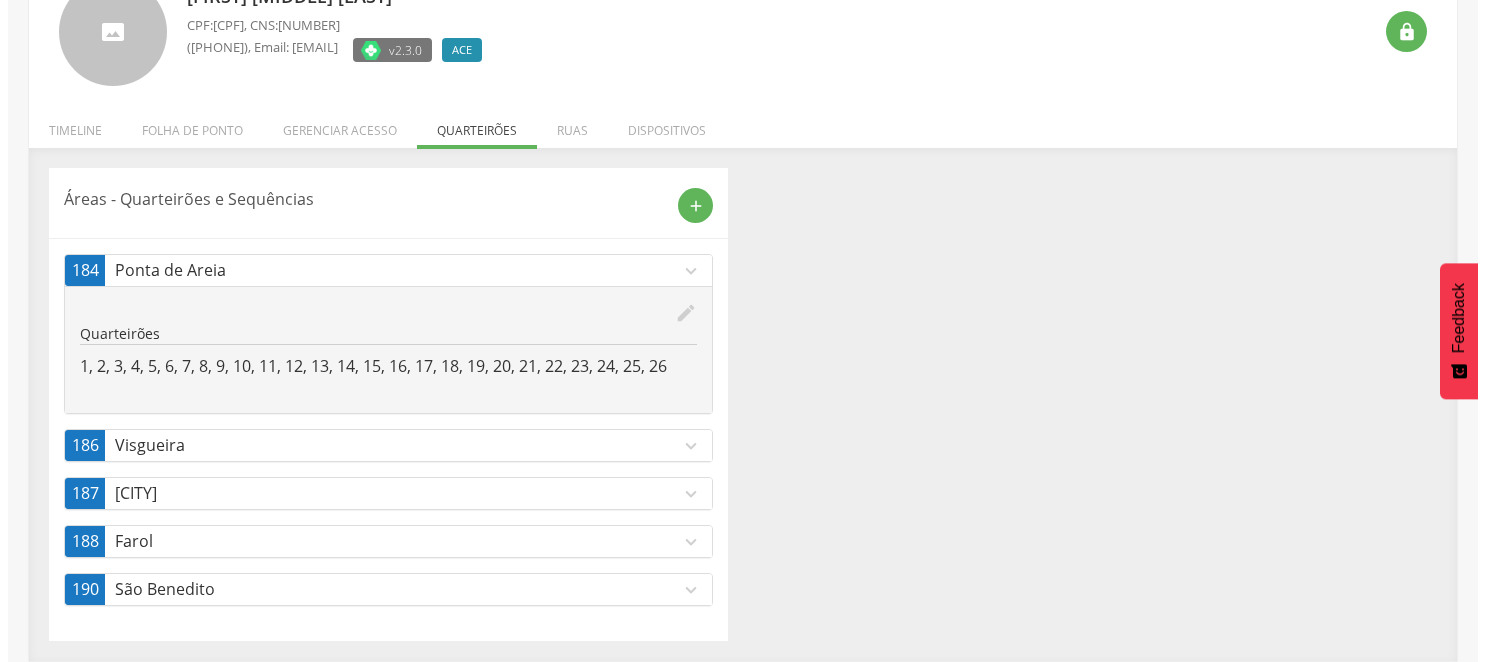 scroll, scrollTop: 158, scrollLeft: 0, axis: vertical 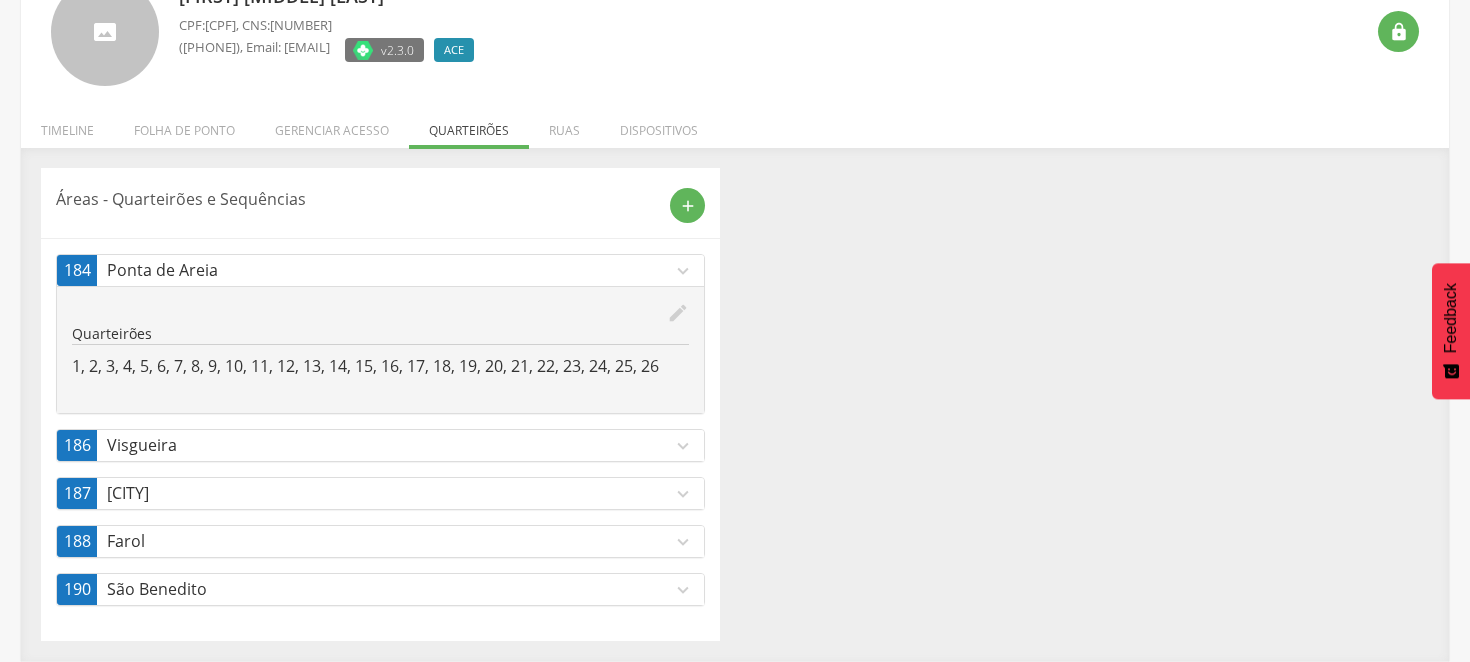 click on "expand_more" at bounding box center (683, 446) 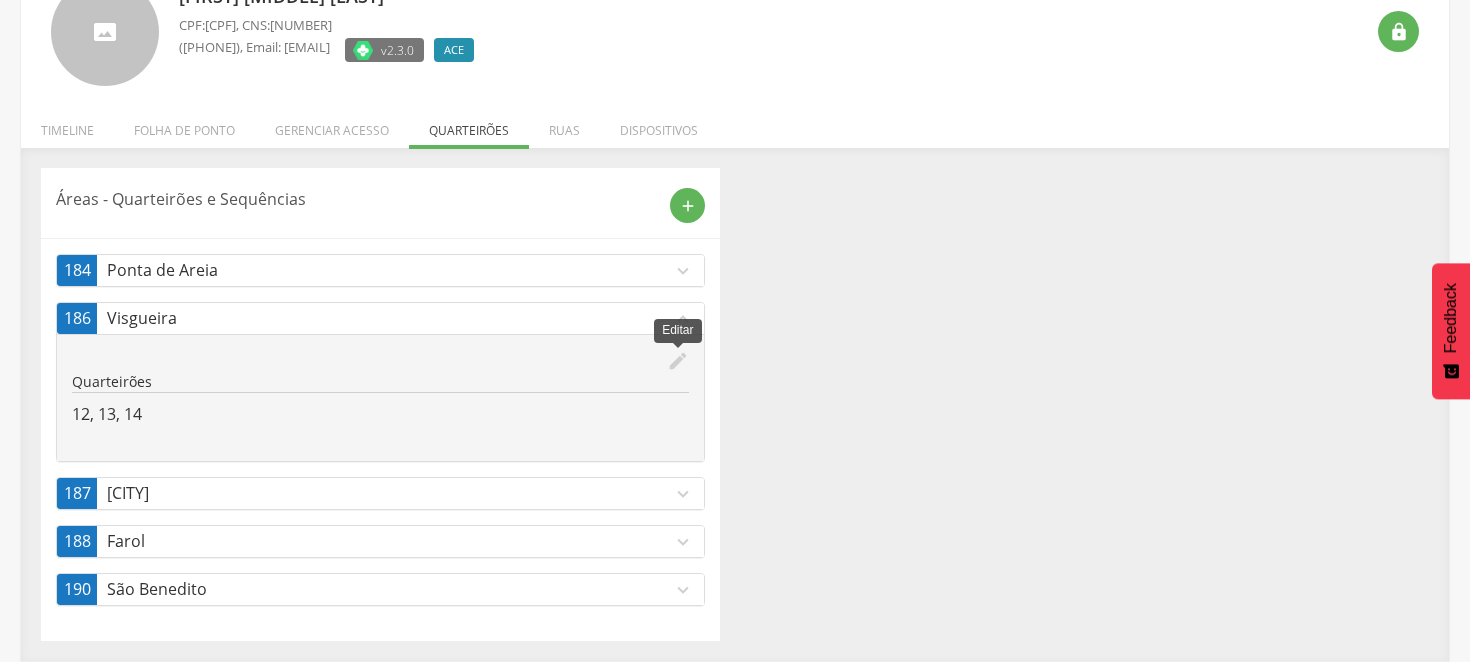 click on "edit" at bounding box center [678, 361] 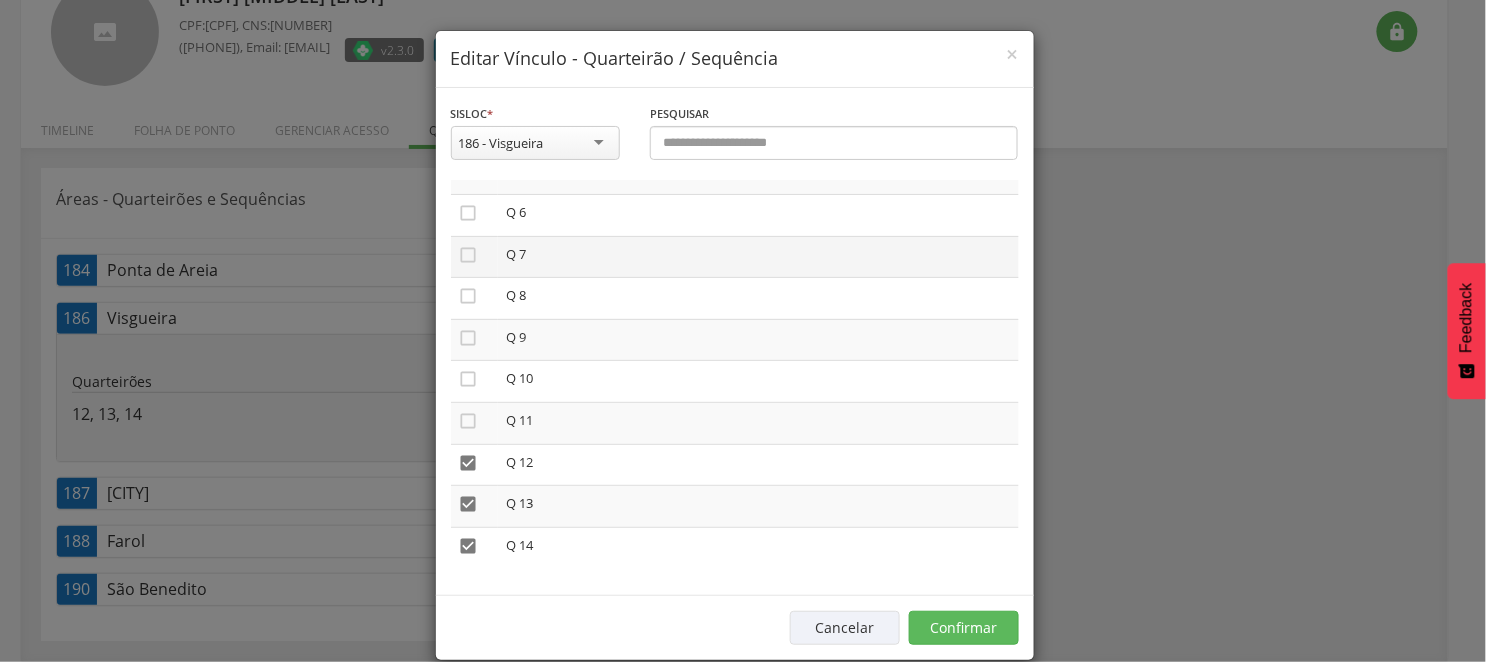 scroll, scrollTop: 232, scrollLeft: 0, axis: vertical 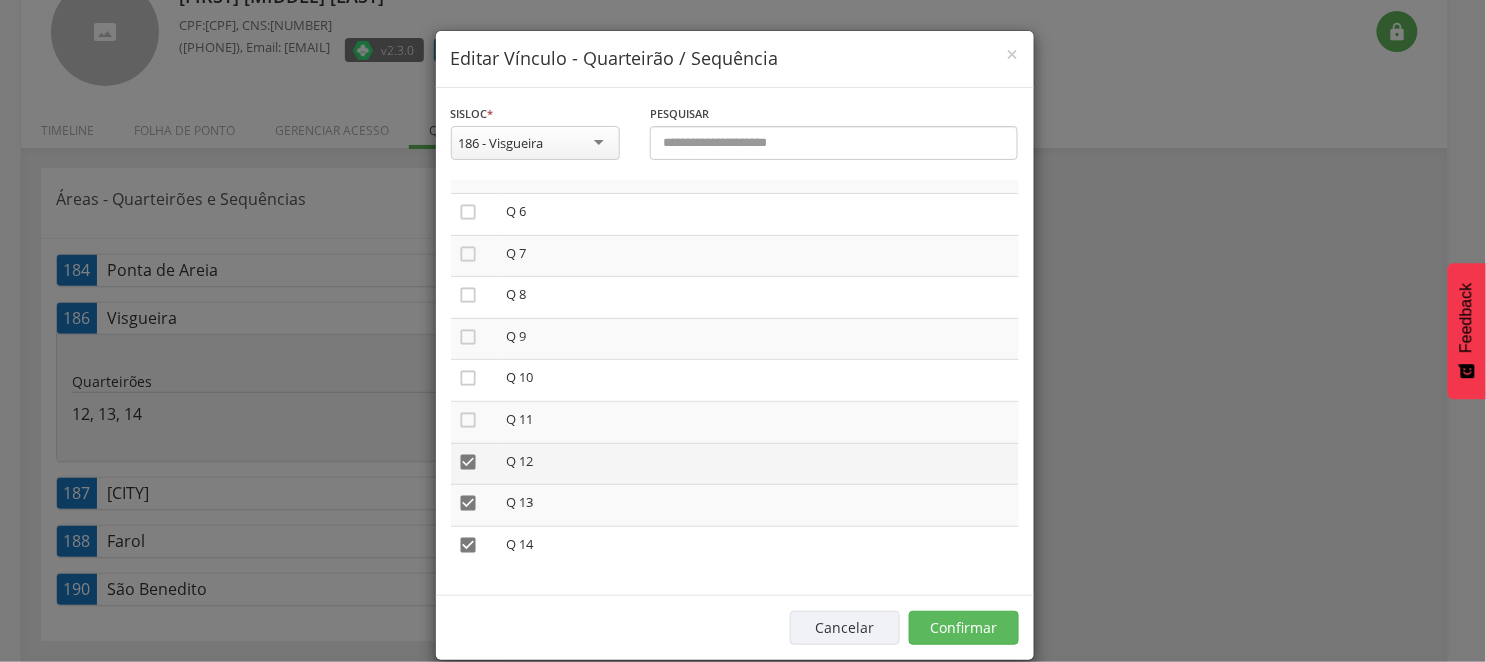 click on "" at bounding box center (469, 462) 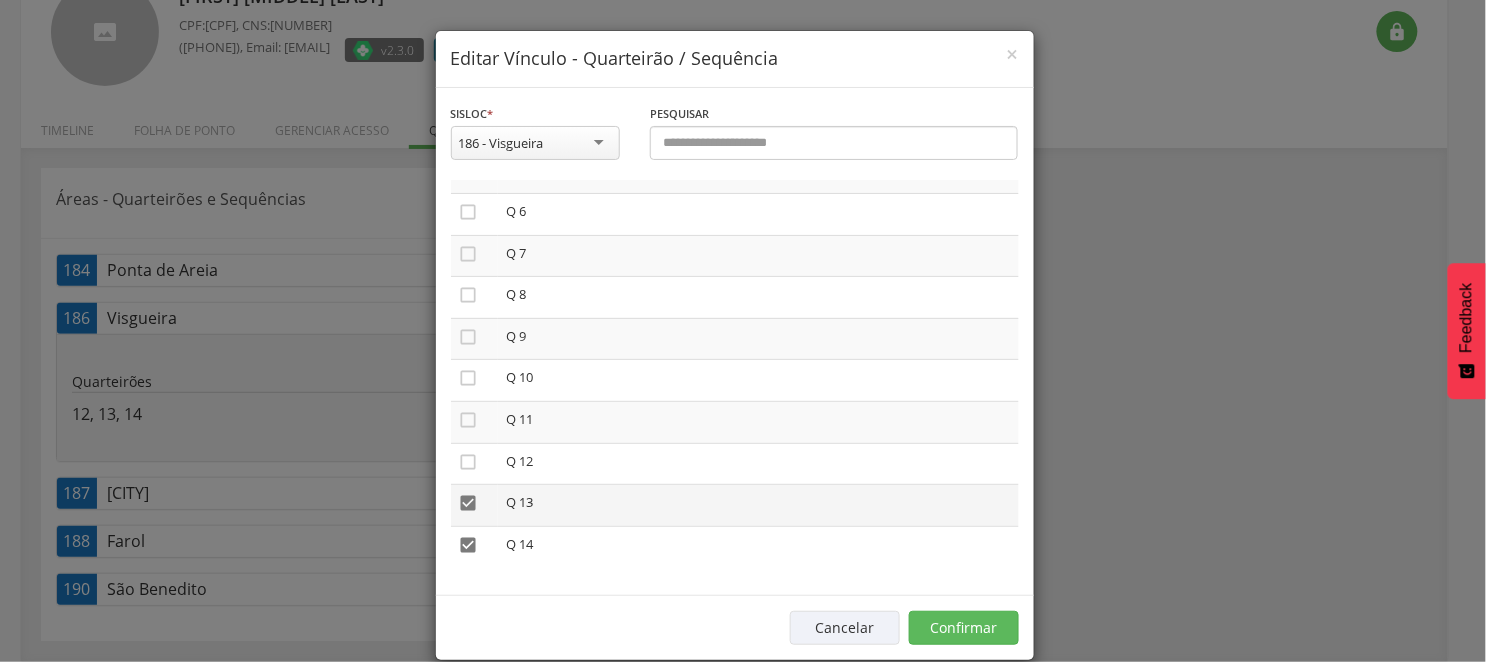 click on "" at bounding box center (469, 503) 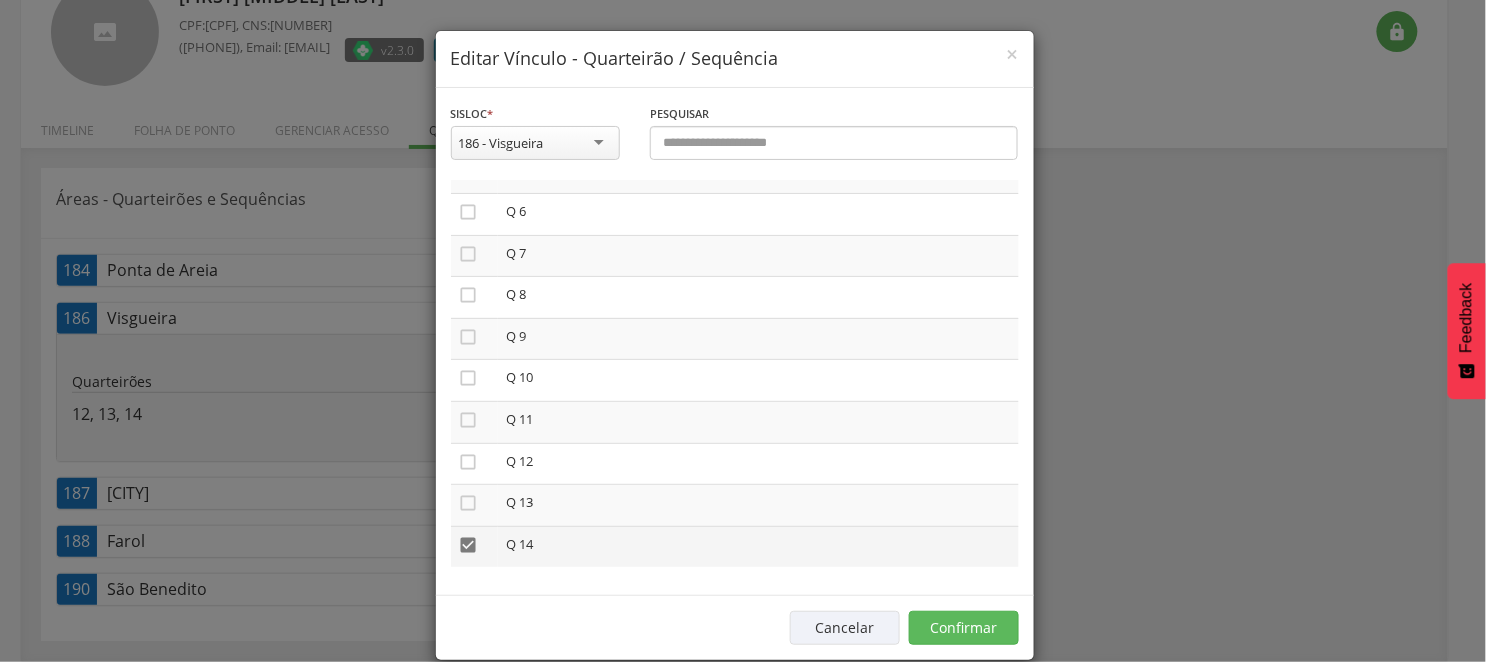 click on "" at bounding box center (469, 545) 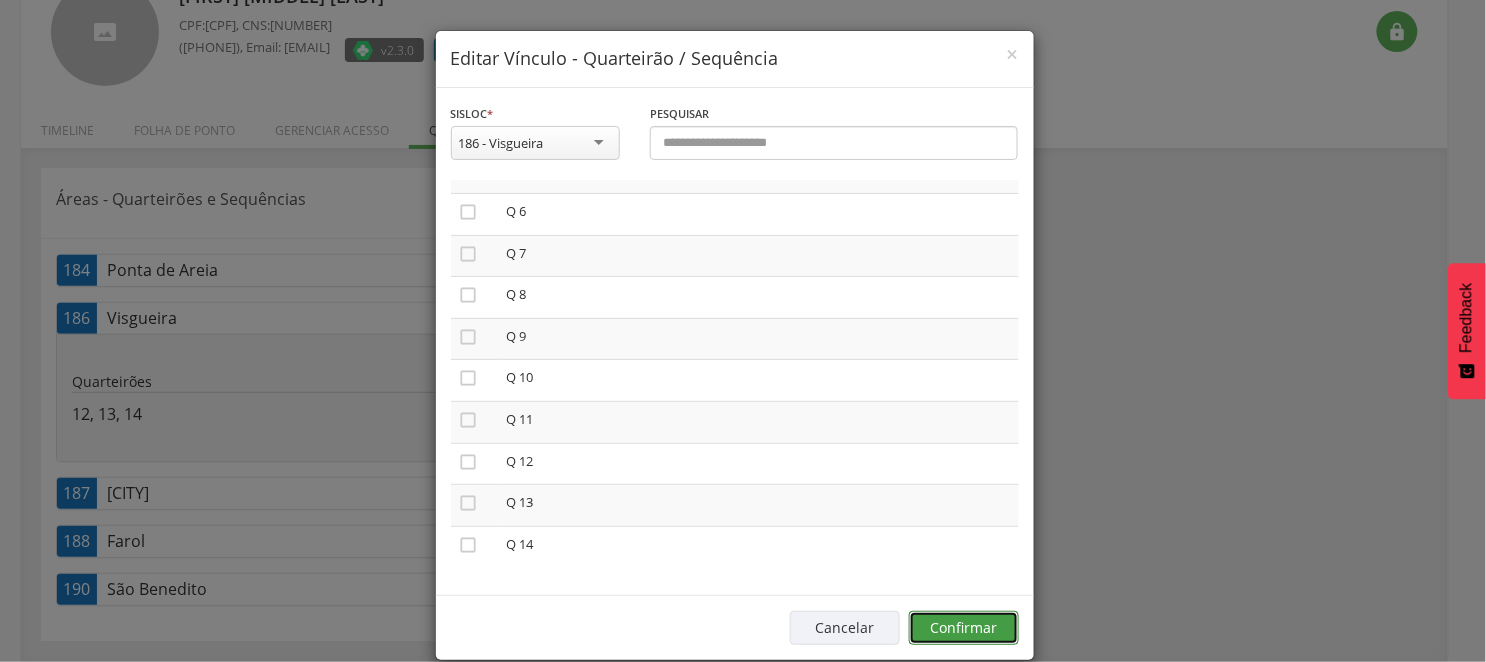 click on "Confirmar" at bounding box center (964, 628) 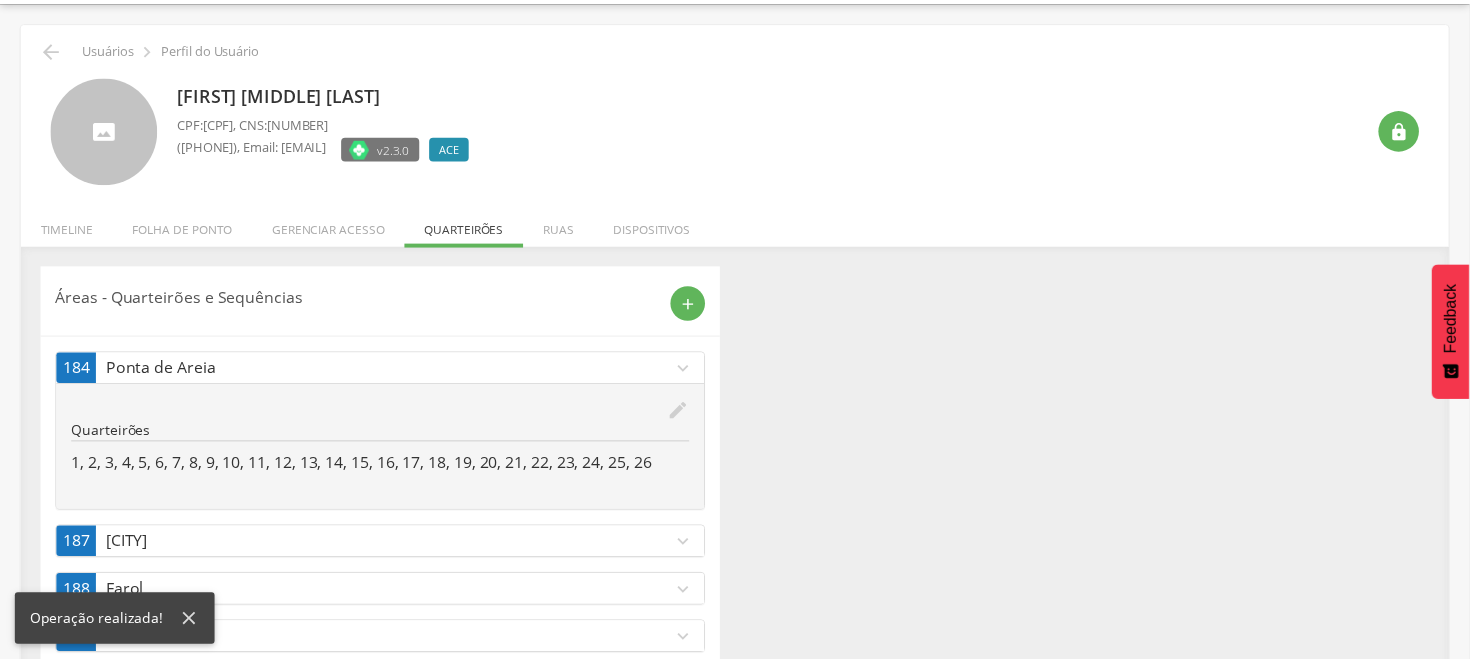 scroll, scrollTop: 110, scrollLeft: 0, axis: vertical 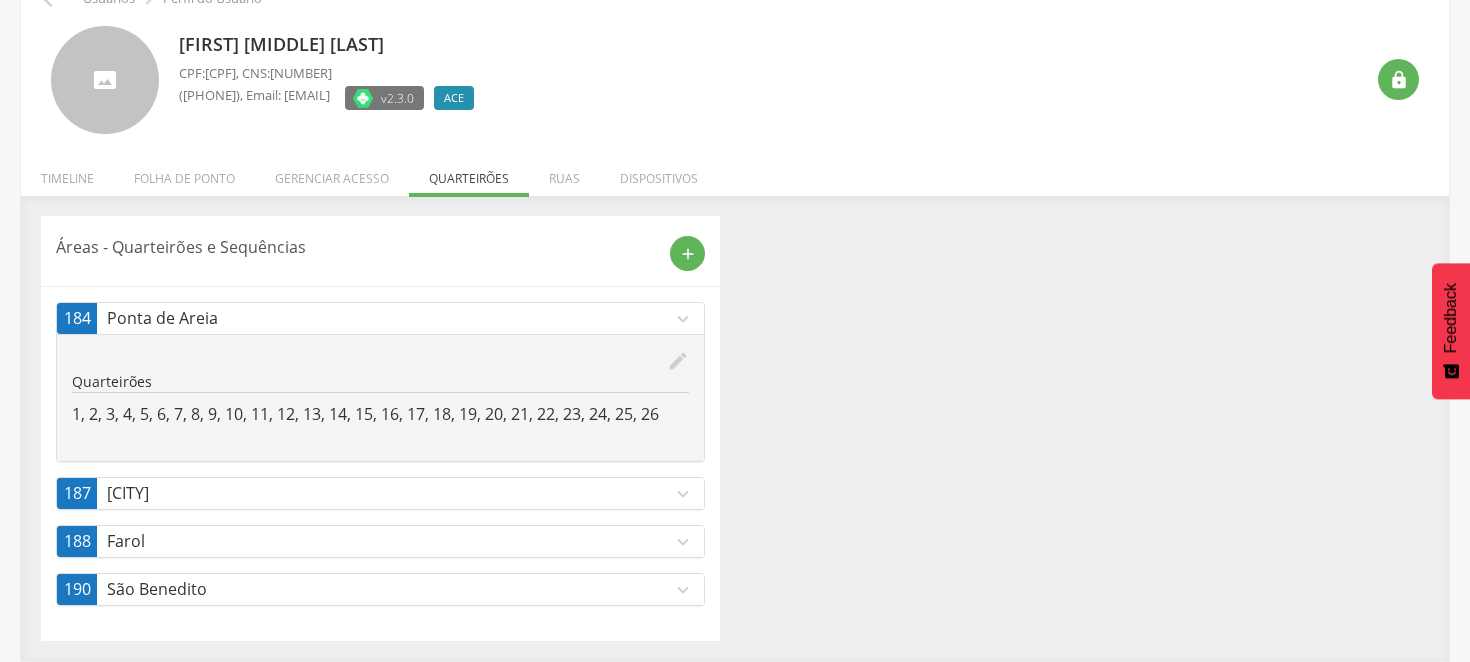 click on "expand_more" at bounding box center [683, 494] 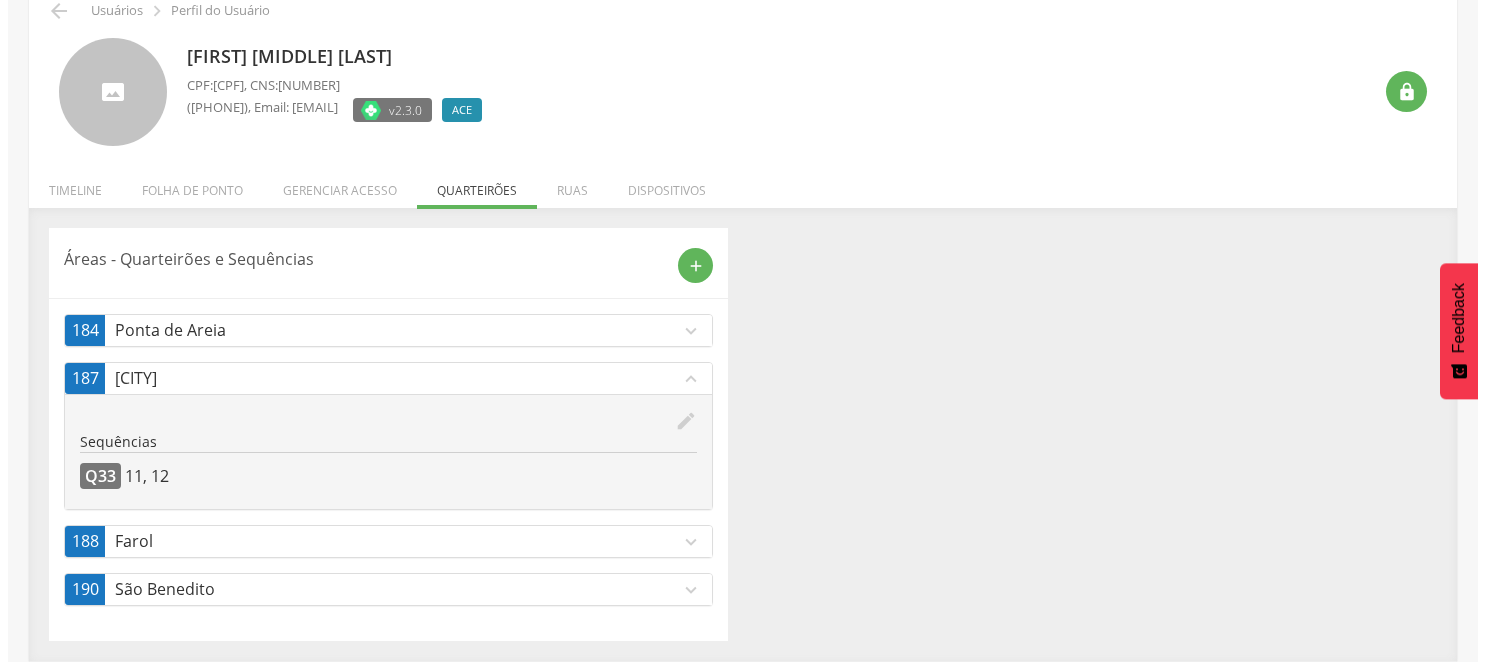 scroll, scrollTop: 98, scrollLeft: 0, axis: vertical 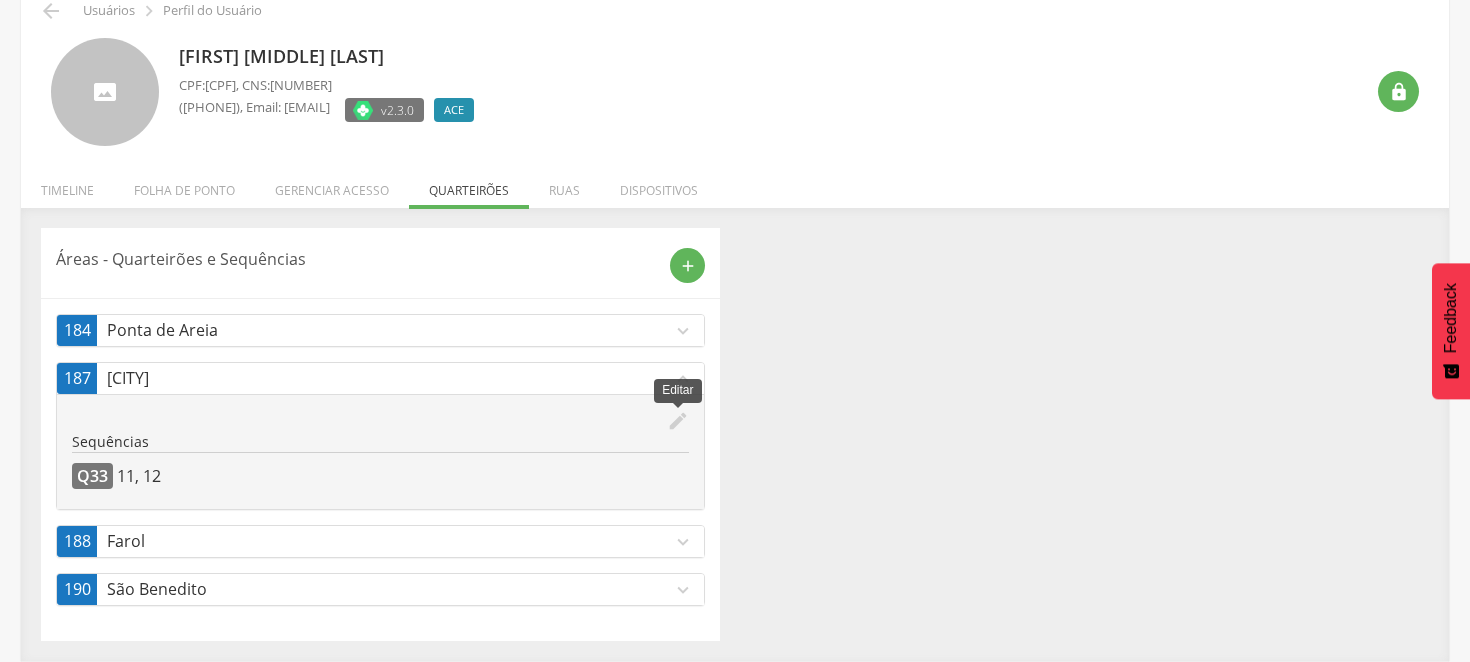 click on "edit" at bounding box center (678, 421) 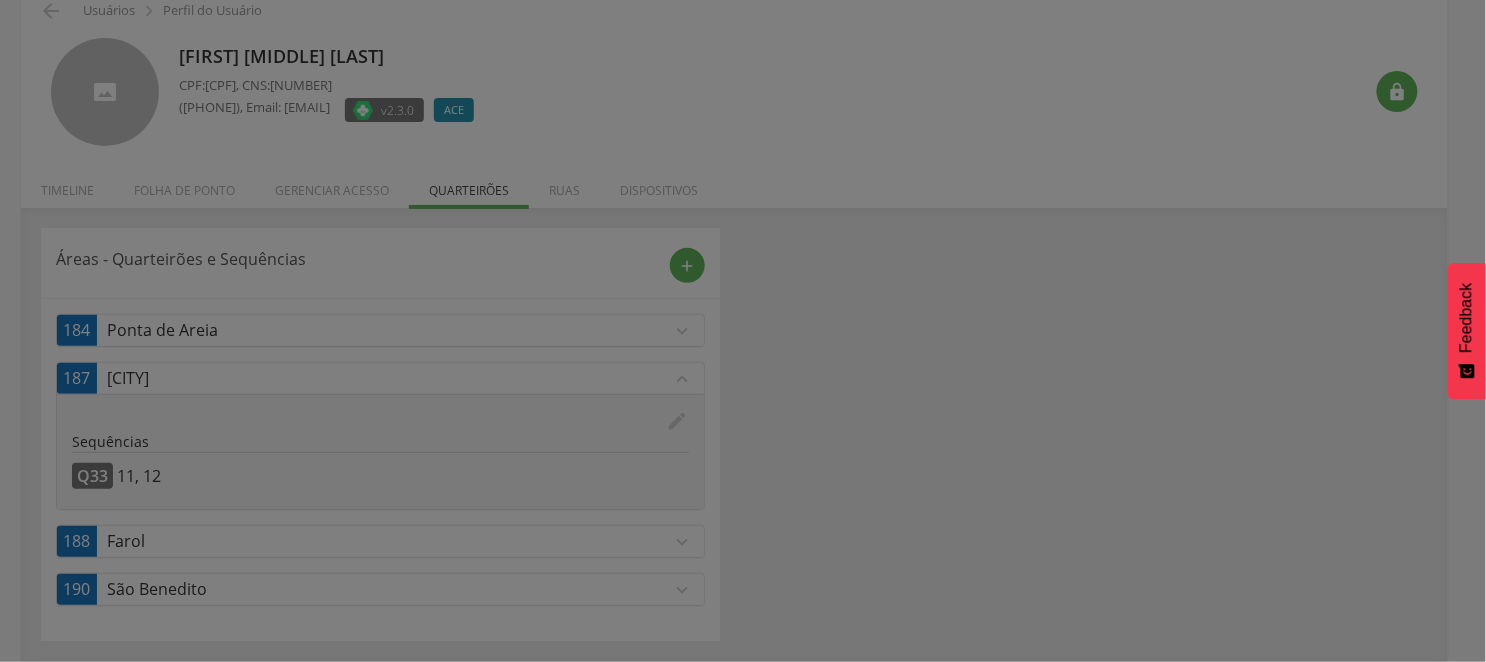 scroll, scrollTop: 0, scrollLeft: 0, axis: both 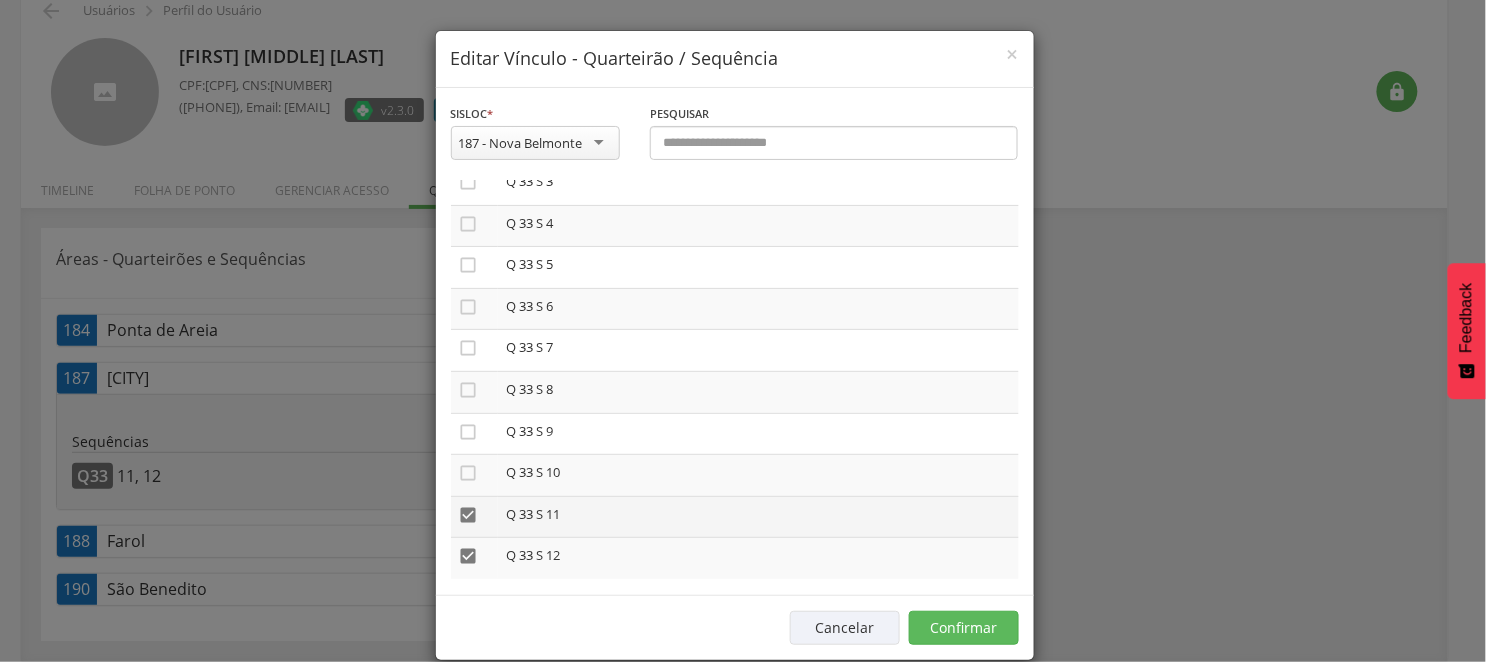 click on "" at bounding box center [469, 515] 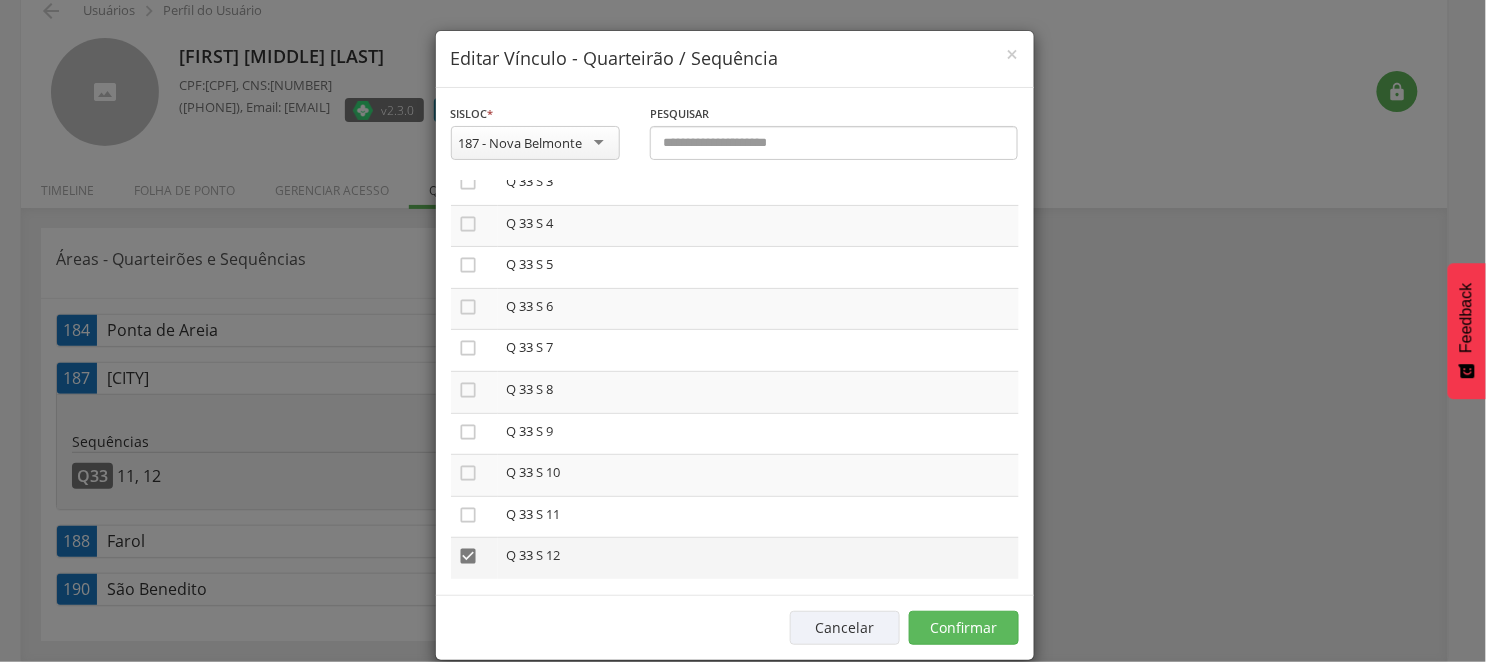 click on "" at bounding box center [469, 556] 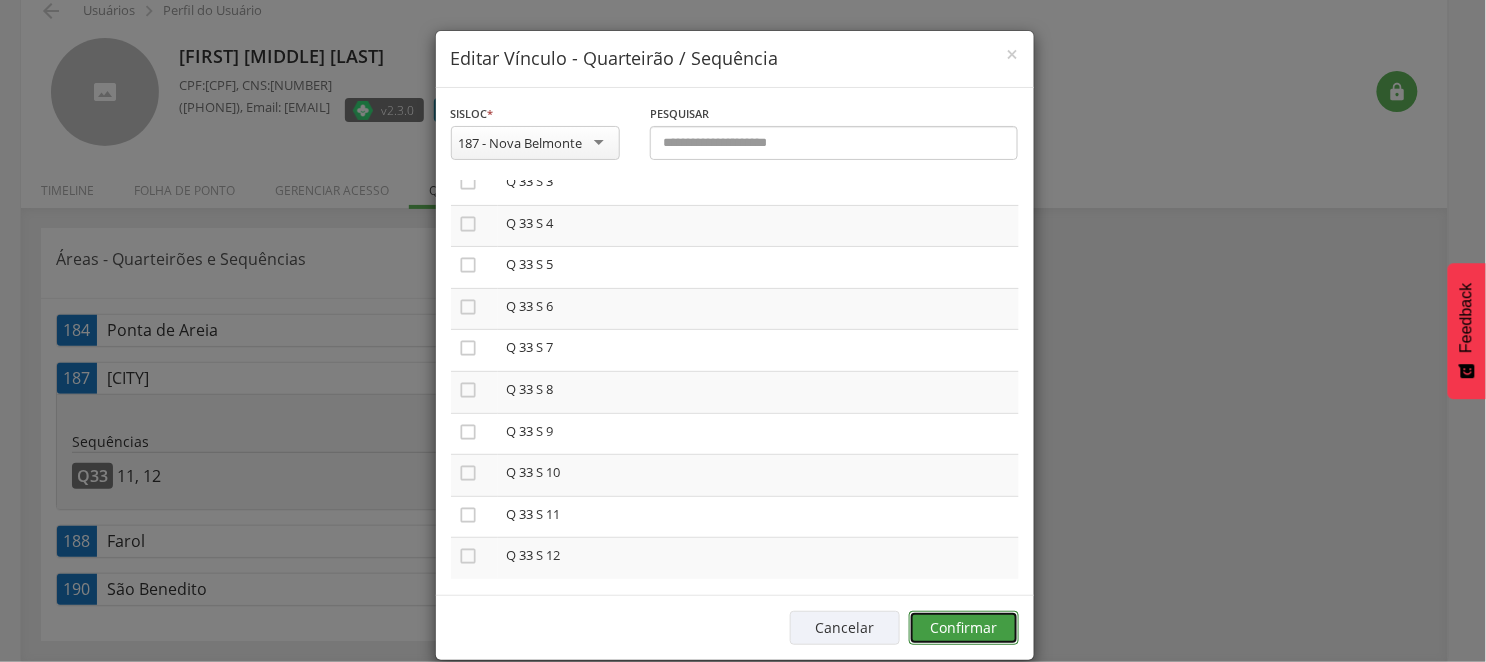 click on "Confirmar" at bounding box center [964, 628] 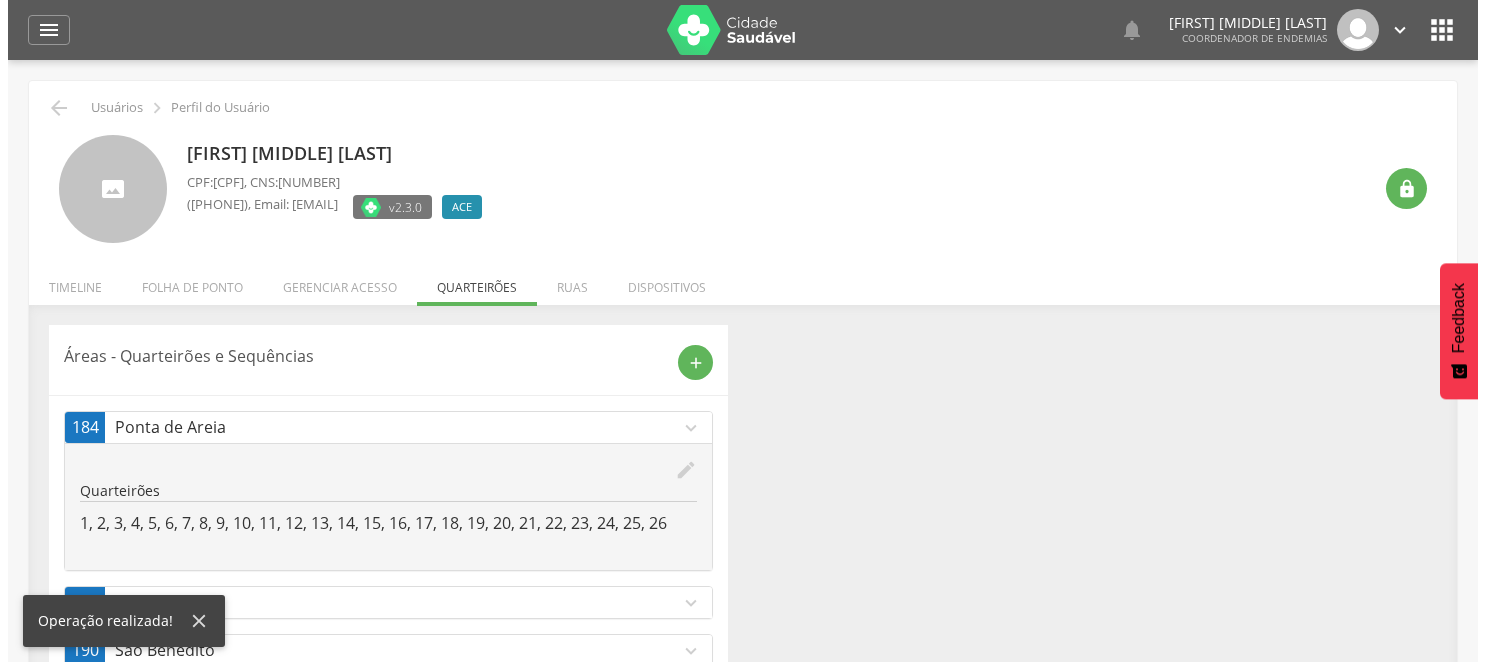 scroll, scrollTop: 62, scrollLeft: 0, axis: vertical 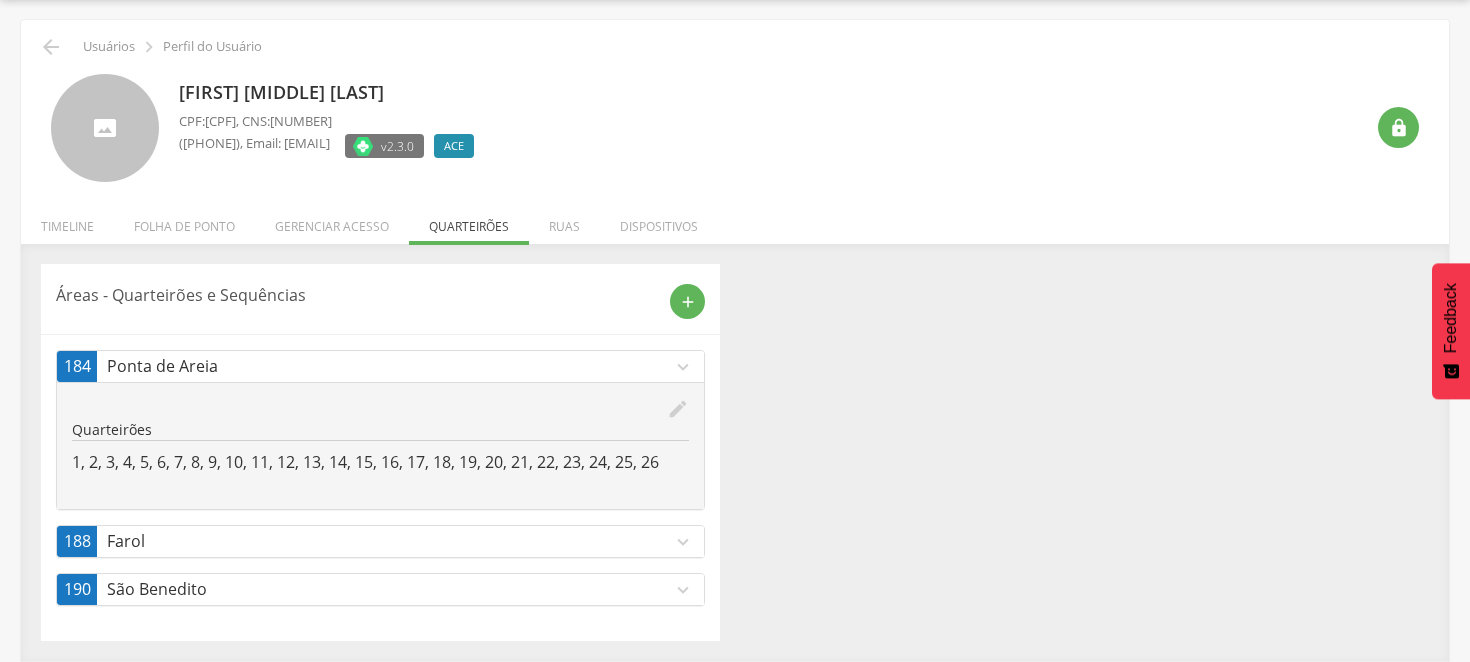 click on "expand_more" at bounding box center [683, 542] 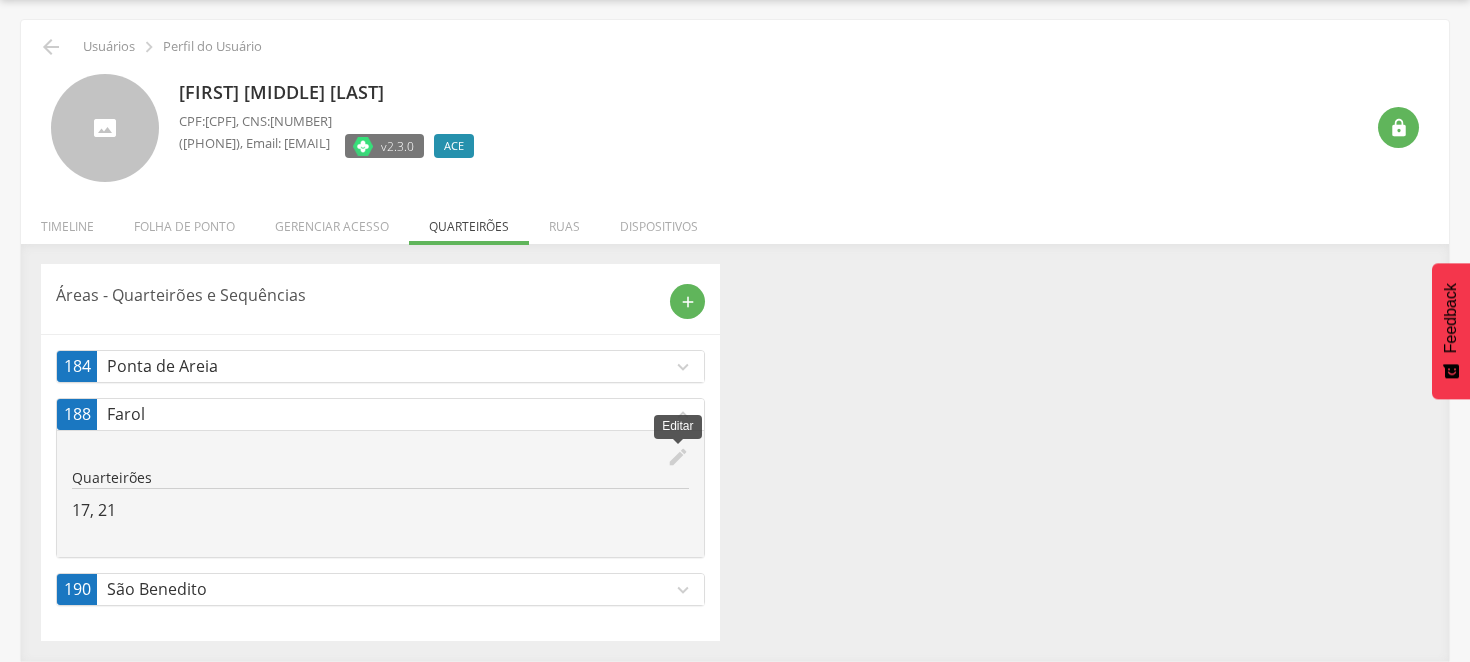 click on "edit" at bounding box center (678, 457) 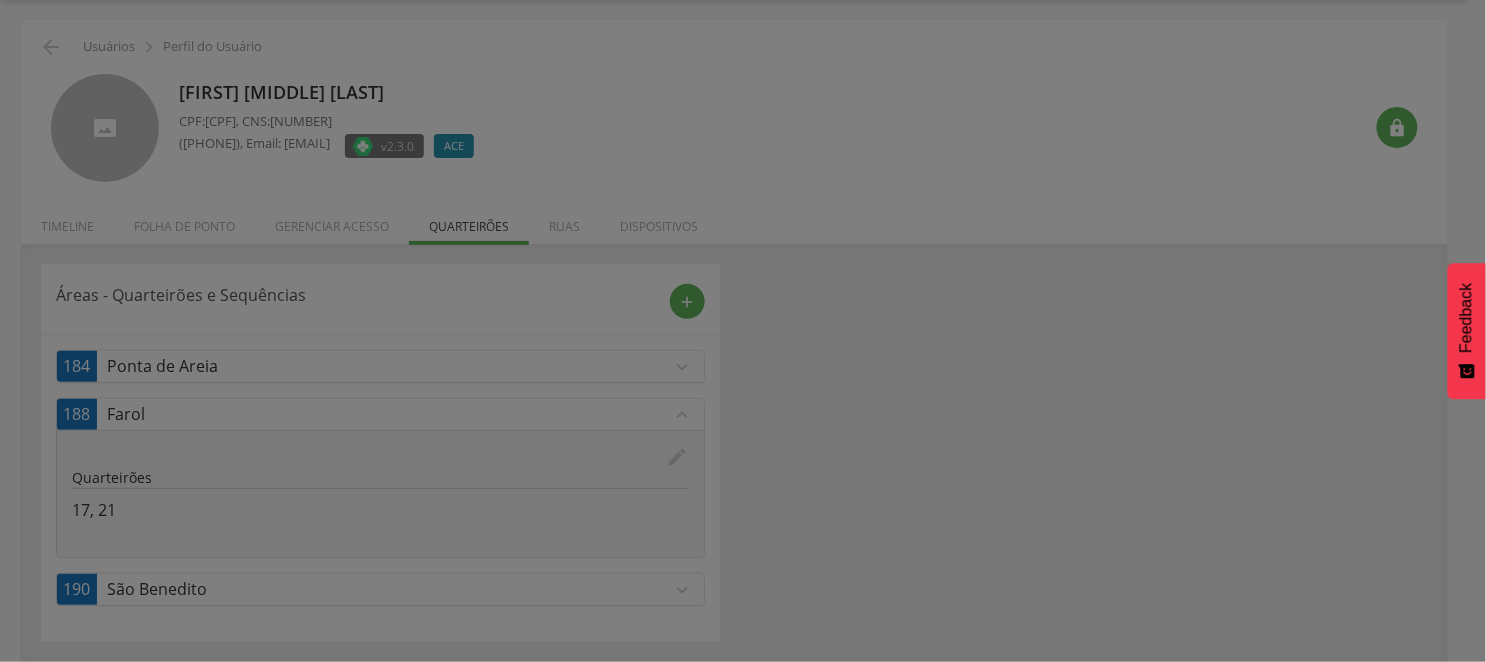 scroll, scrollTop: 0, scrollLeft: 0, axis: both 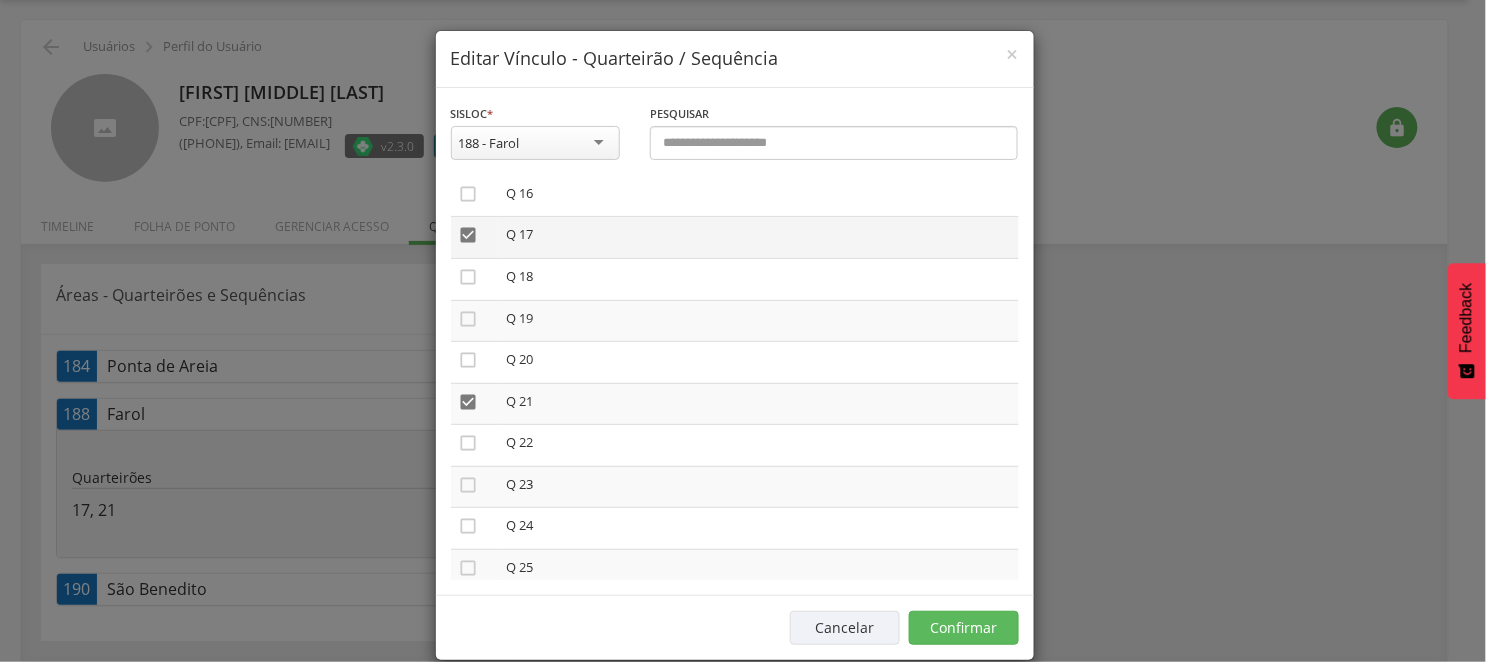 click on "" at bounding box center [469, 235] 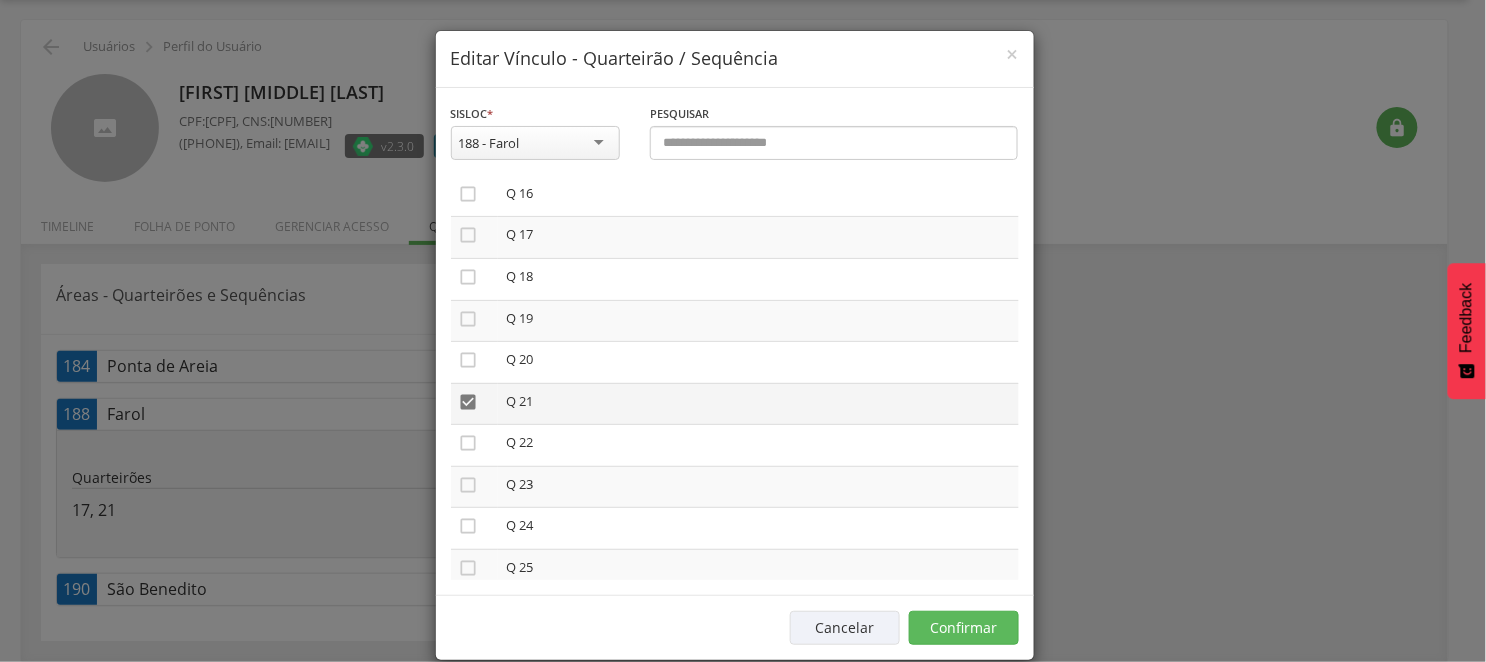 click on "" at bounding box center (469, 402) 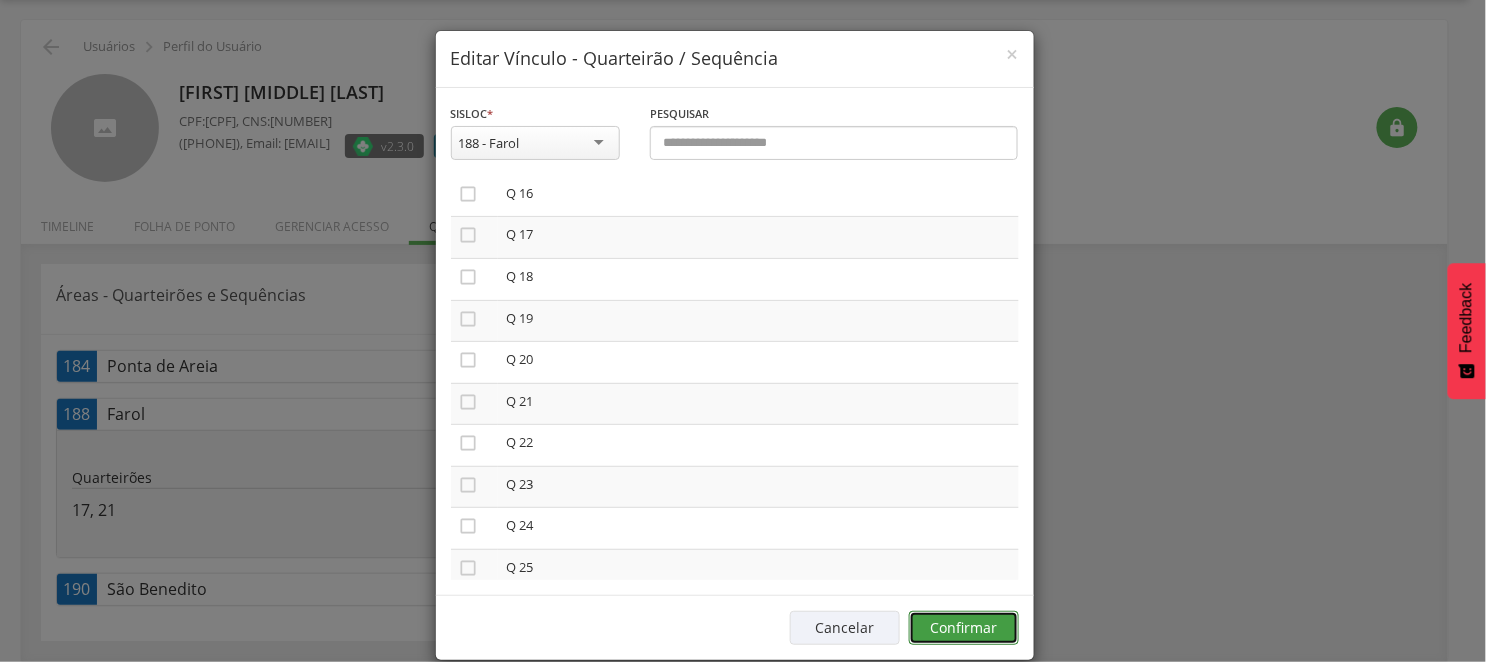 click on "Confirmar" at bounding box center (964, 628) 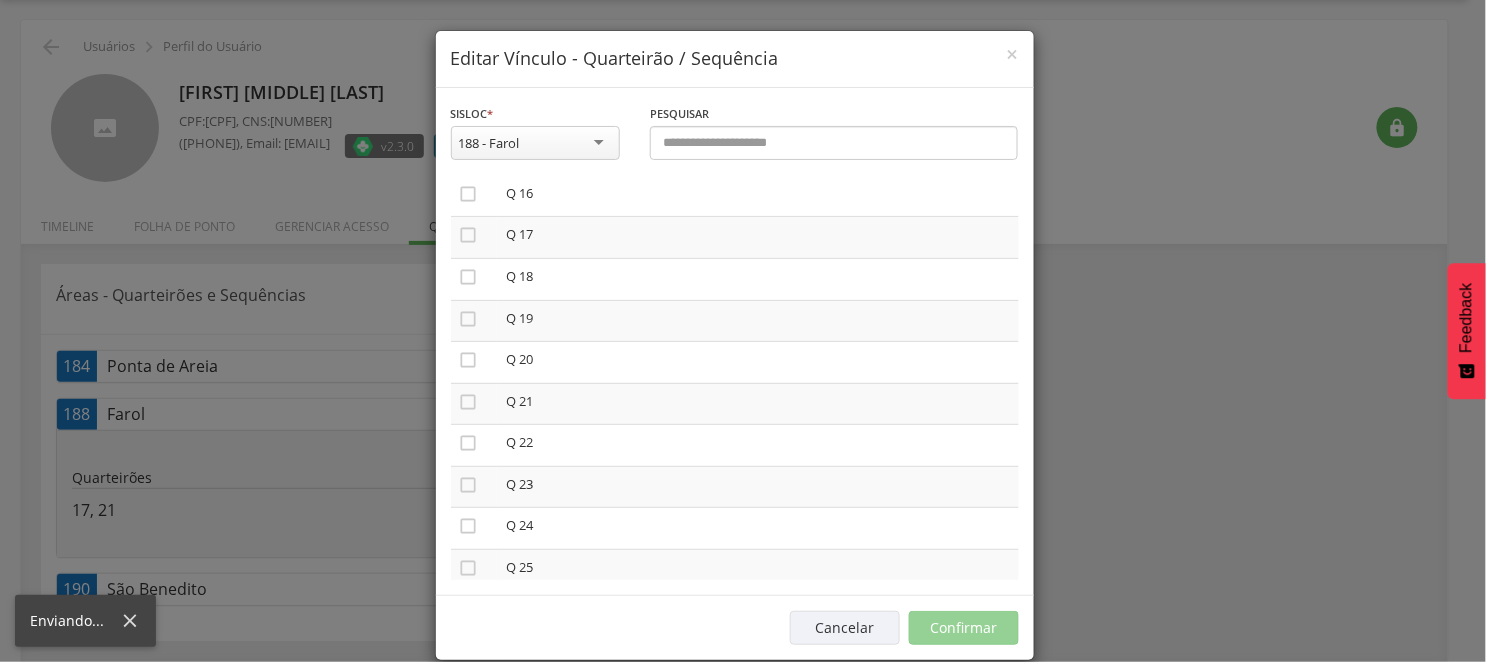 scroll, scrollTop: 60, scrollLeft: 0, axis: vertical 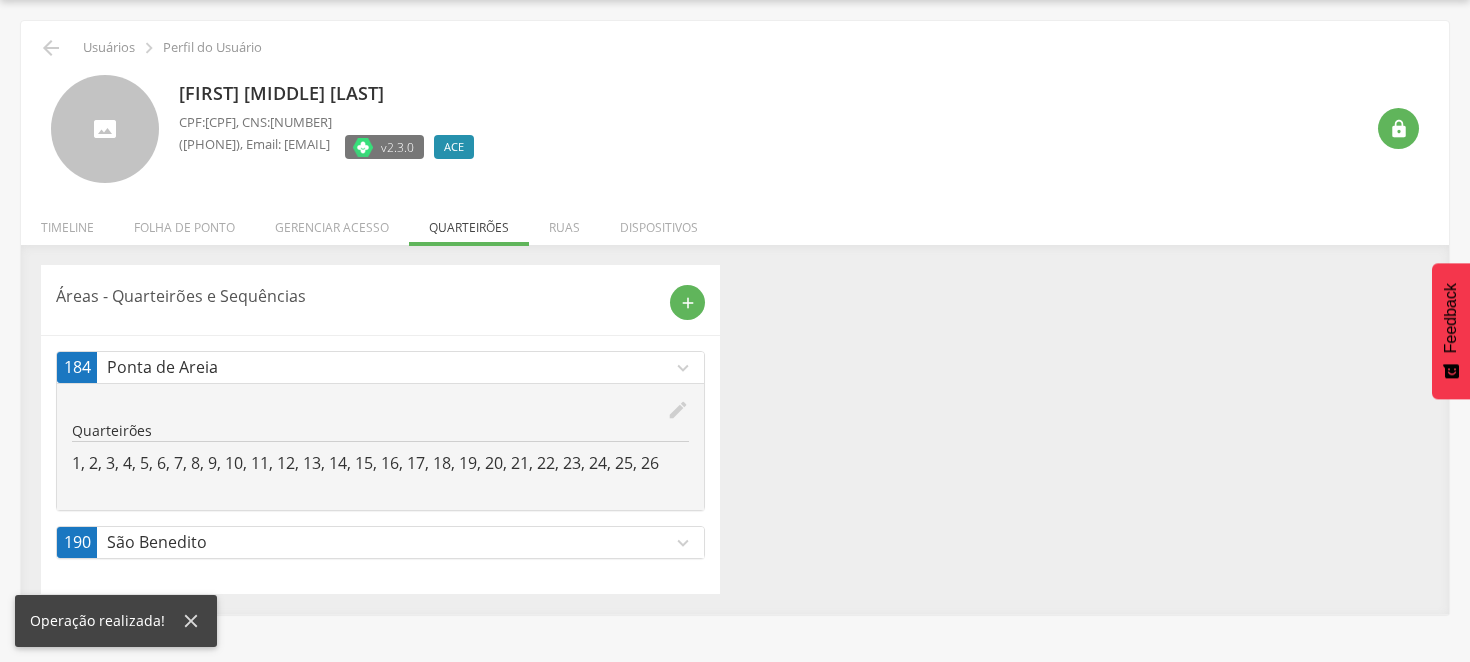 click on "expand_more" at bounding box center [683, 543] 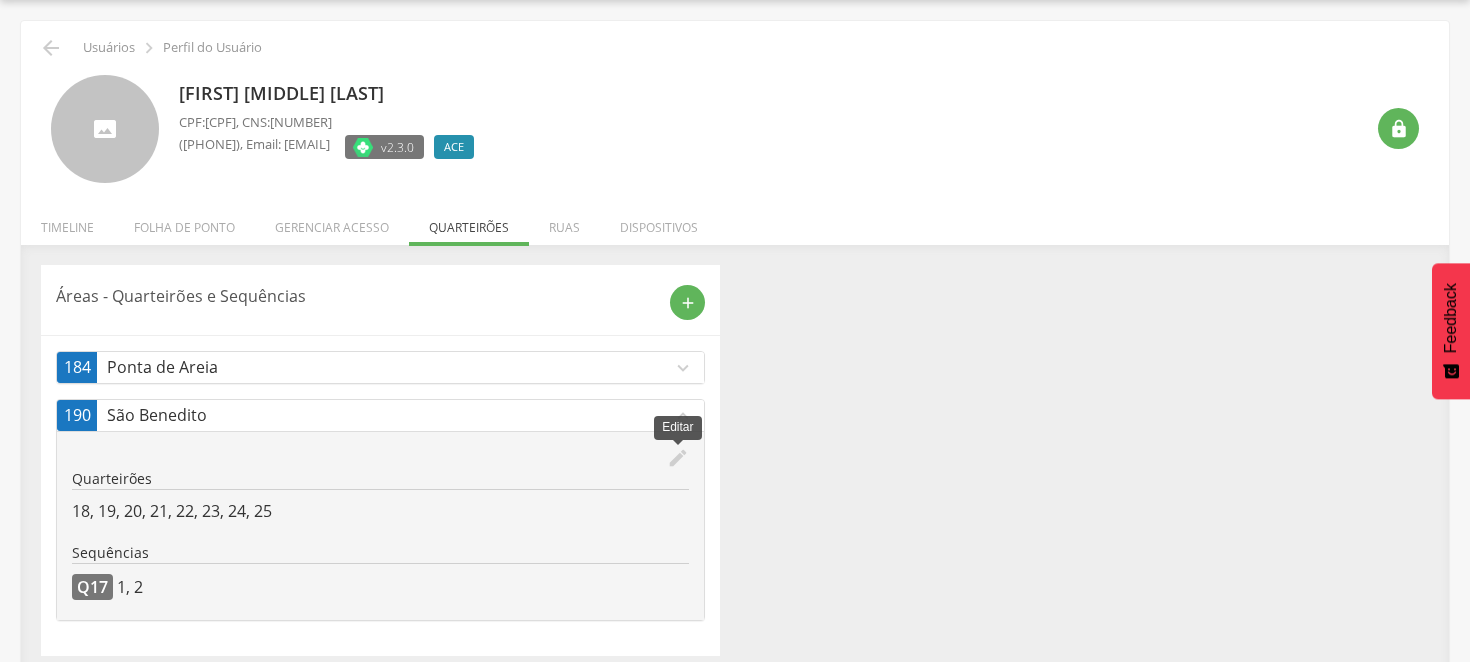 click on "edit" at bounding box center (678, 458) 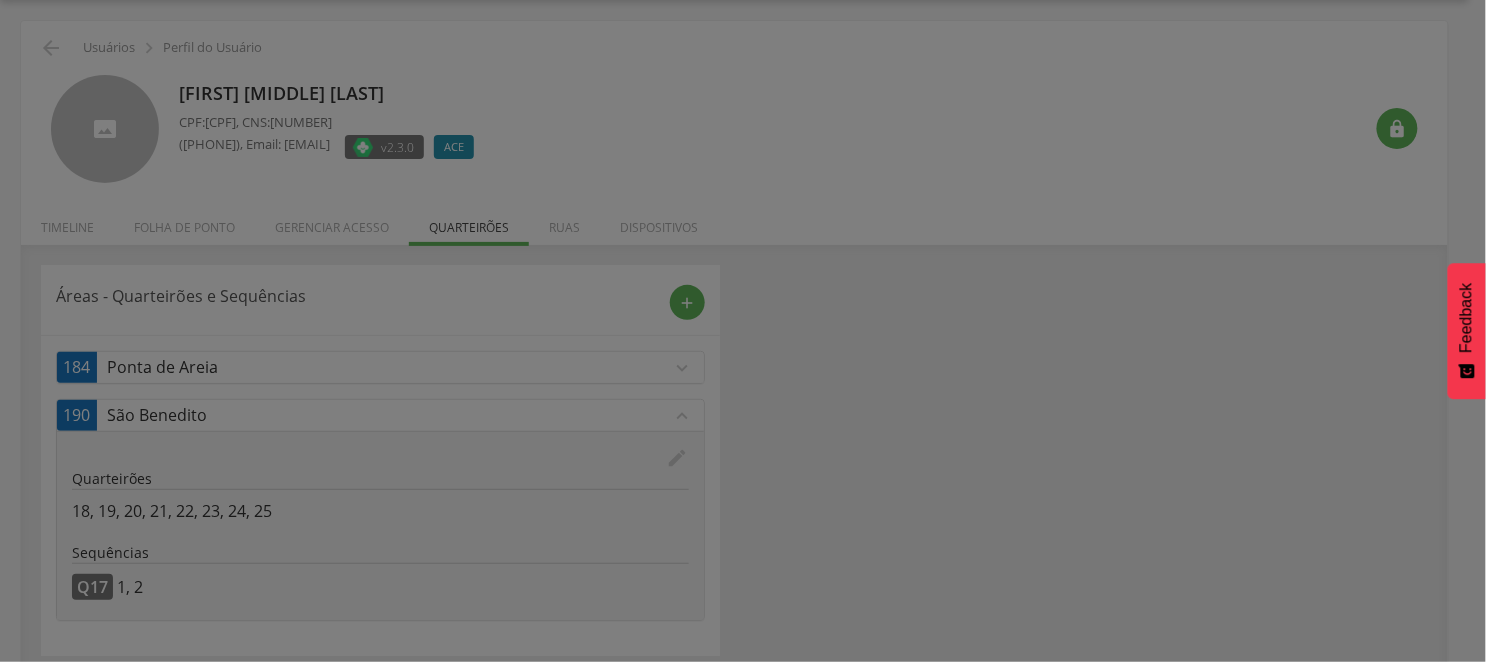 scroll, scrollTop: 0, scrollLeft: 0, axis: both 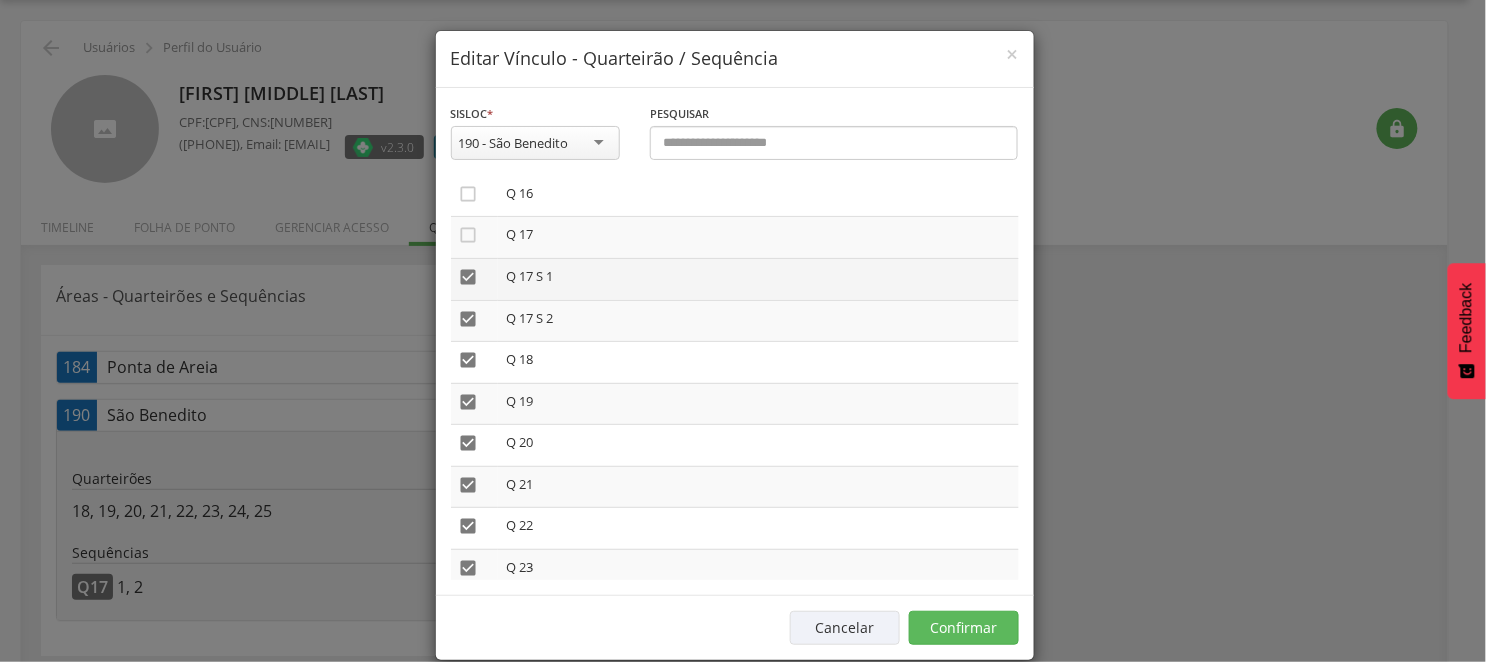 click on "" at bounding box center [469, 277] 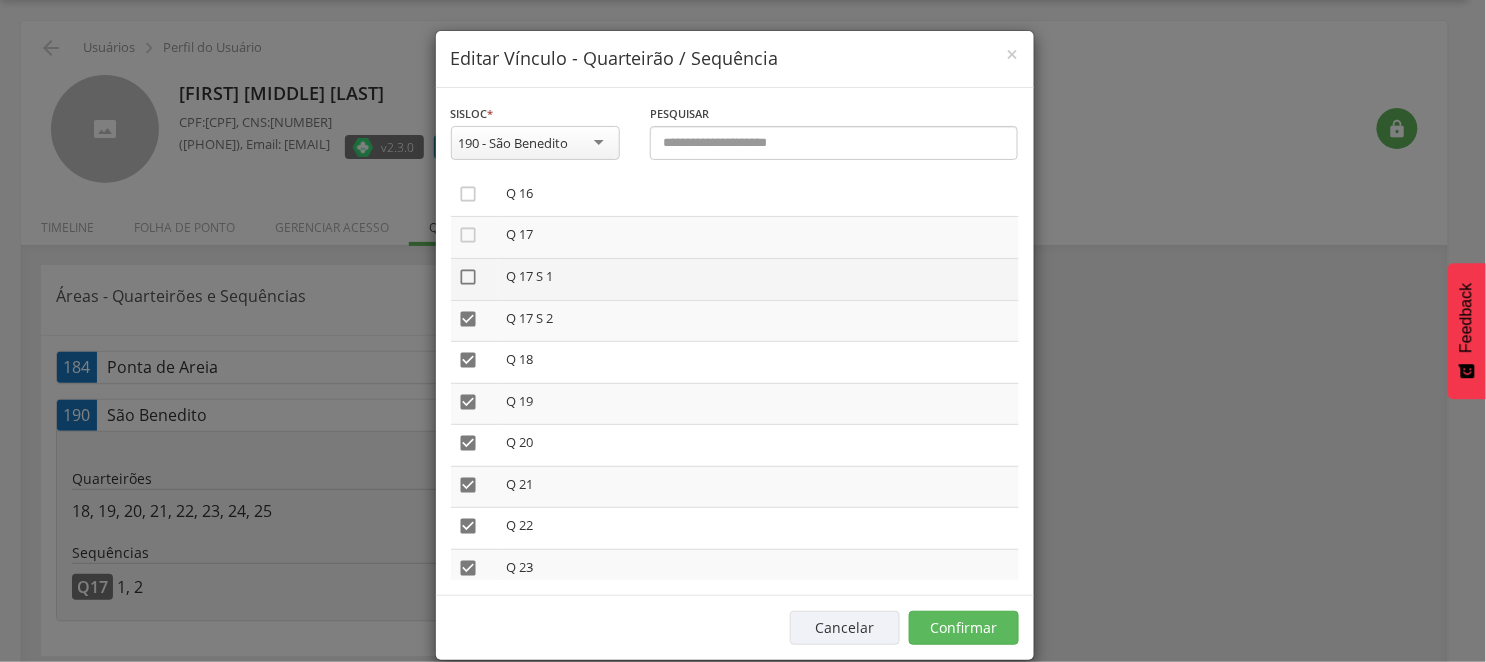 click on "" at bounding box center [469, 277] 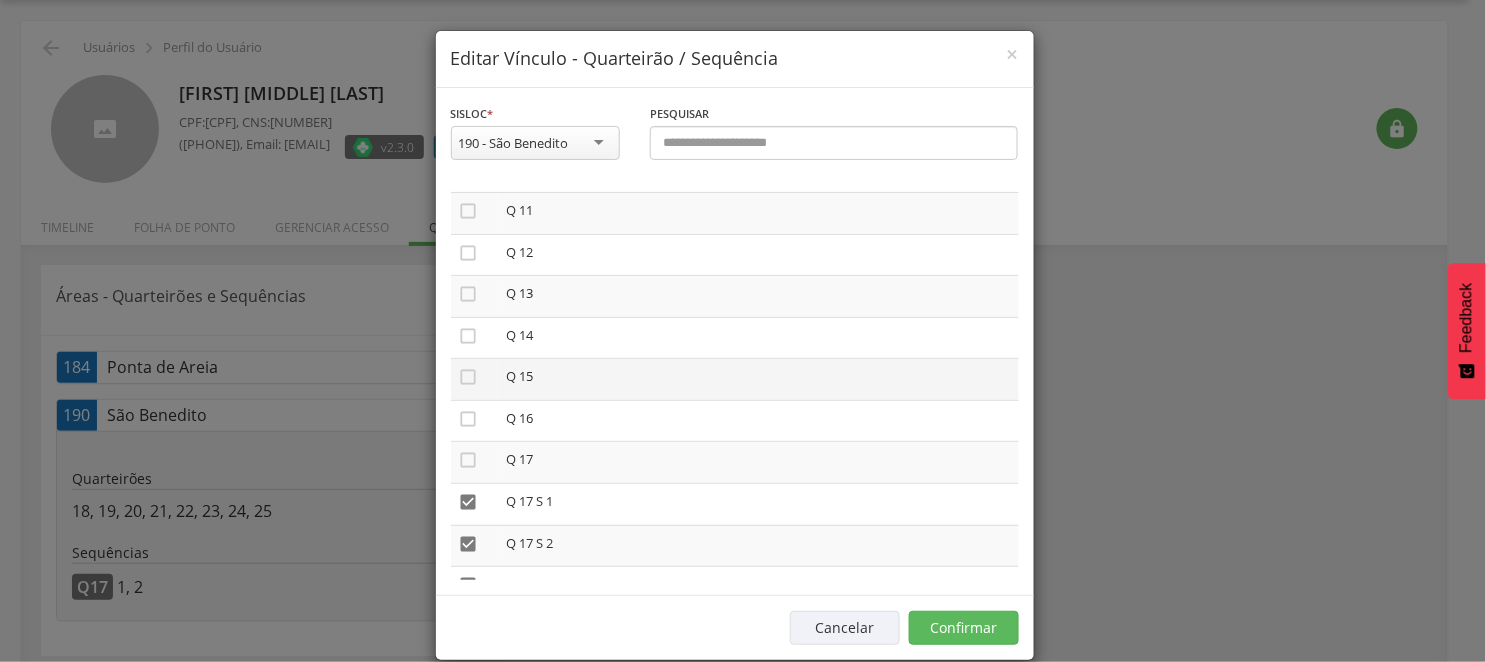scroll, scrollTop: 434, scrollLeft: 0, axis: vertical 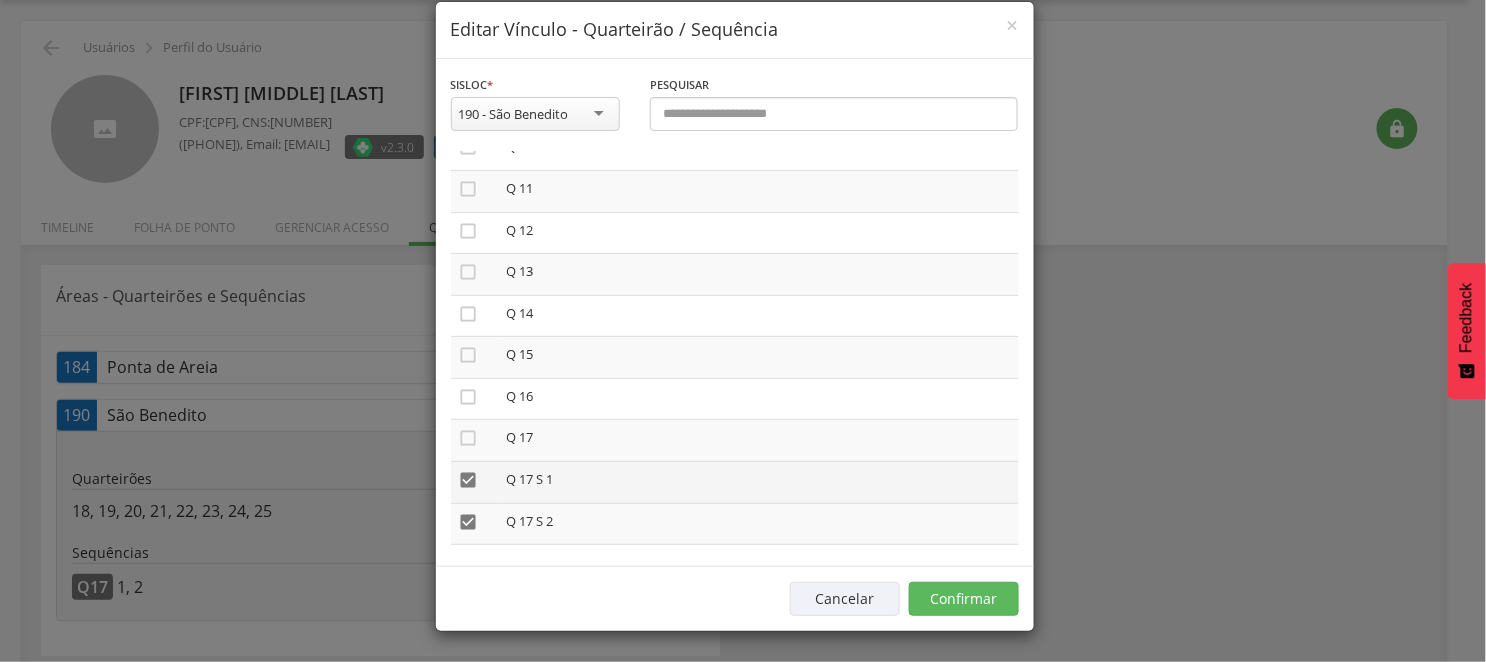 click on "" at bounding box center [469, 480] 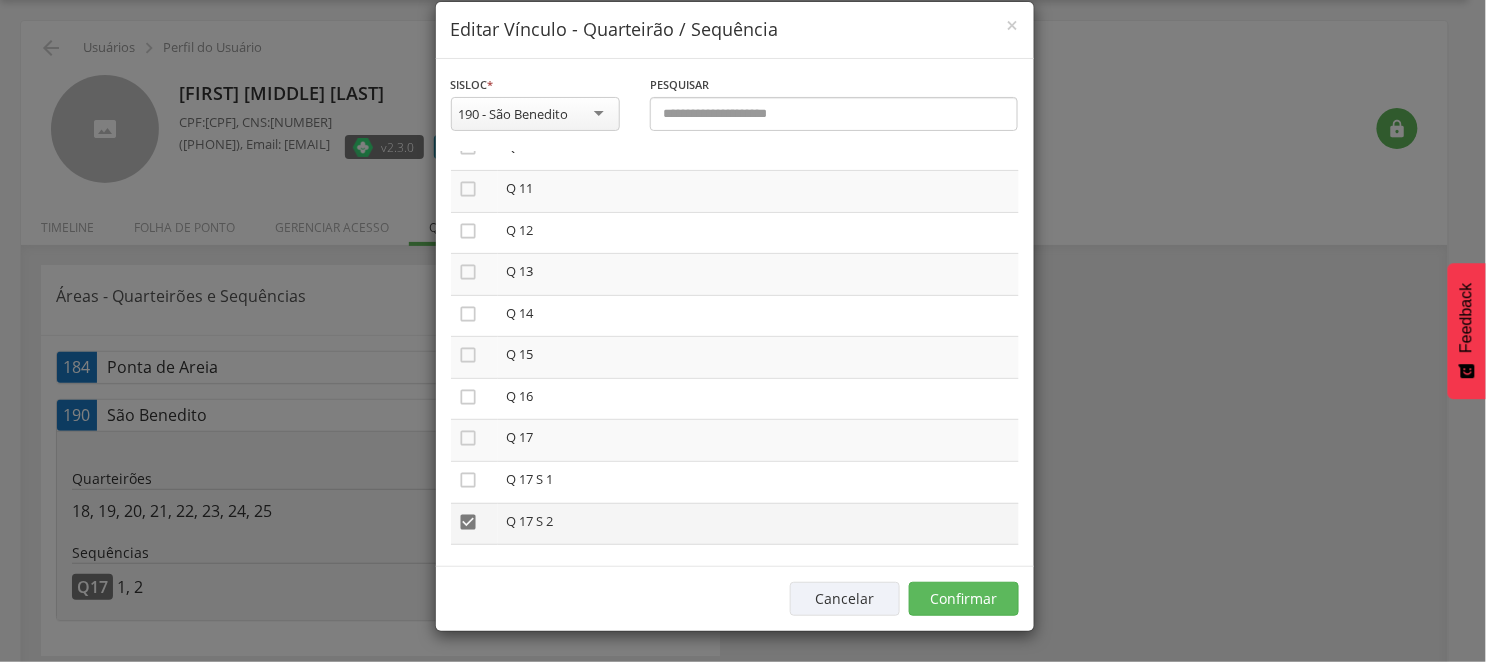 click on "" at bounding box center [469, 522] 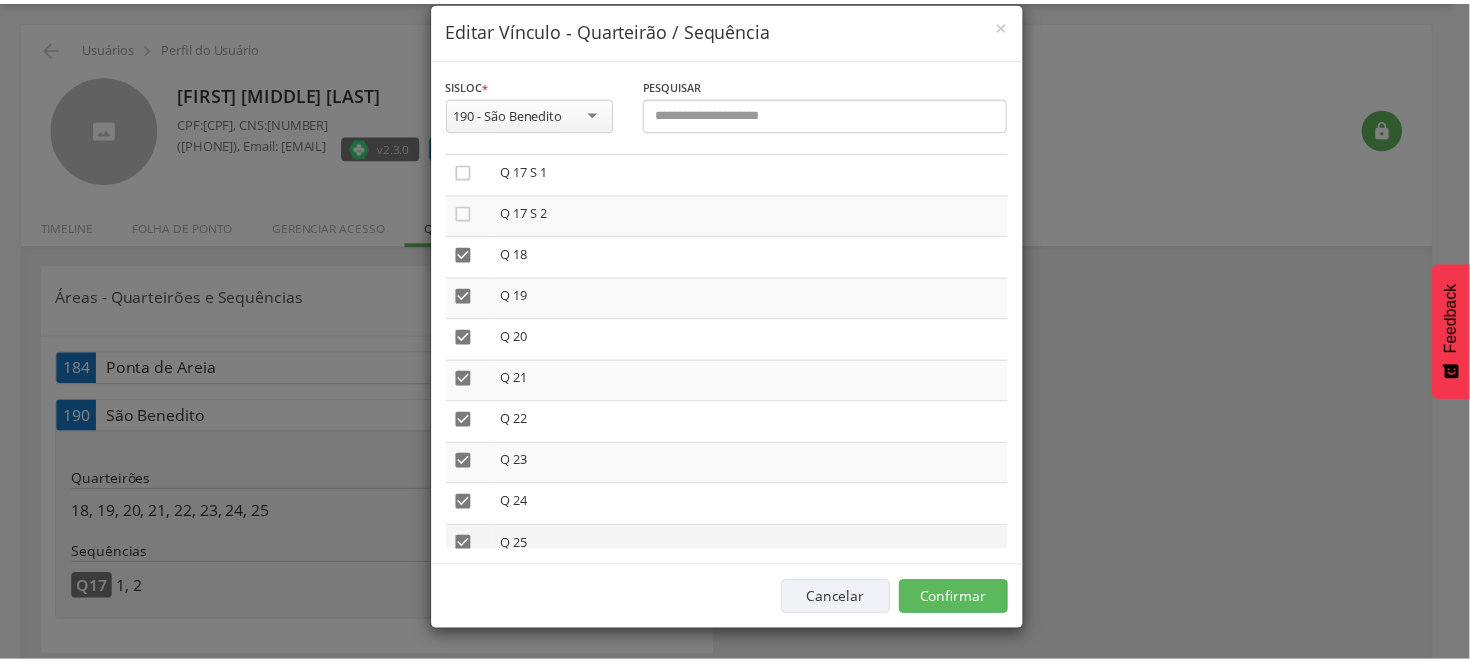 scroll, scrollTop: 767, scrollLeft: 0, axis: vertical 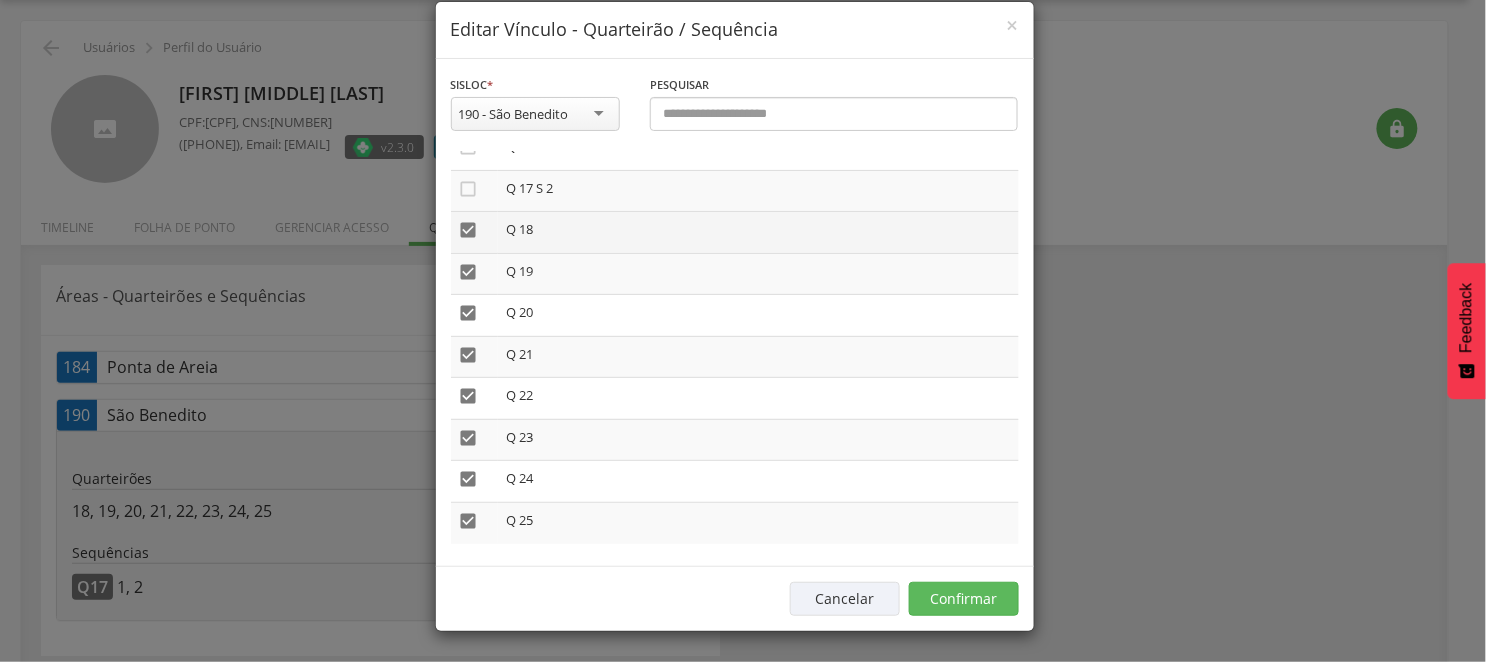 click on "" at bounding box center (469, 230) 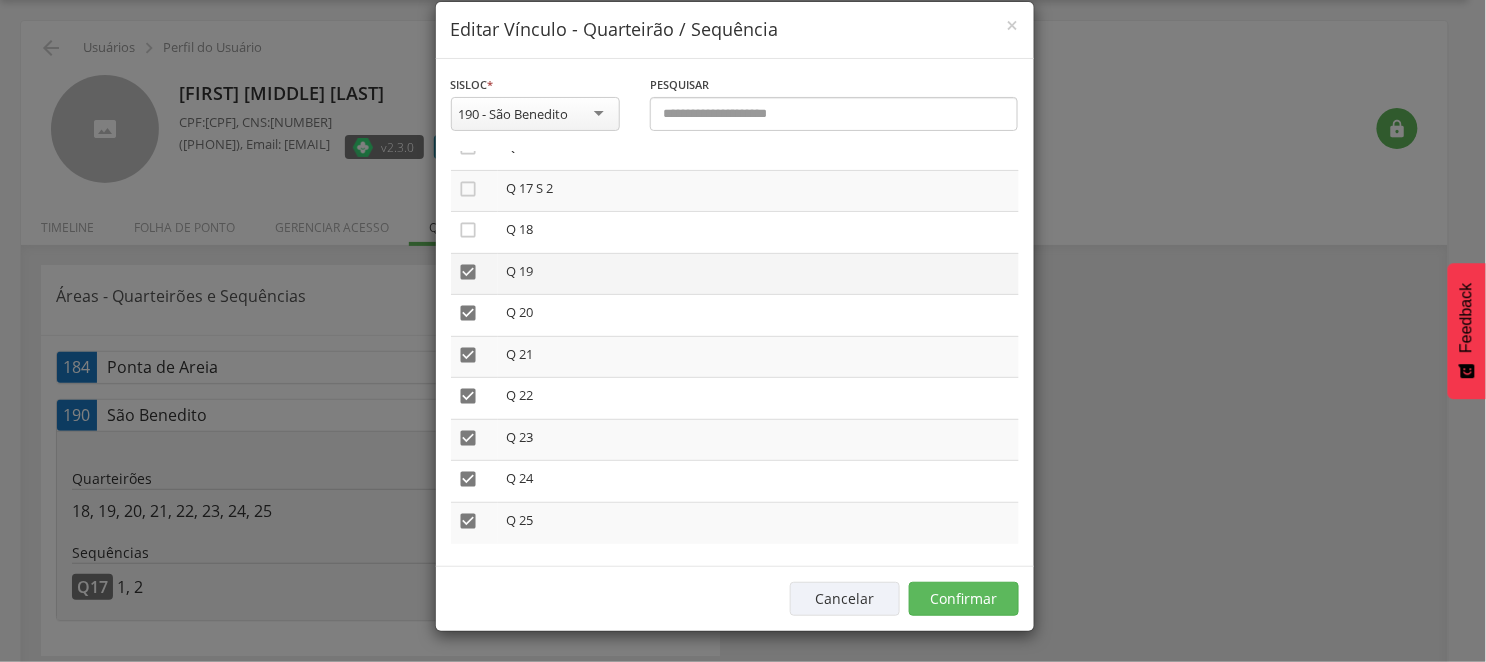 click on "" at bounding box center (469, 272) 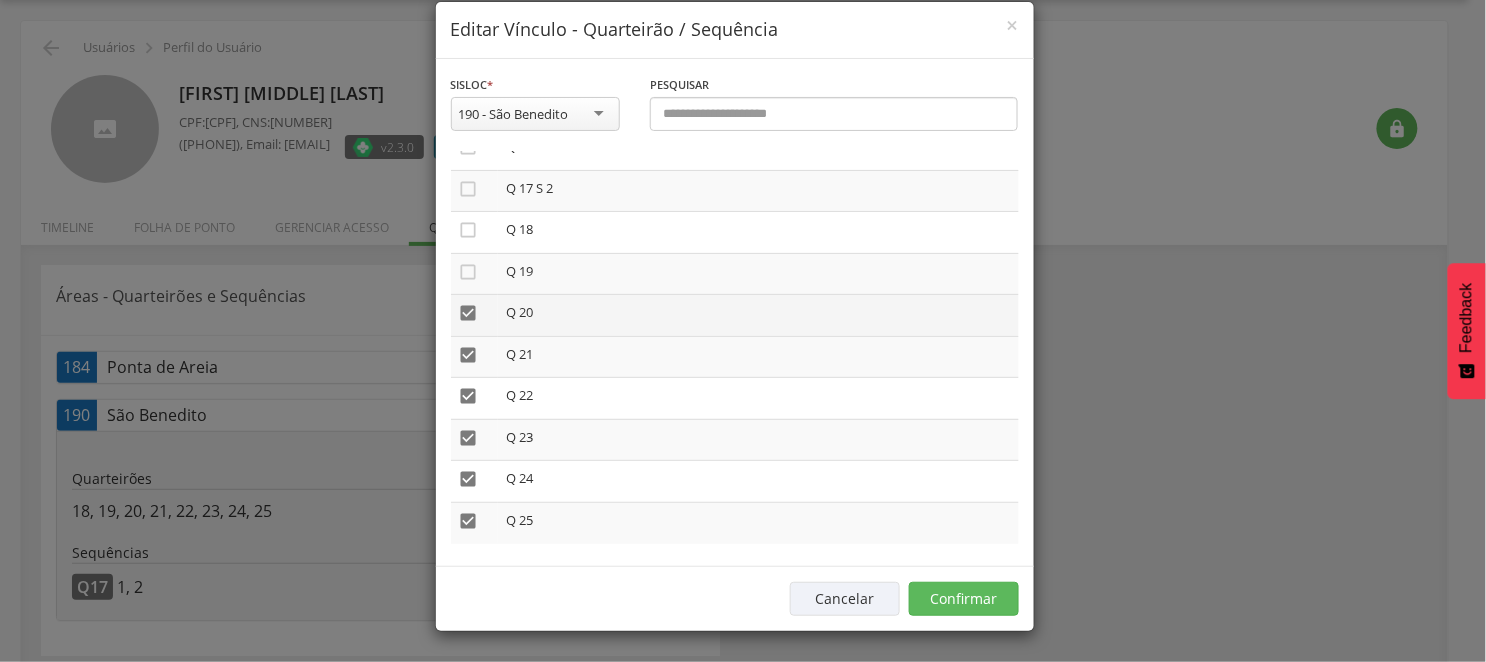 click on "" at bounding box center [469, 313] 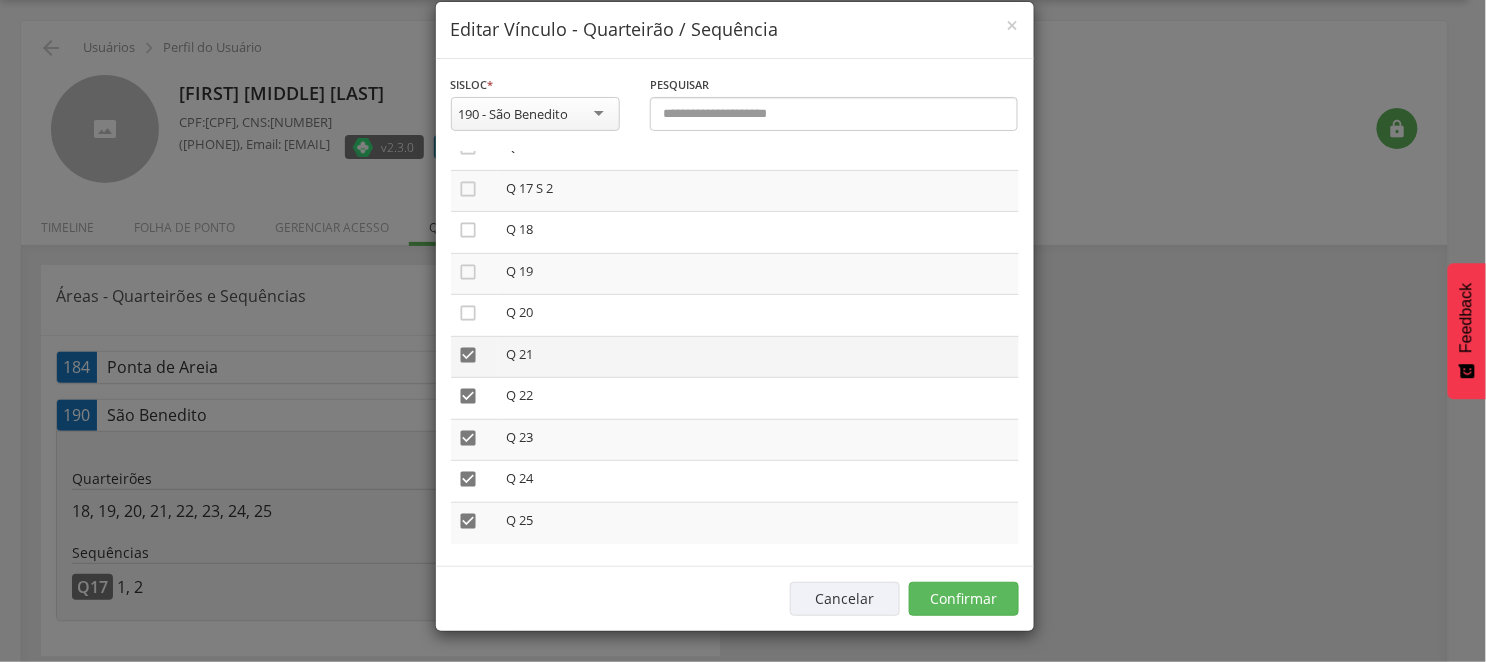 click on "" at bounding box center (469, 355) 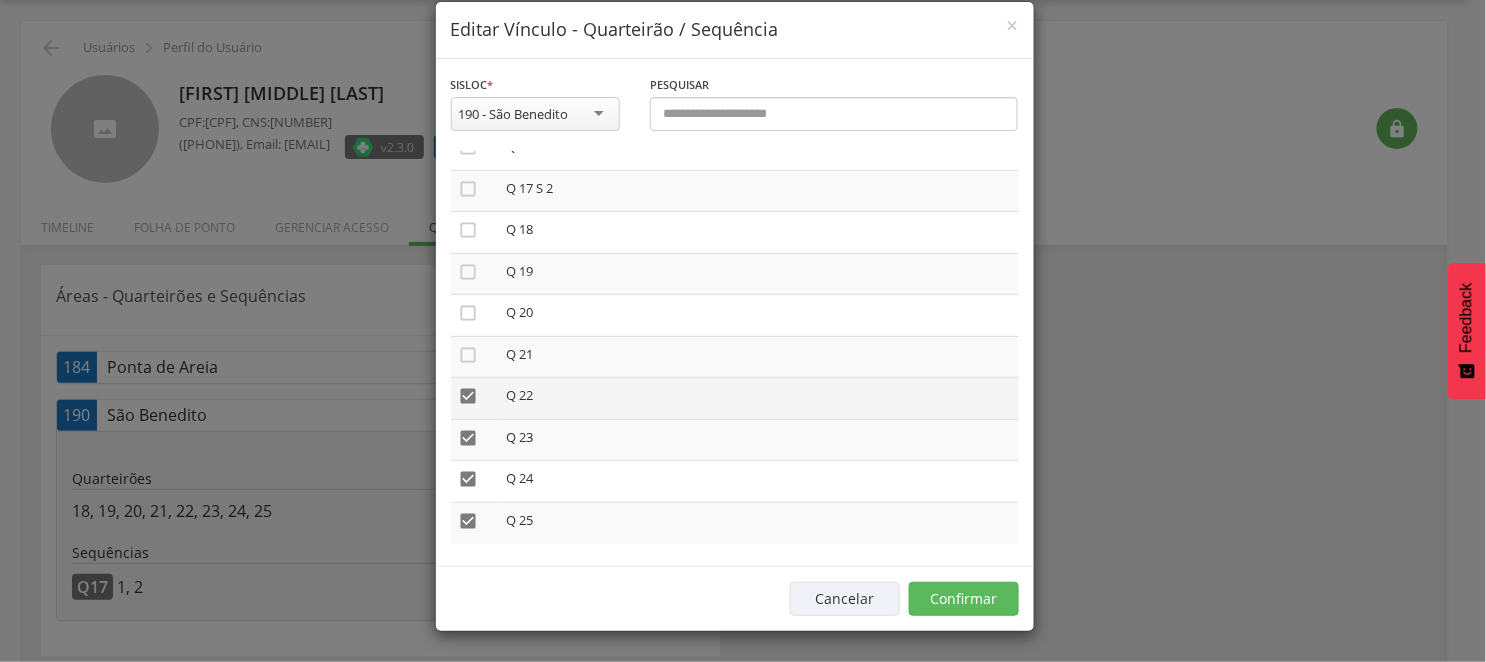 click on "" at bounding box center (469, 396) 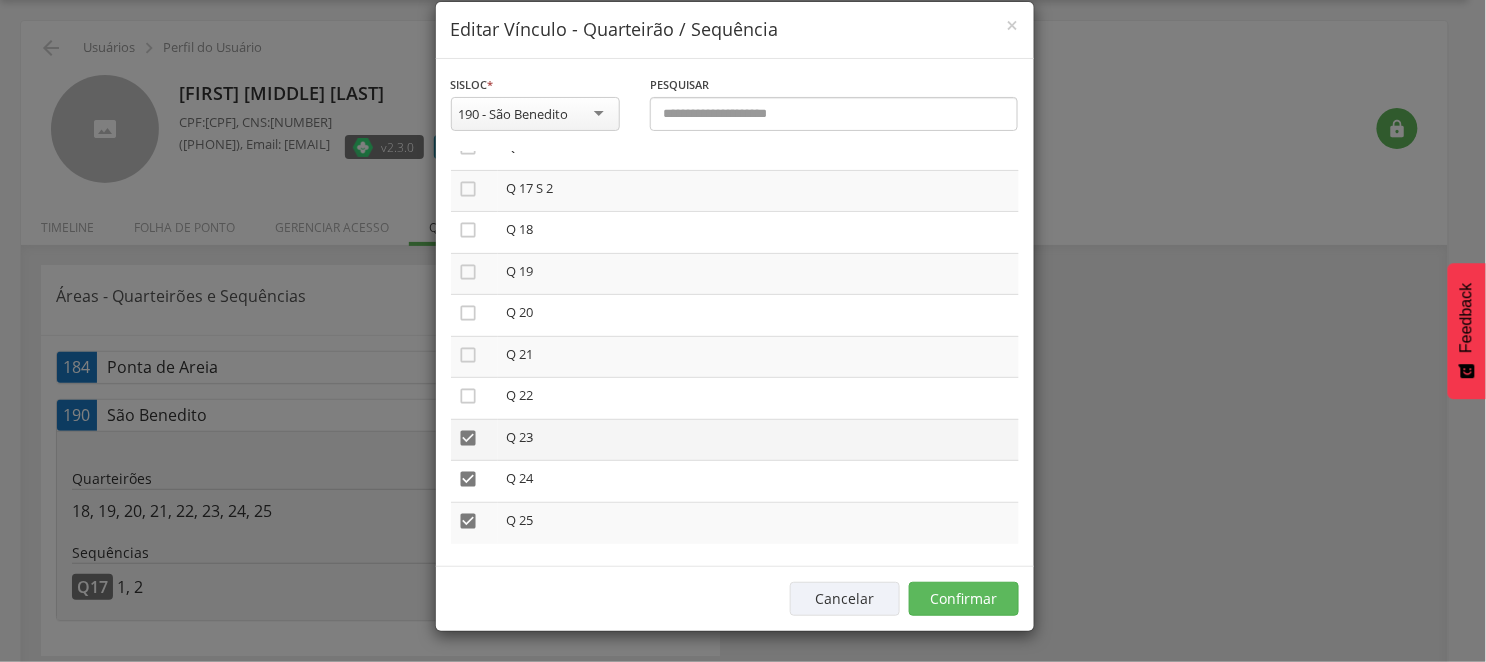 click on "" at bounding box center [469, 438] 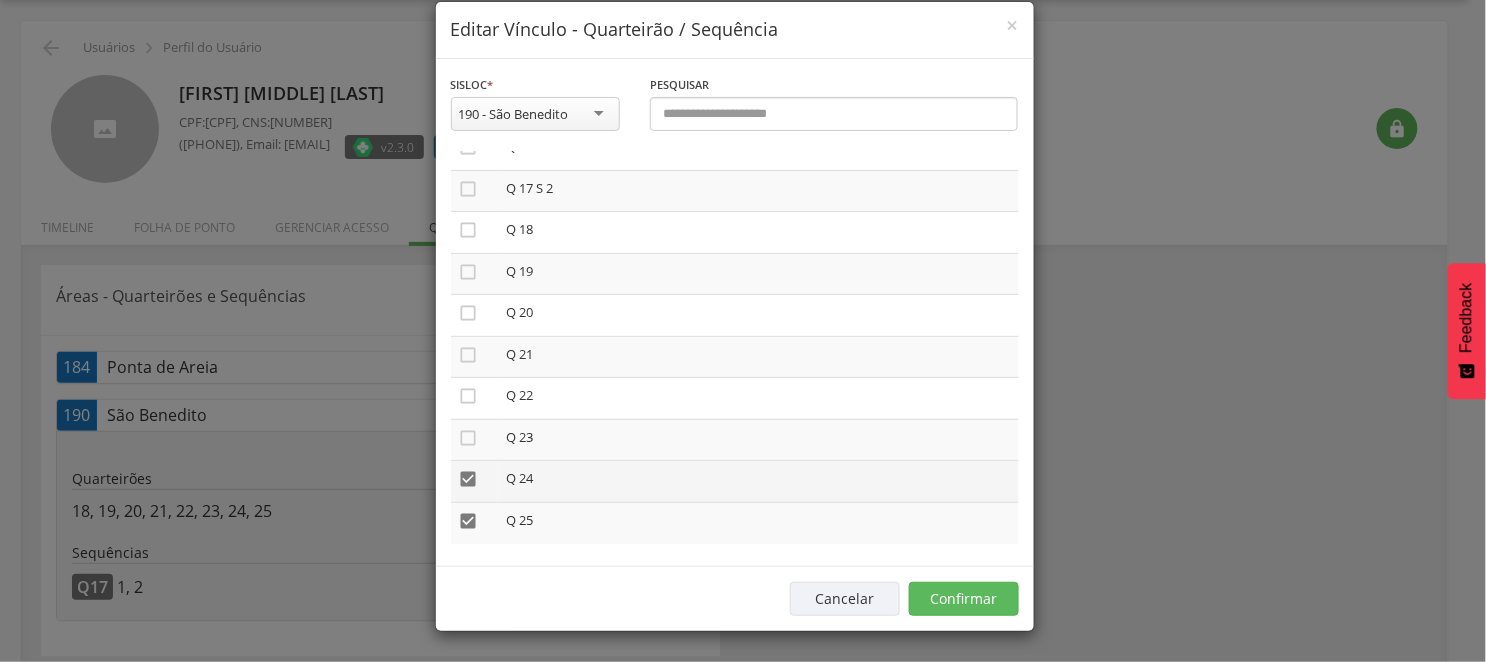 click on "" at bounding box center (469, 479) 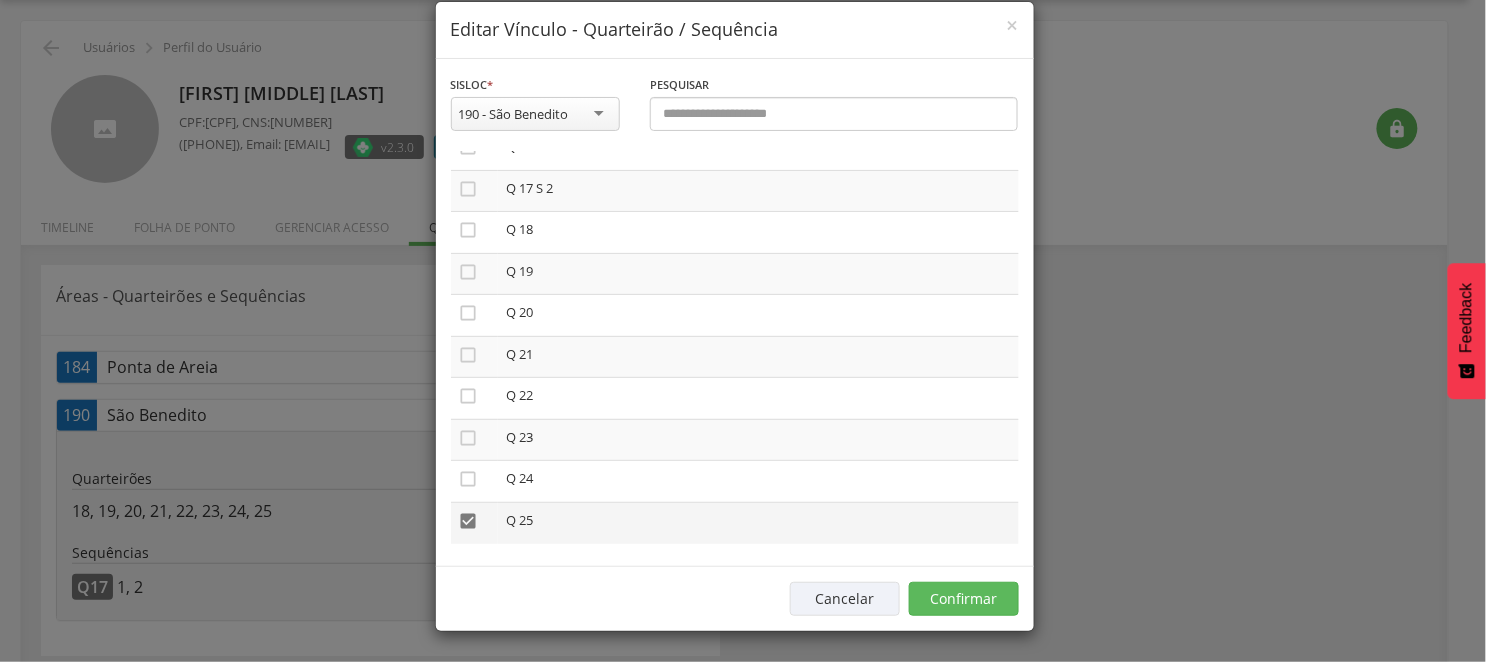 click on "" at bounding box center (469, 521) 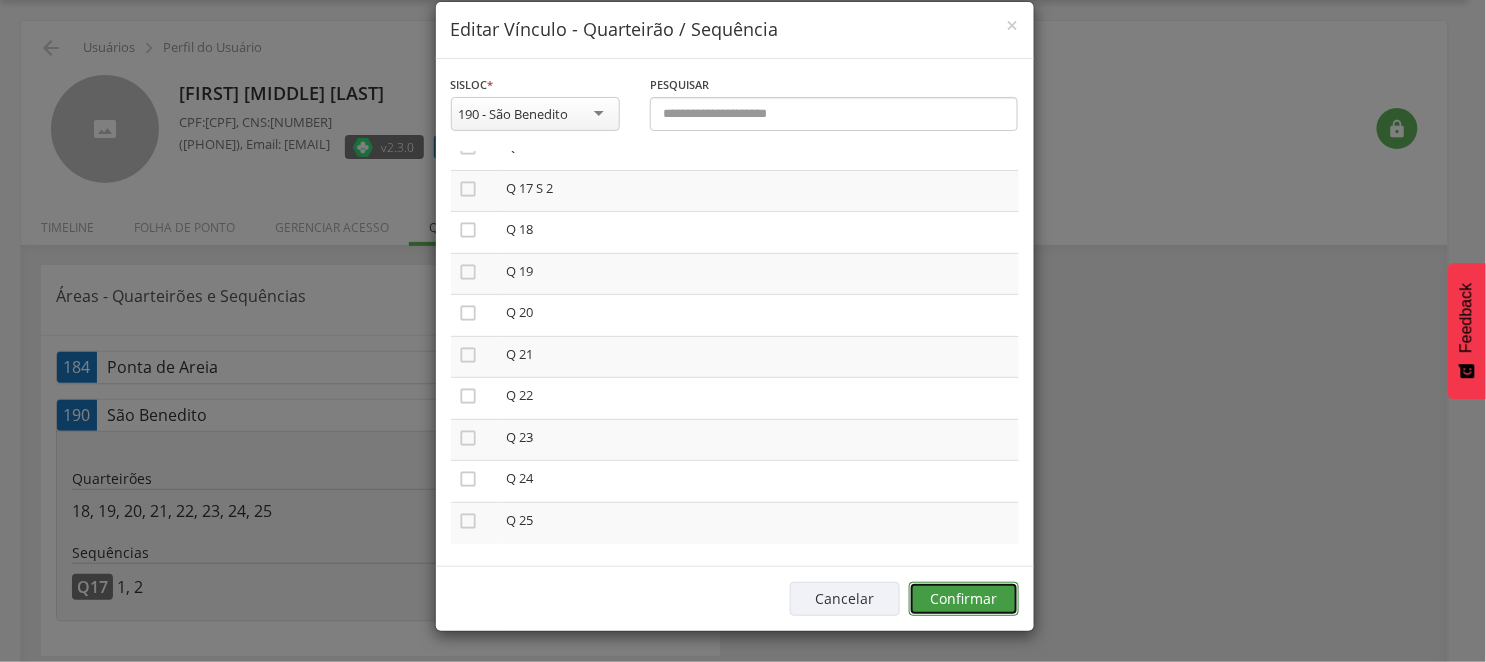 click on "Confirmar" at bounding box center (964, 599) 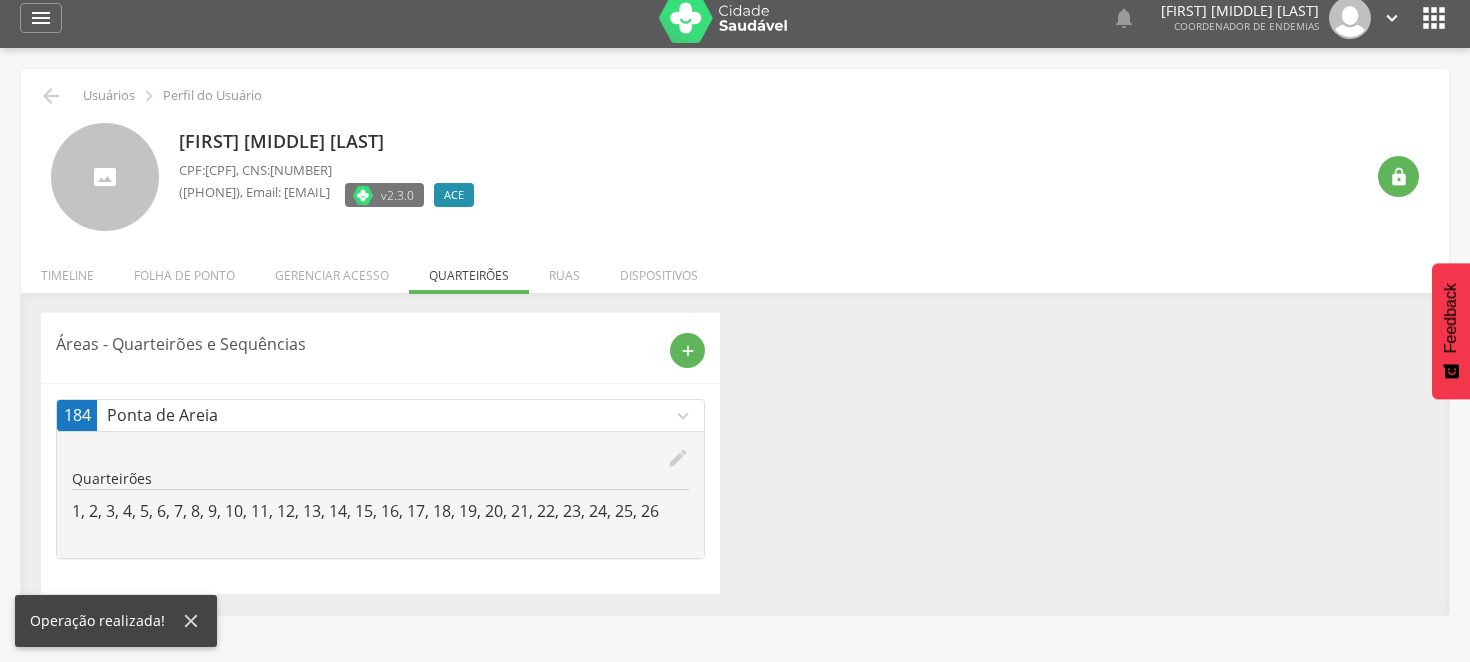 scroll, scrollTop: 0, scrollLeft: 0, axis: both 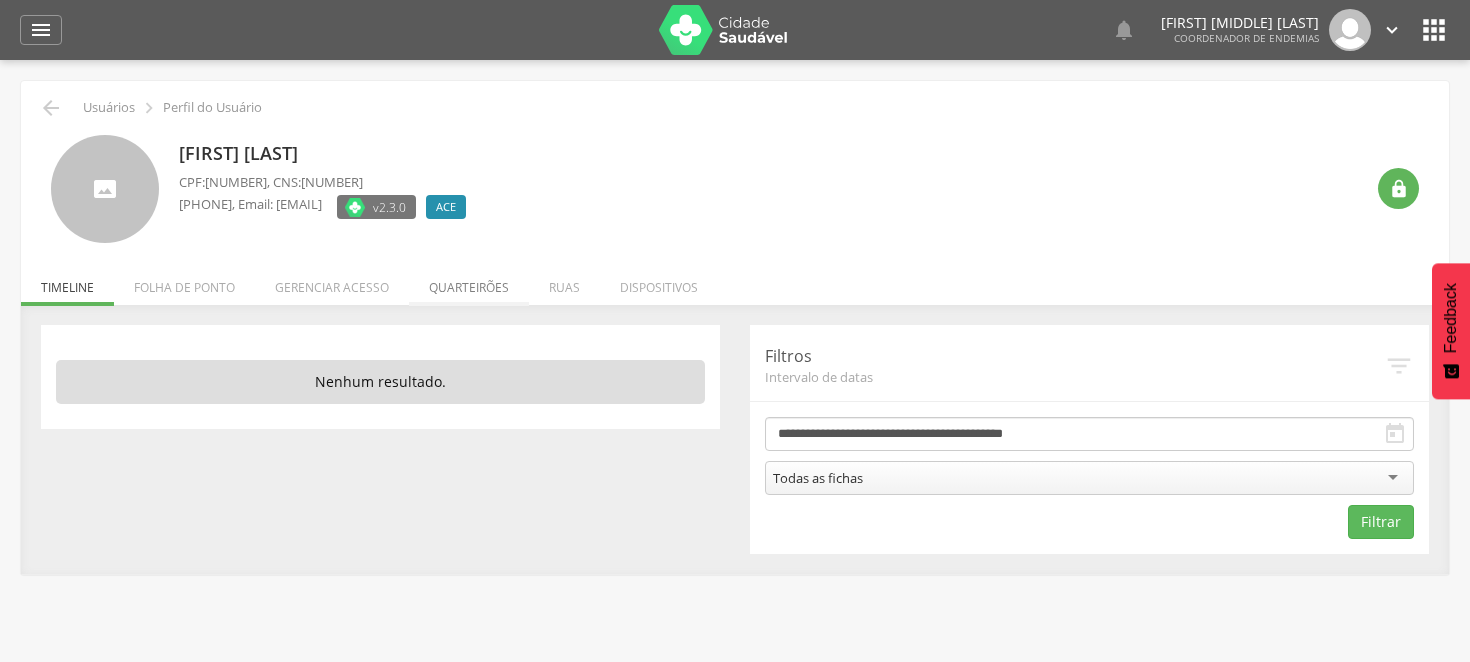 click on "Quarteirões" at bounding box center [469, 282] 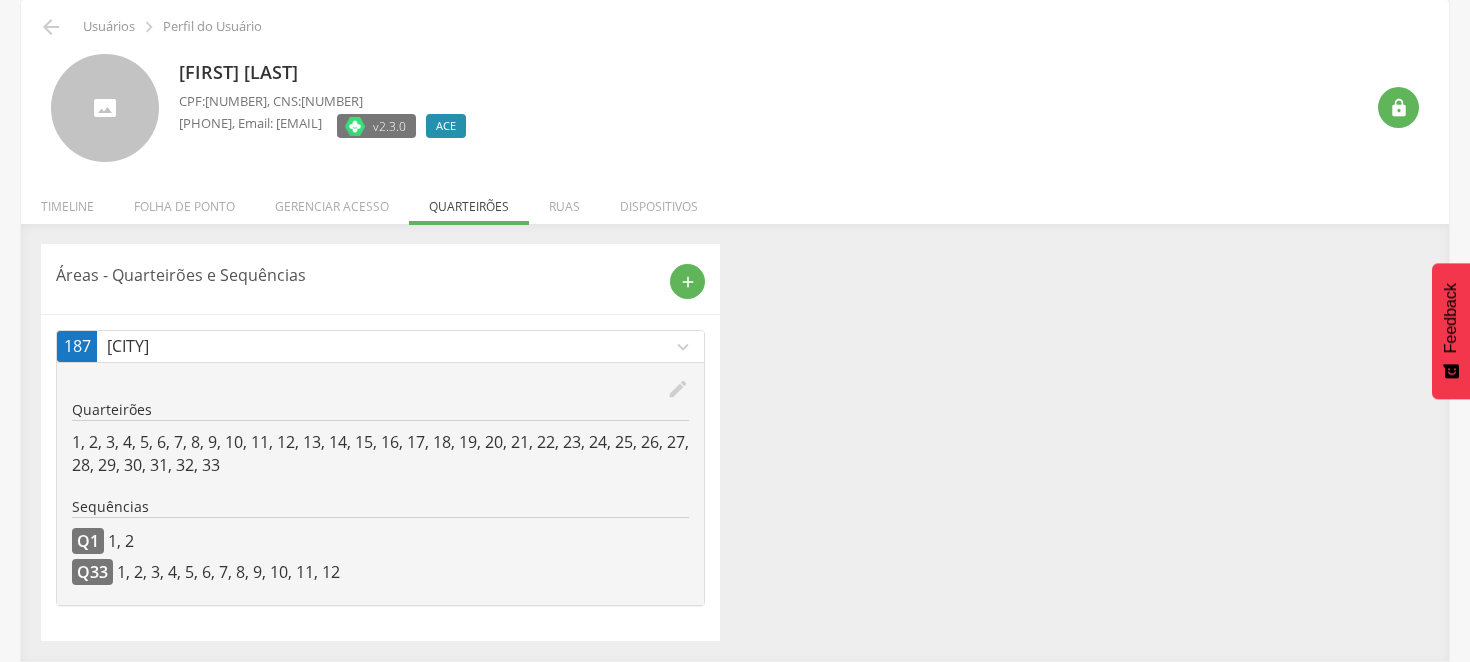 scroll, scrollTop: 0, scrollLeft: 0, axis: both 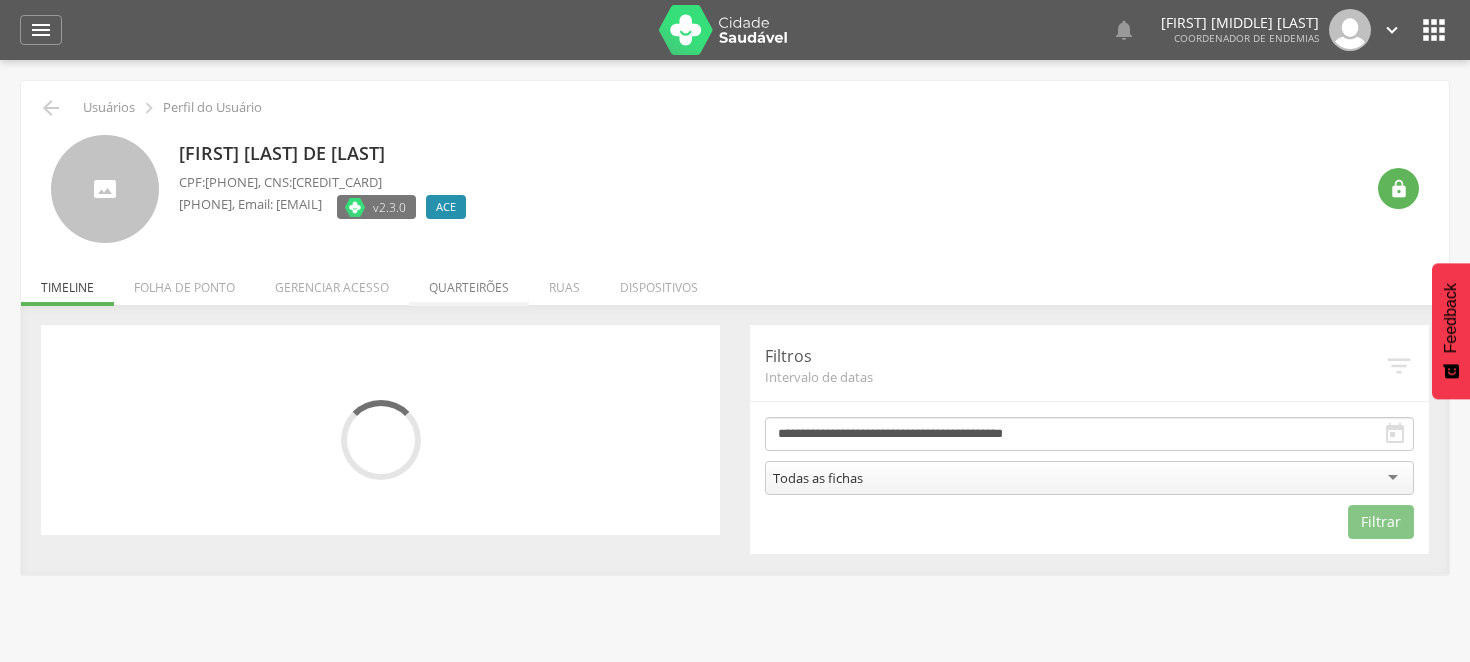 click on "Quarteirões" at bounding box center [469, 282] 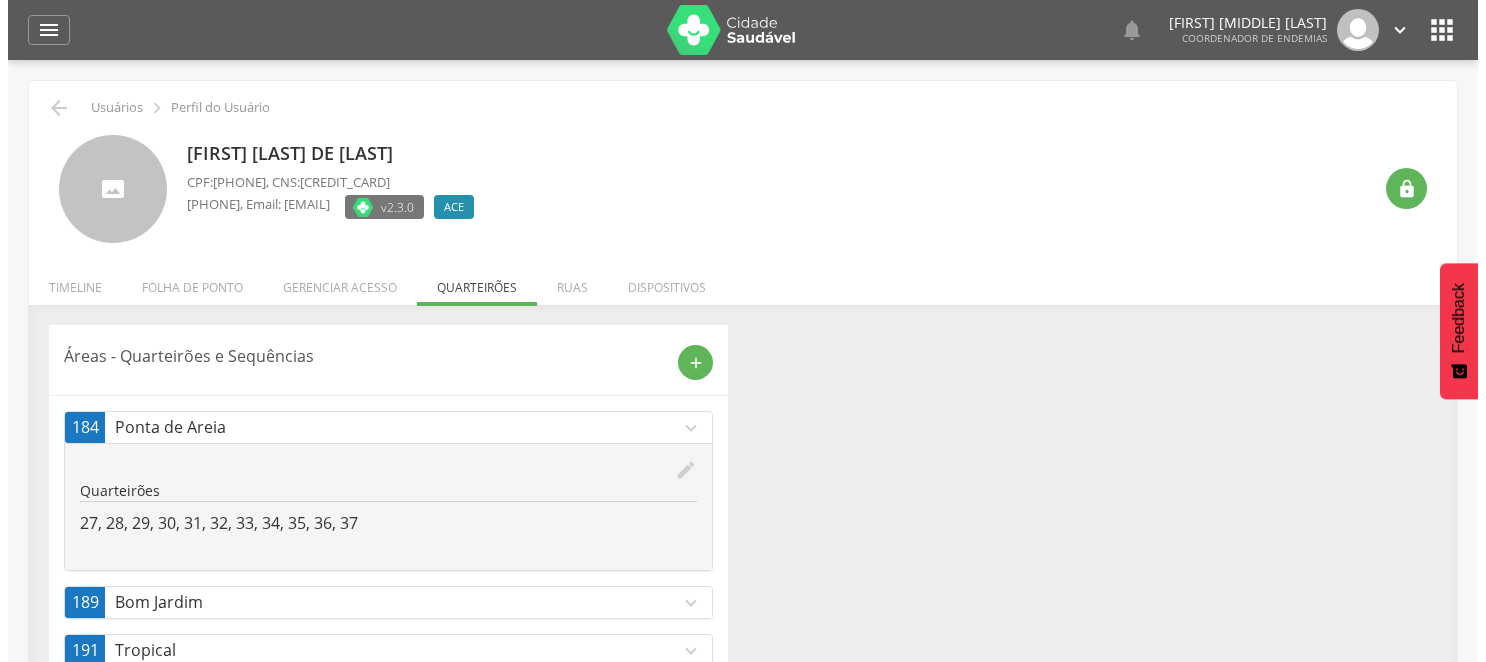 scroll, scrollTop: 110, scrollLeft: 0, axis: vertical 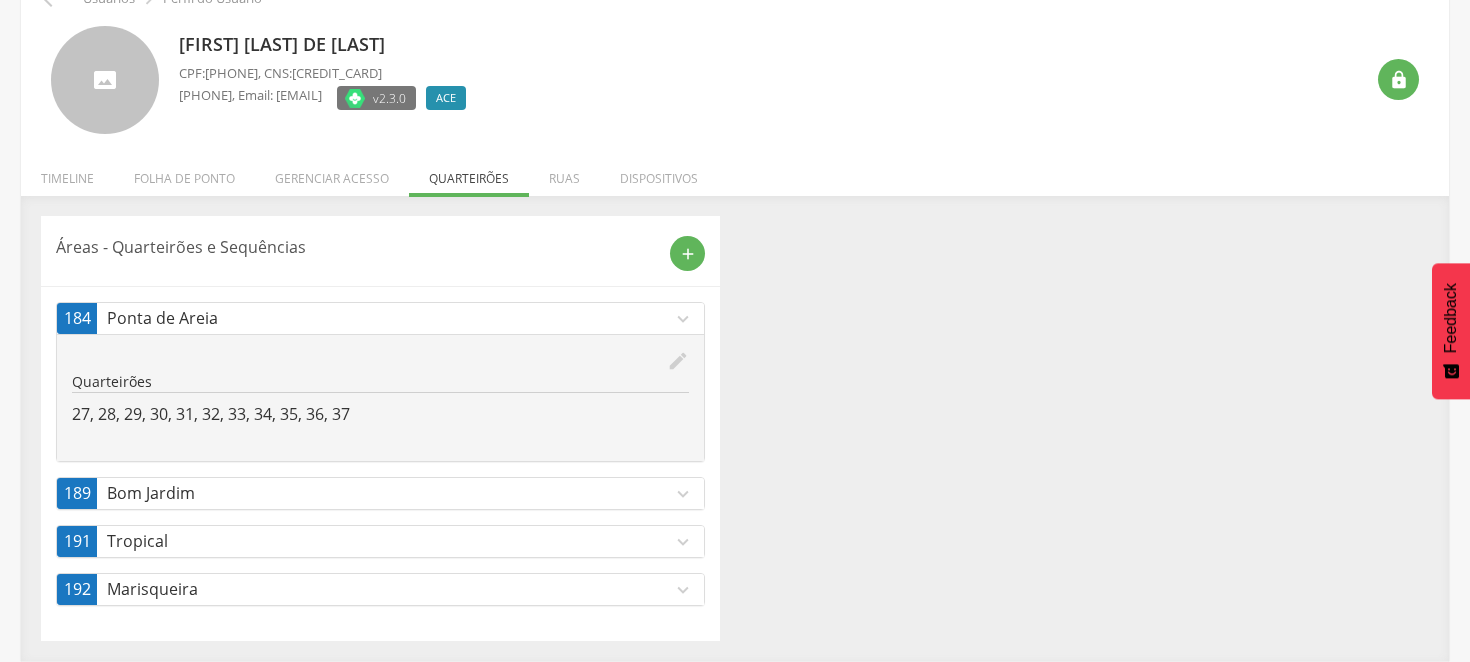 click on "expand_more" at bounding box center [683, 494] 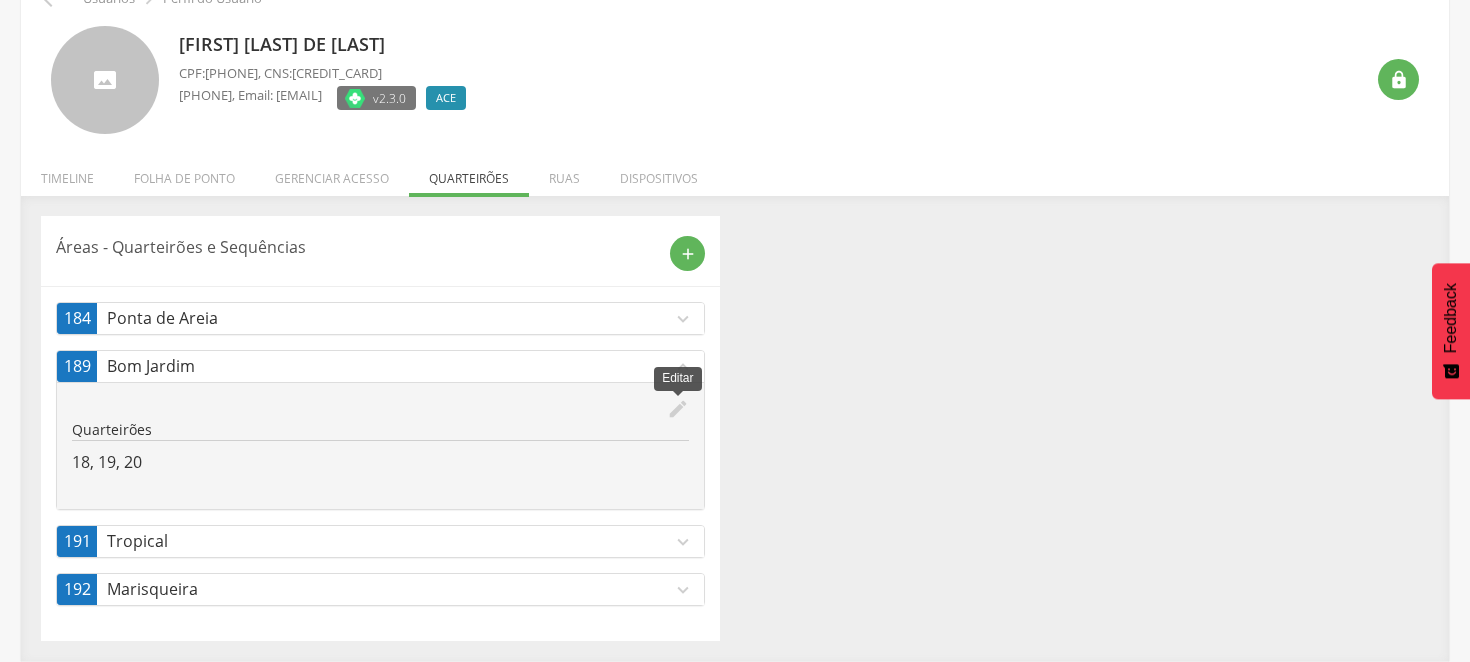 click on "edit" at bounding box center (678, 409) 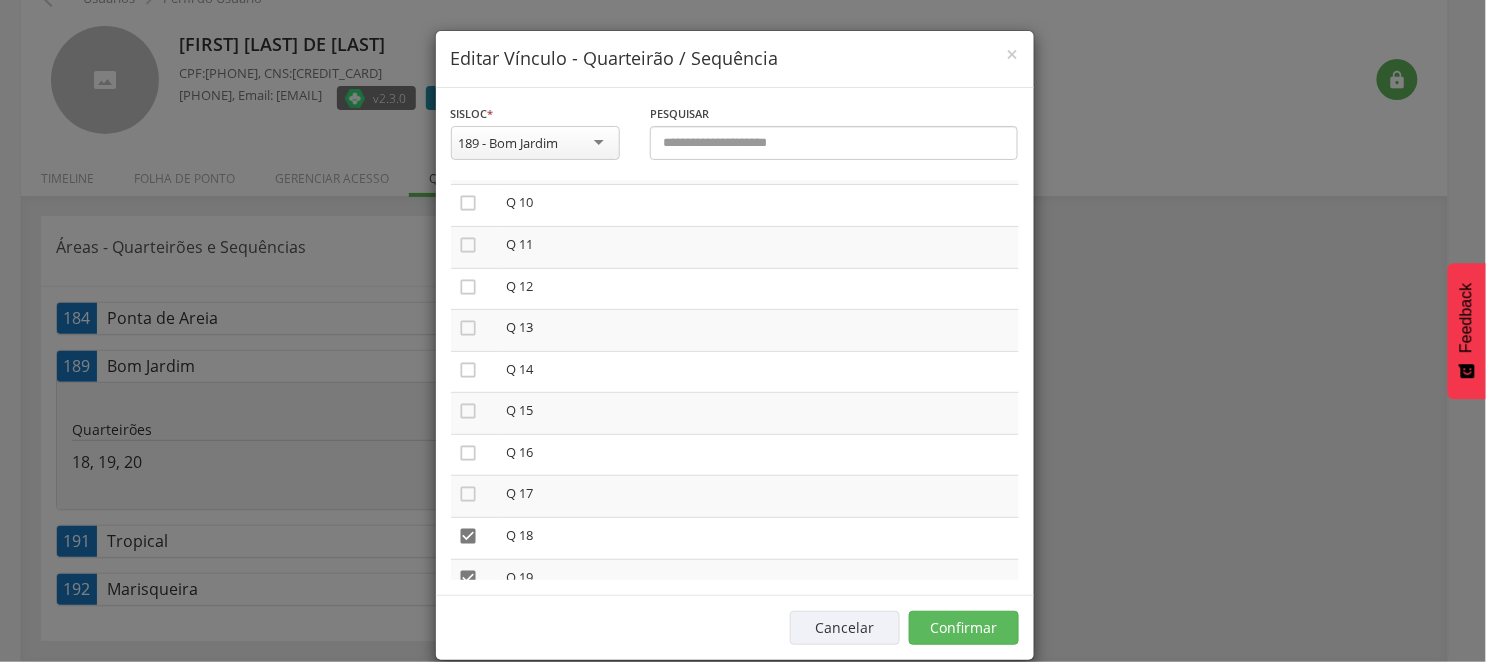 scroll, scrollTop: 480, scrollLeft: 0, axis: vertical 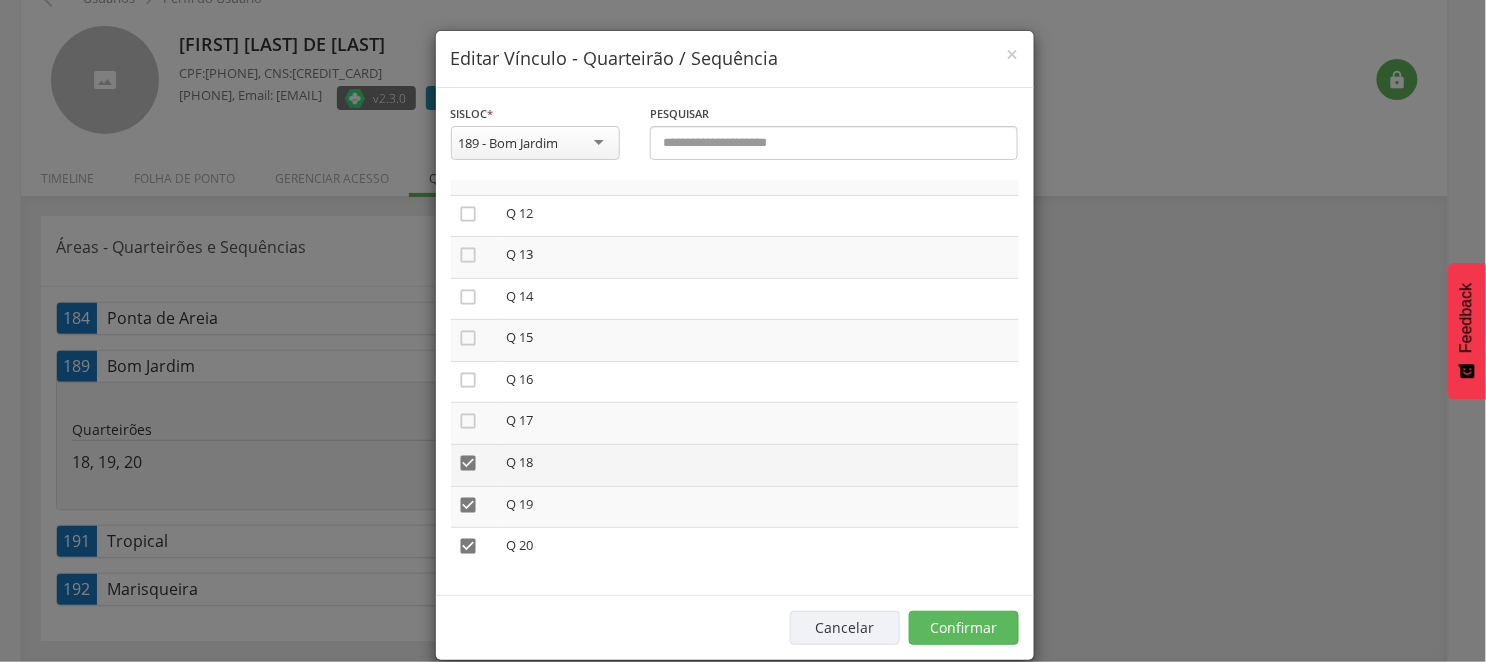 click on "" at bounding box center [469, 463] 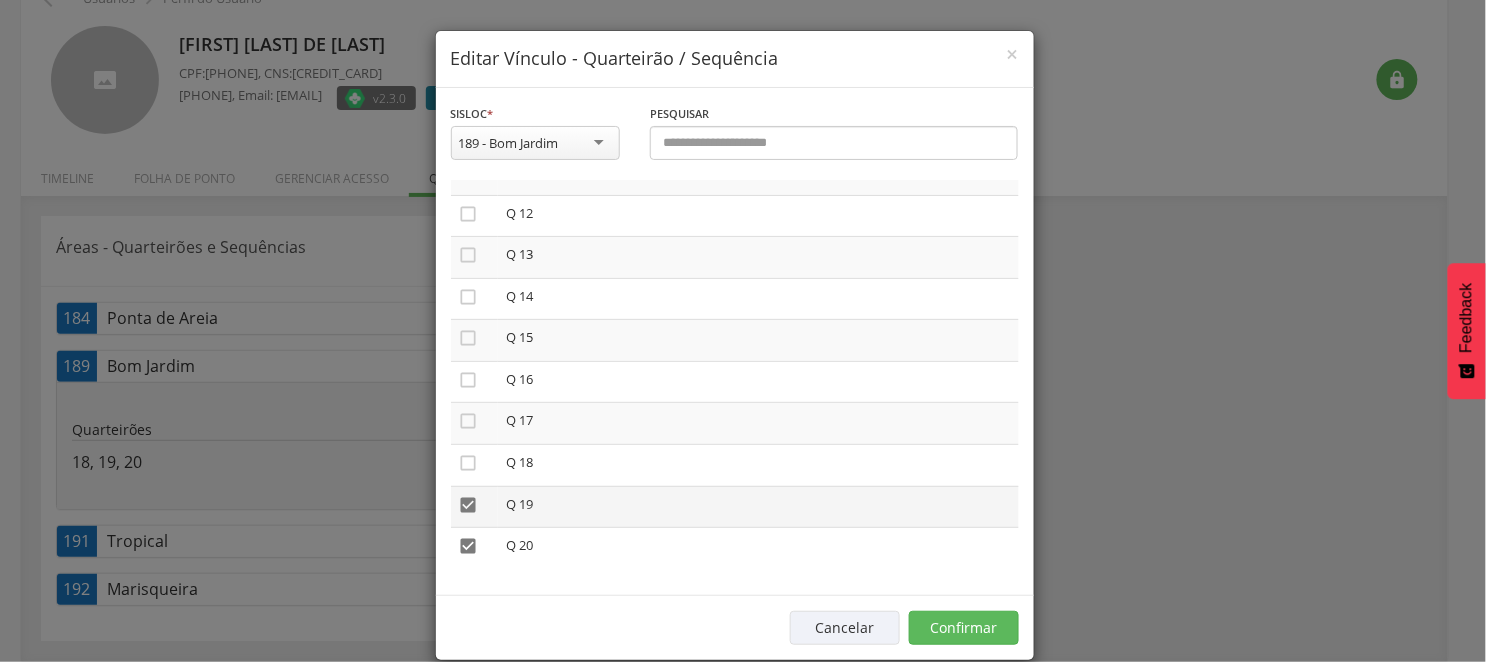 click on "" at bounding box center (469, 505) 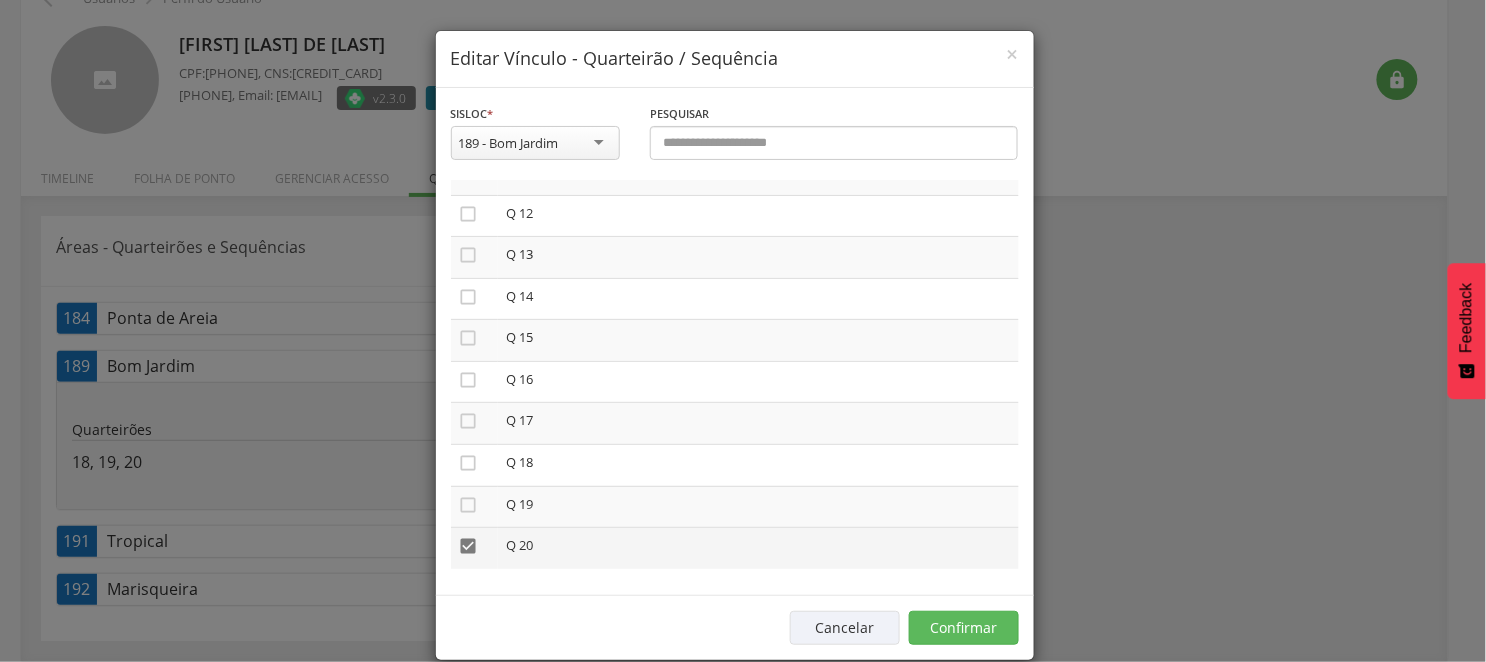click on "" at bounding box center [469, 546] 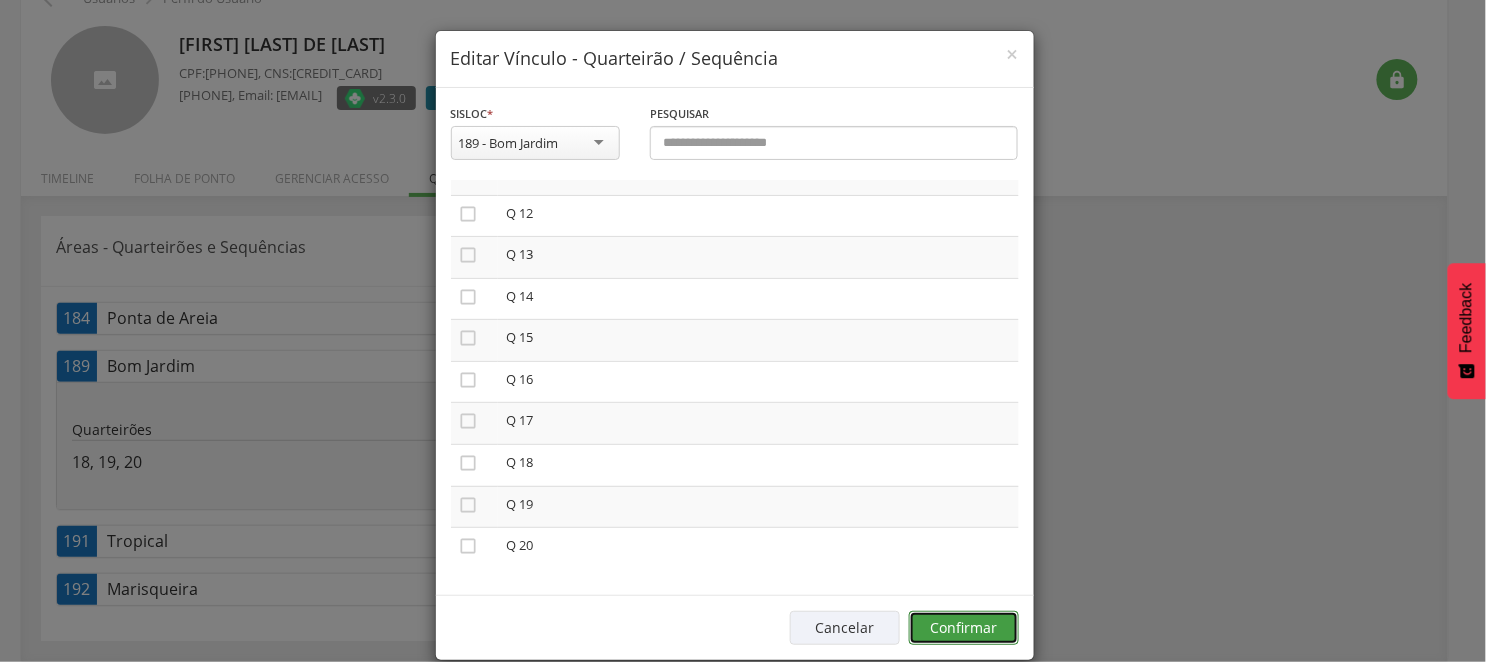 click on "Confirmar" at bounding box center (964, 628) 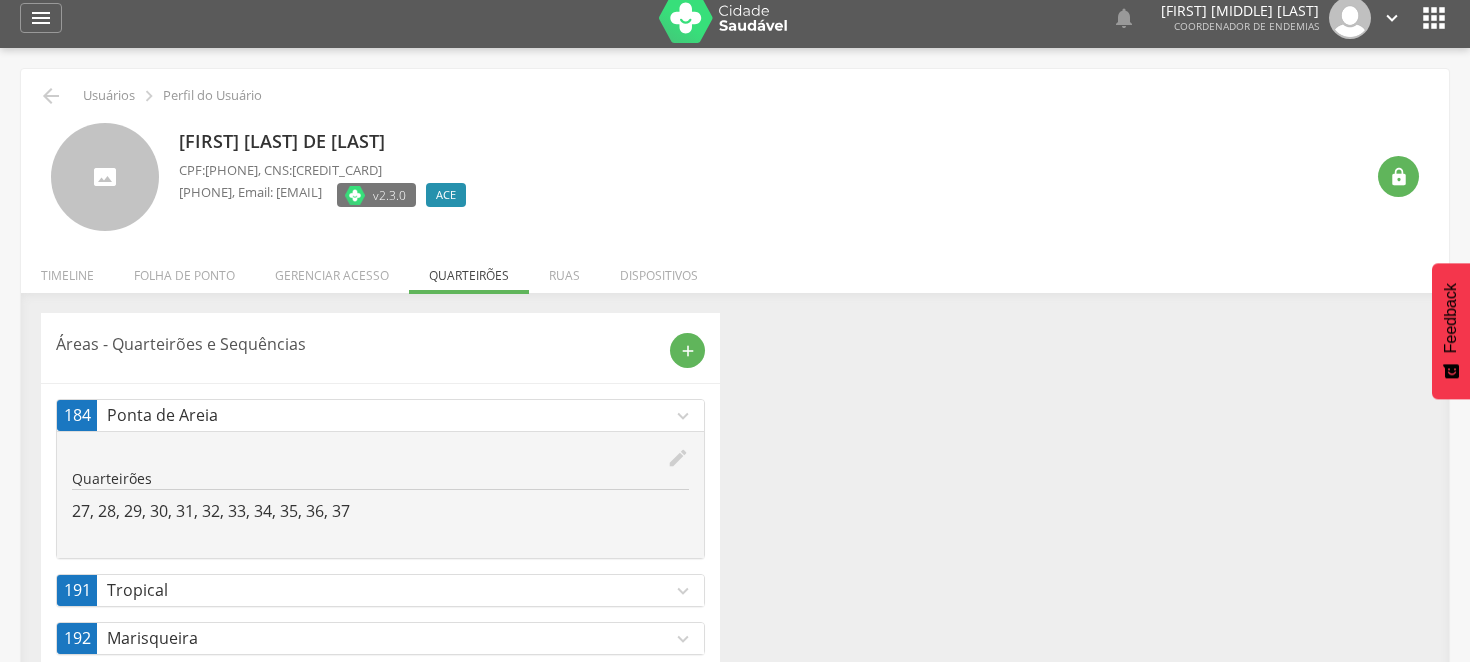 scroll, scrollTop: 0, scrollLeft: 0, axis: both 